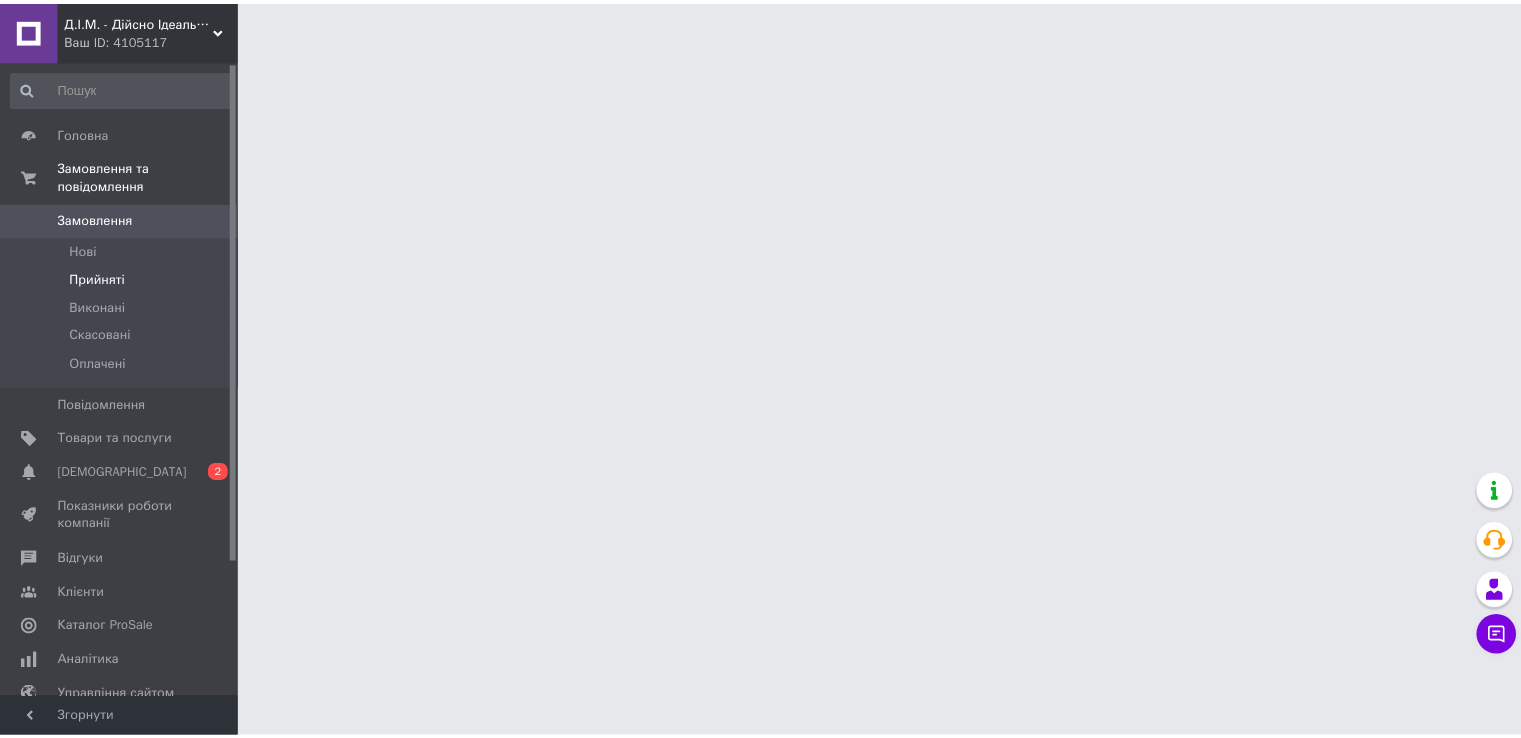 scroll, scrollTop: 0, scrollLeft: 0, axis: both 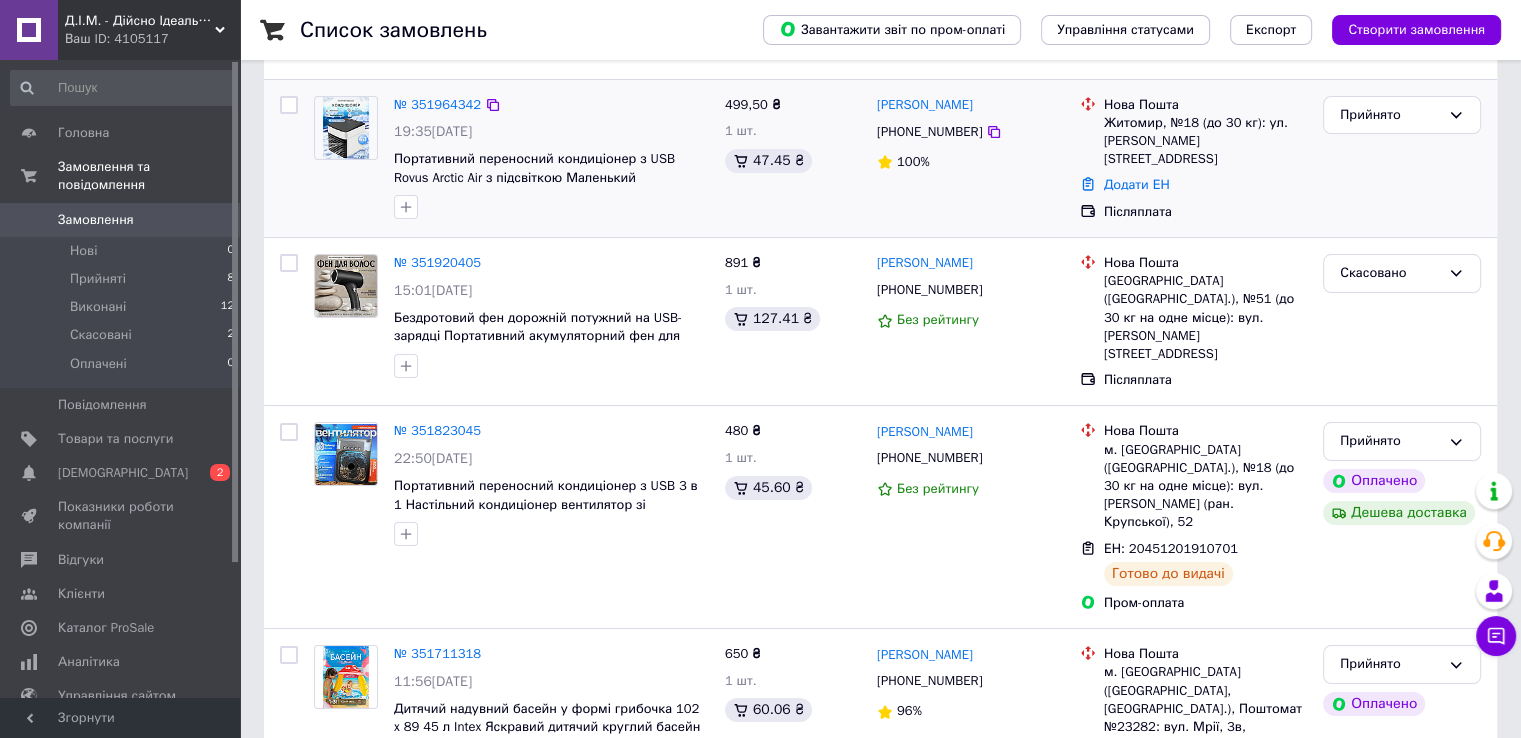 click on "Додати ЕН" at bounding box center [1205, 185] 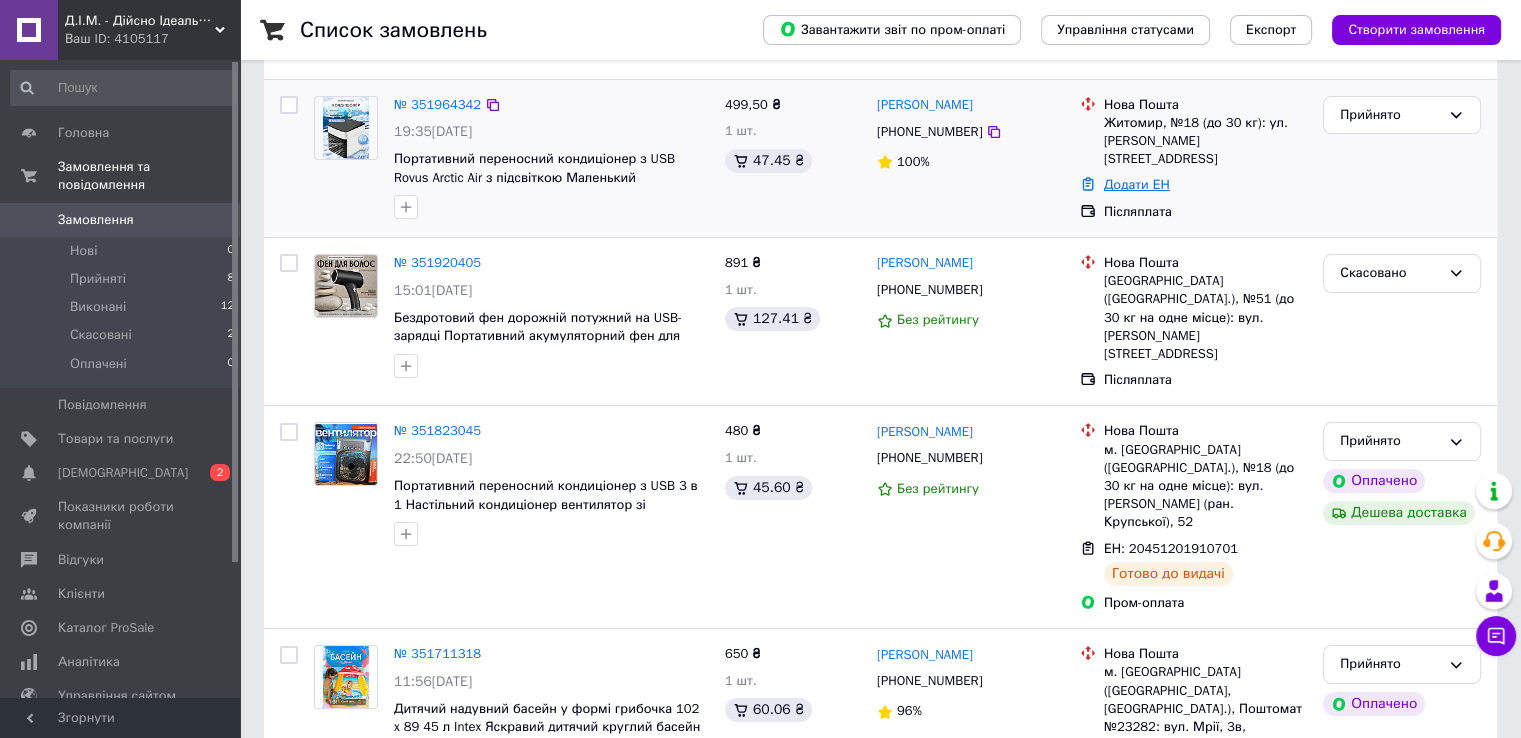 click on "Додати ЕН" at bounding box center (1137, 184) 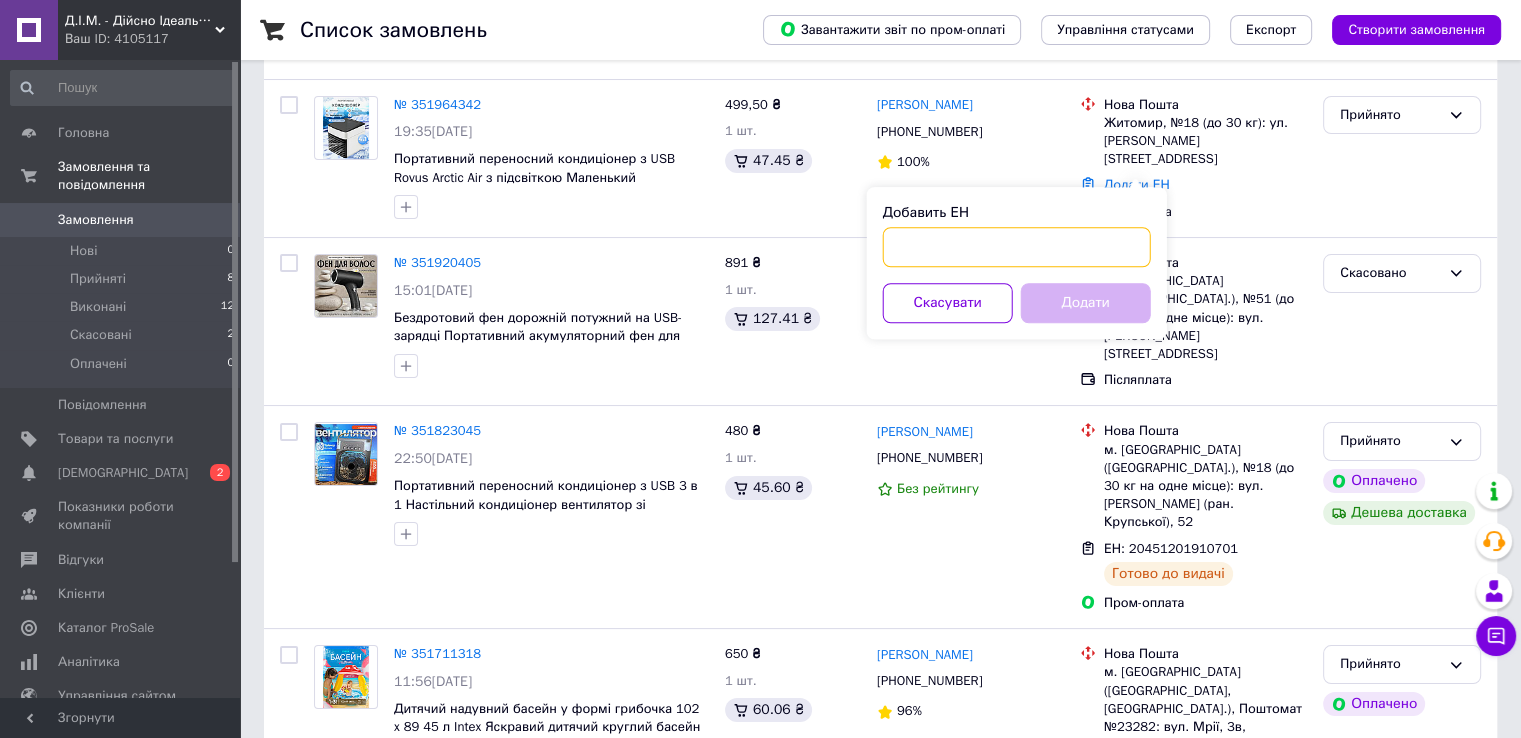 click on "Добавить ЕН" at bounding box center [1017, 247] 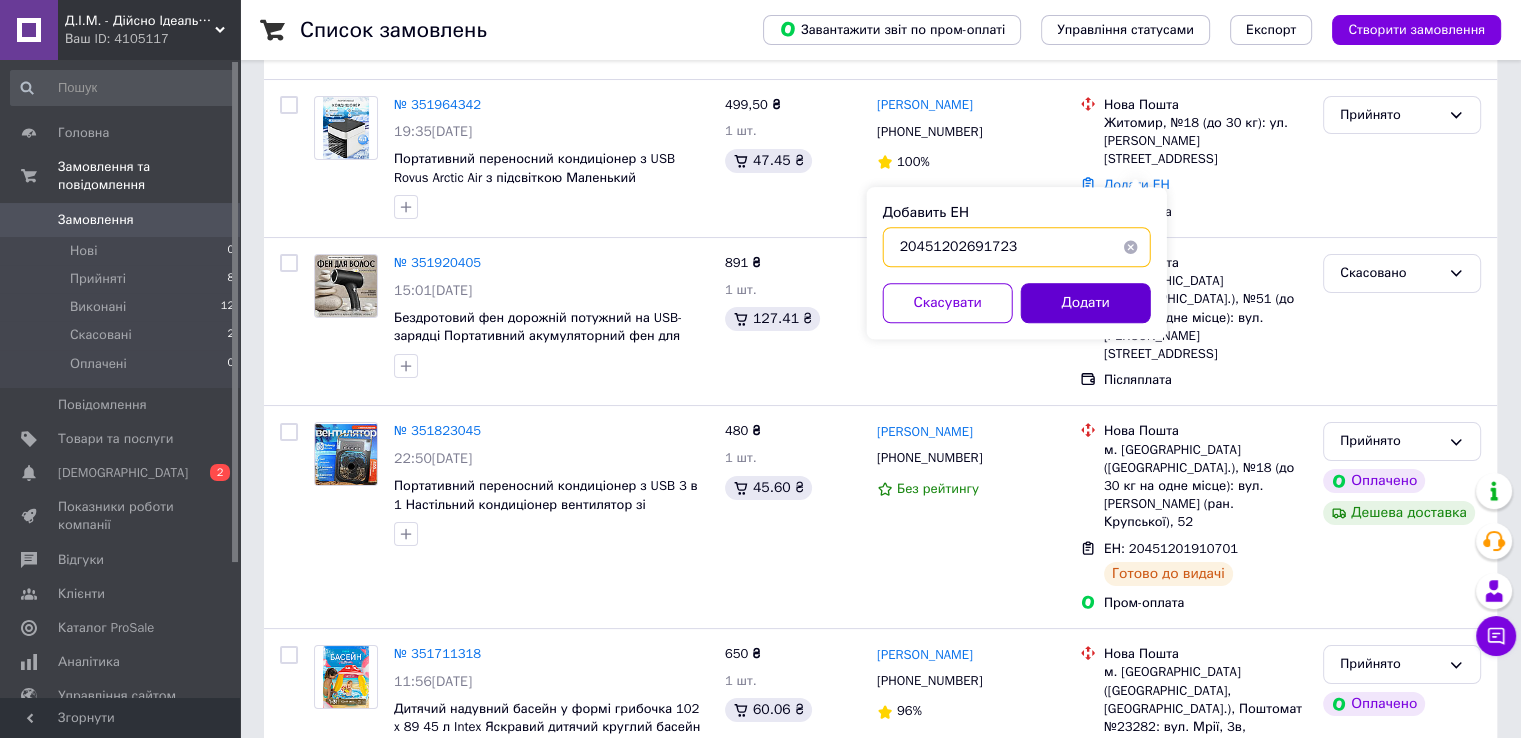 type on "20451202691723" 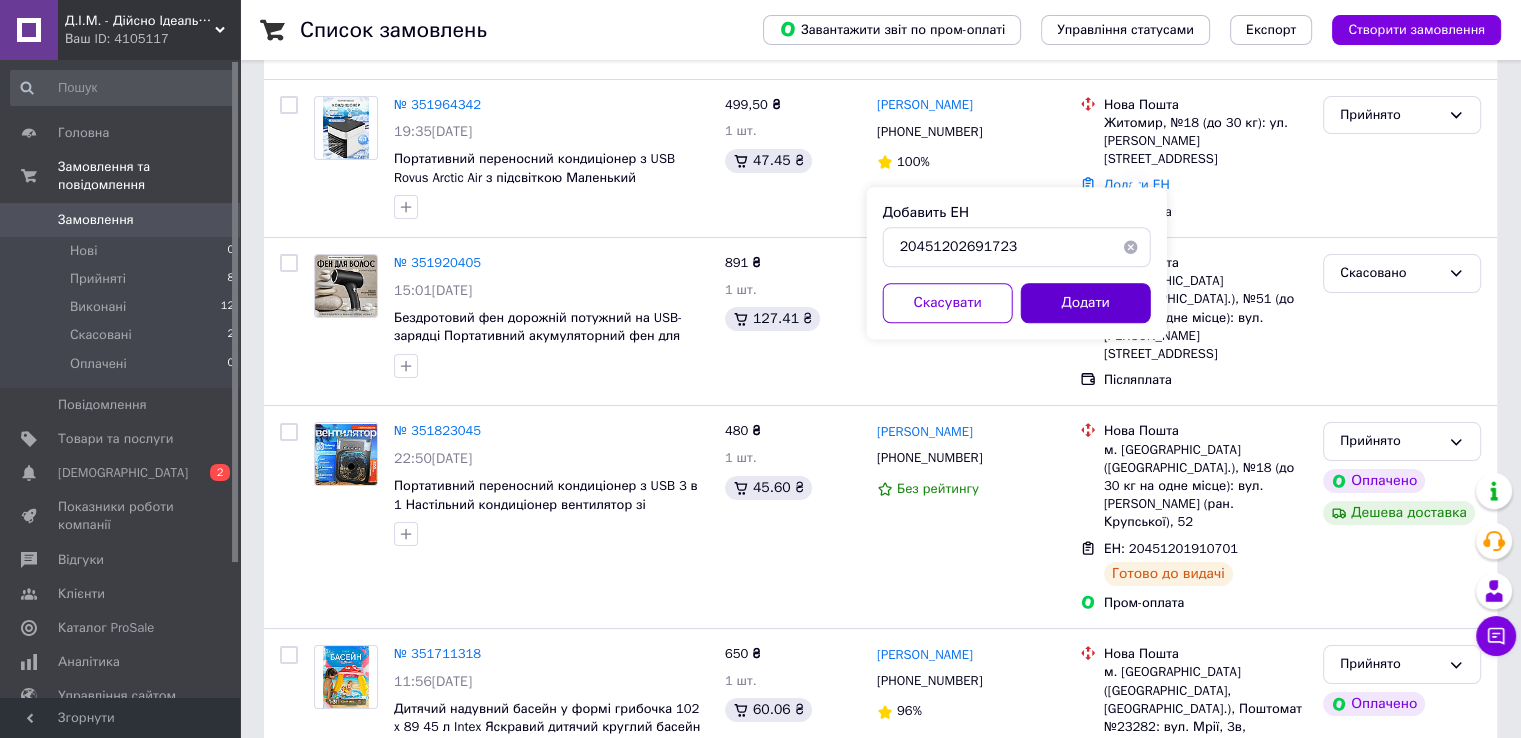 click on "Додати" at bounding box center (1086, 303) 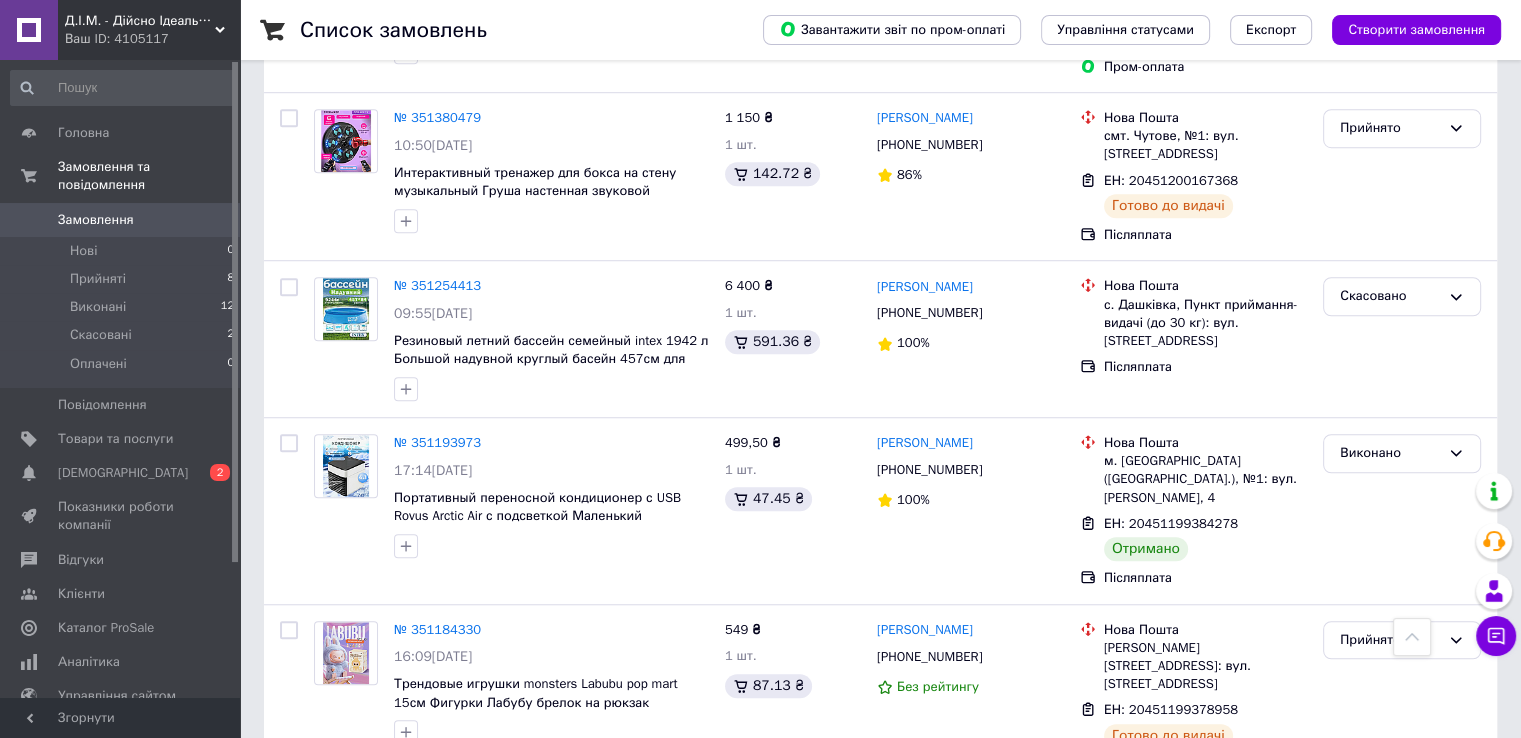 scroll, scrollTop: 1433, scrollLeft: 0, axis: vertical 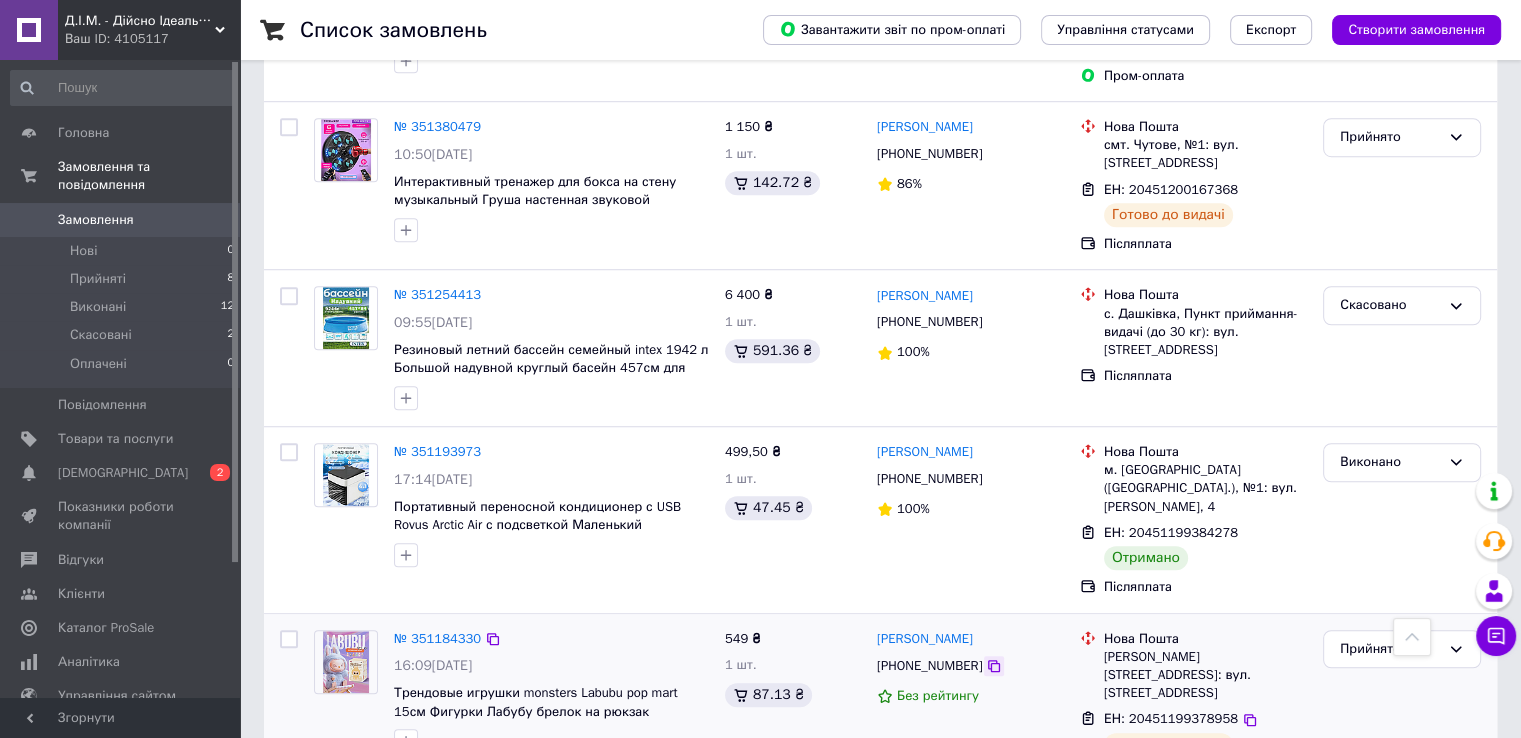 click 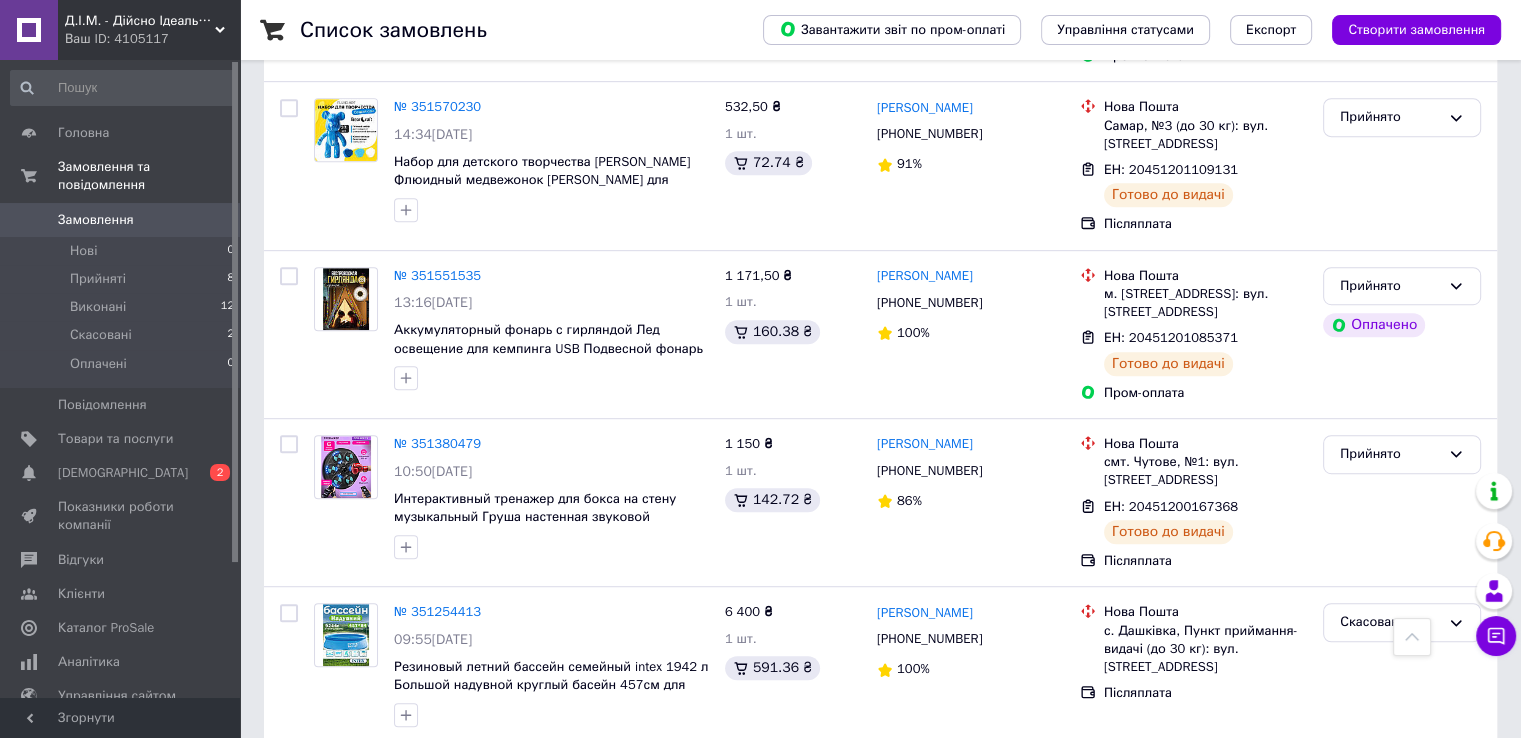 scroll, scrollTop: 1113, scrollLeft: 0, axis: vertical 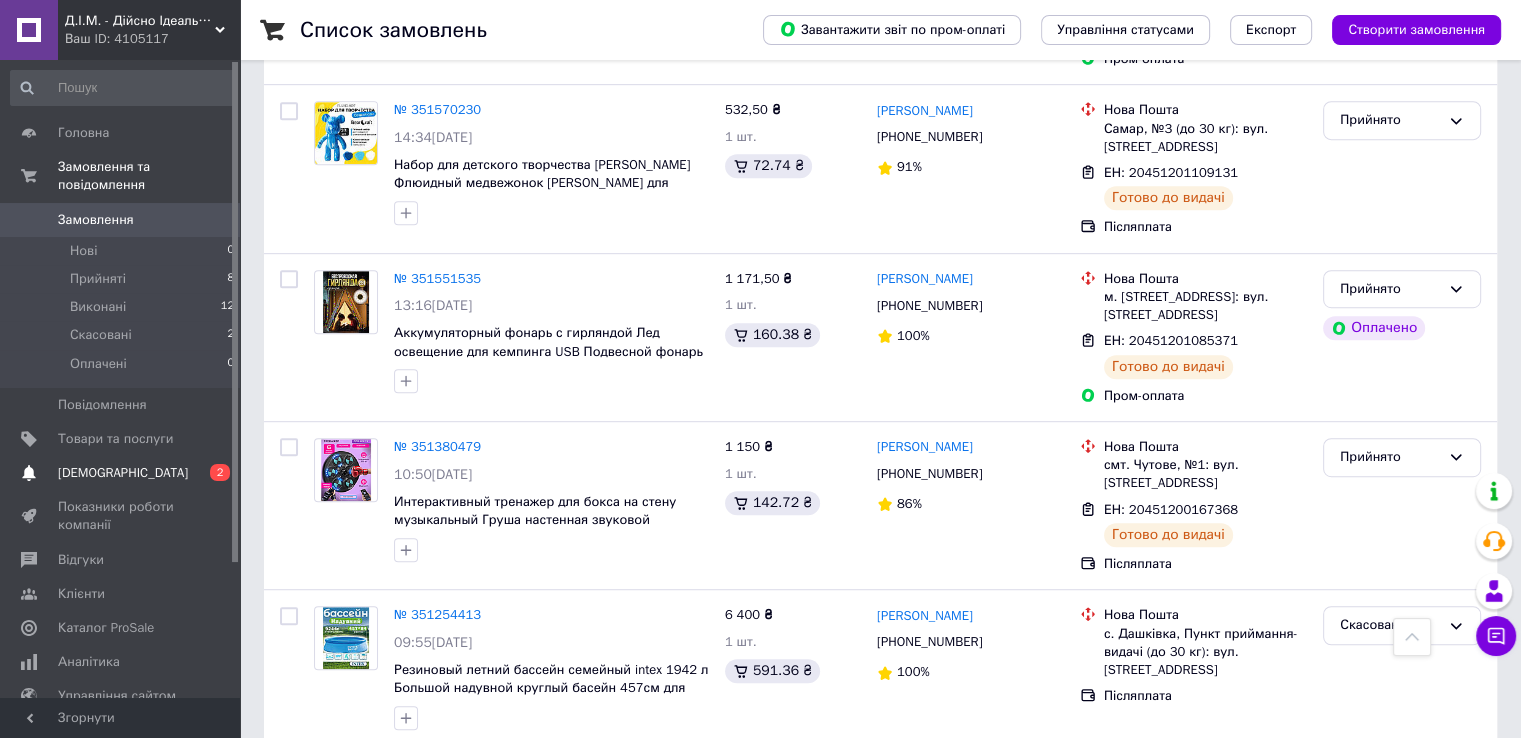 click on "[DEMOGRAPHIC_DATA]" at bounding box center [123, 473] 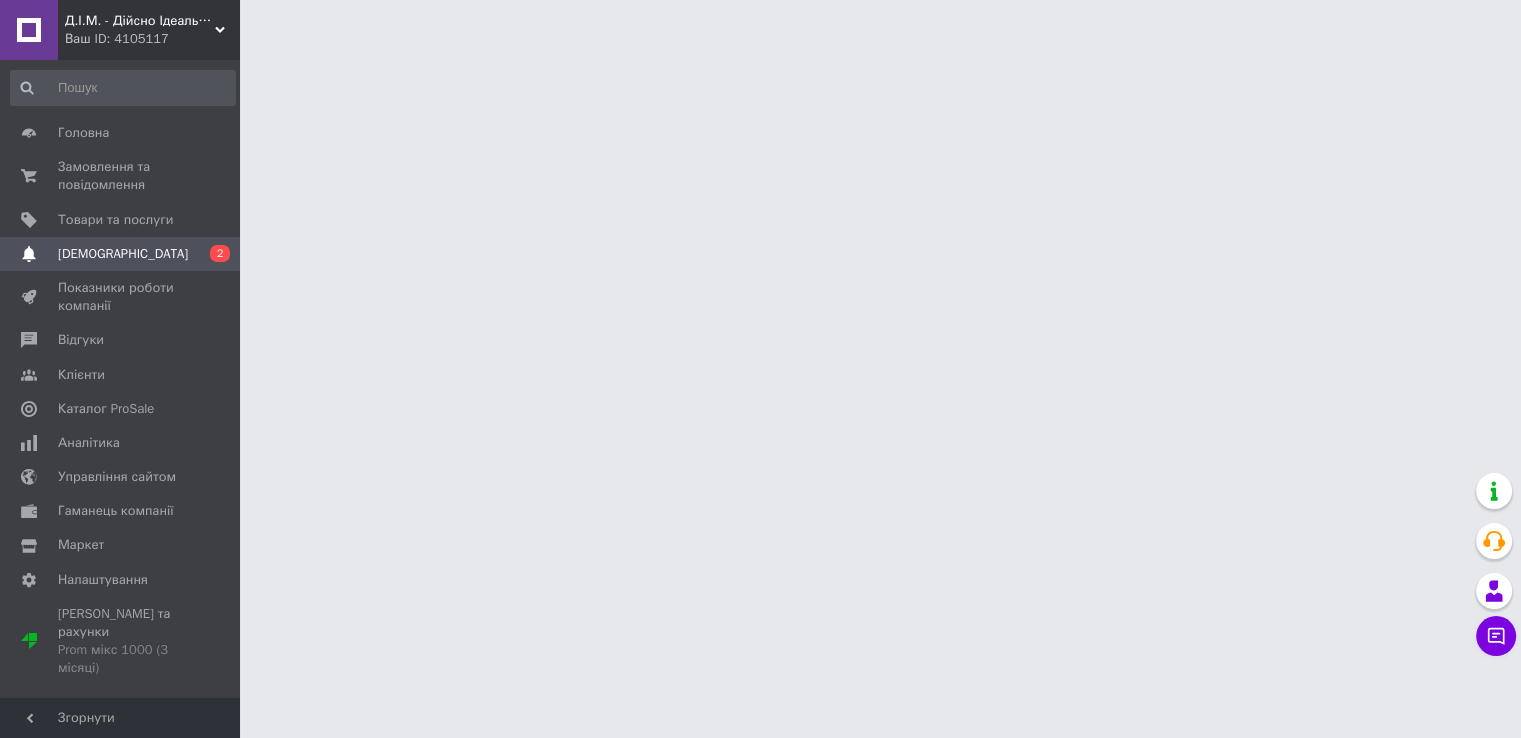 scroll, scrollTop: 0, scrollLeft: 0, axis: both 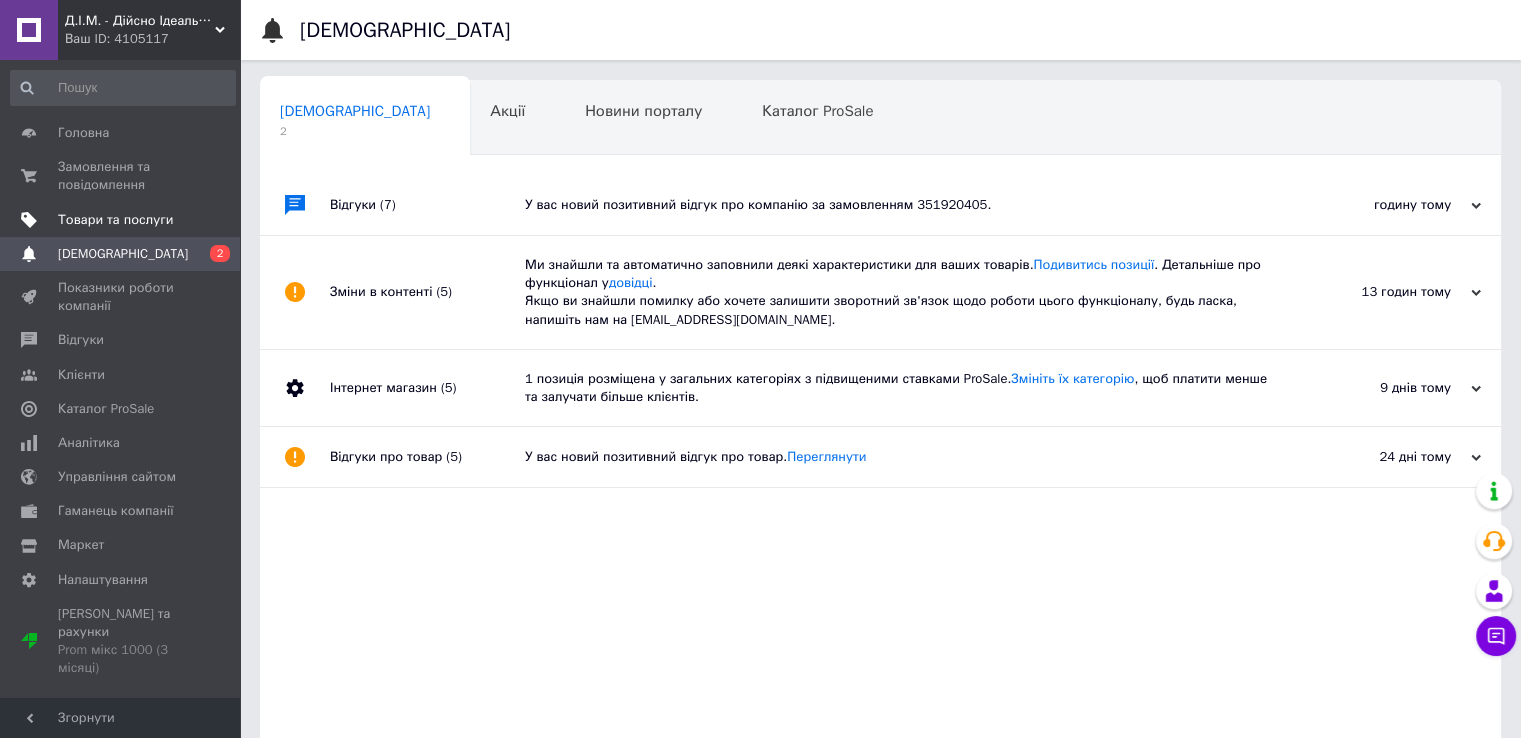 click at bounding box center [29, 220] 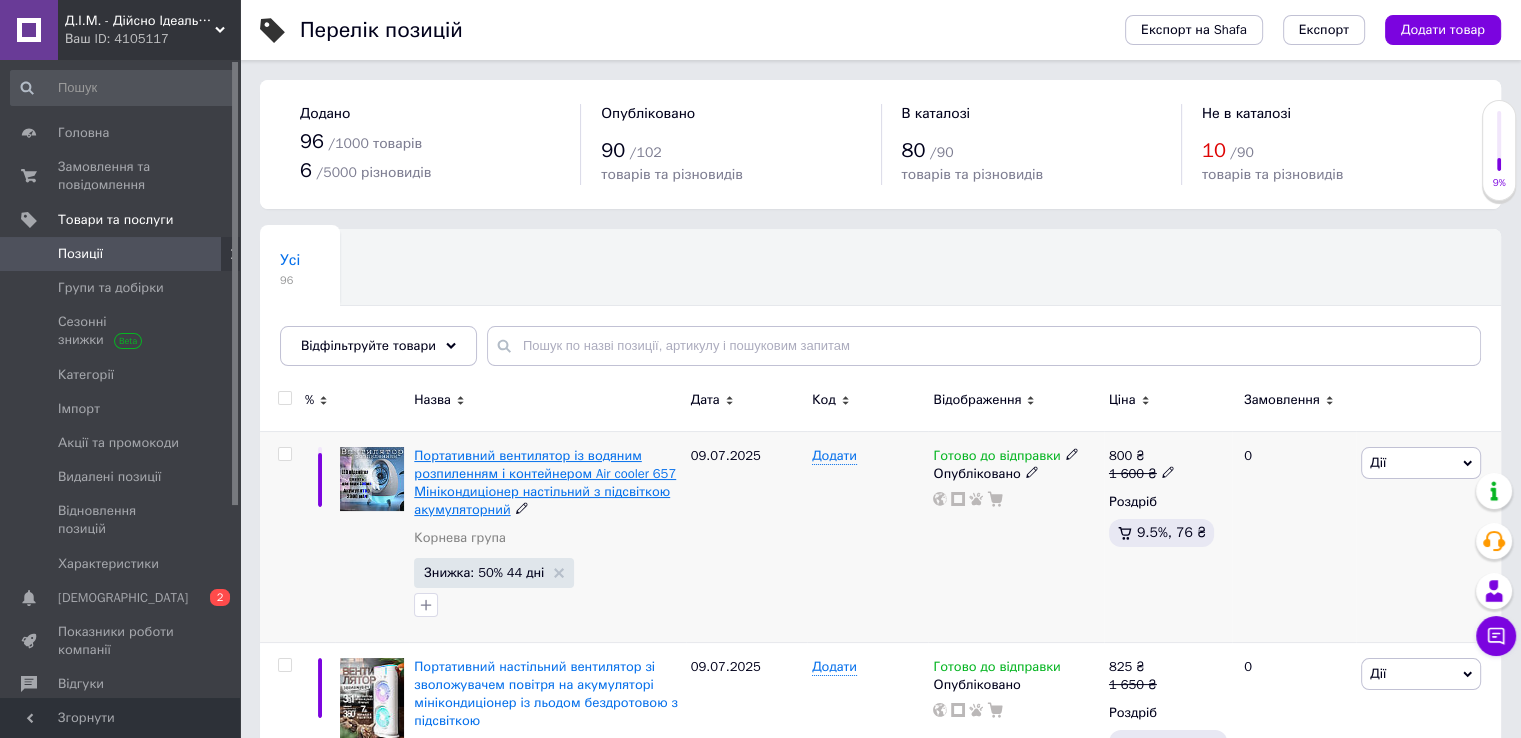 click on "Портативний вентилятор із водяним розпиленням і контейнером Air cooler 657 Мінікондиціонер настільний з підсвіткою акумуляторний" at bounding box center [545, 483] 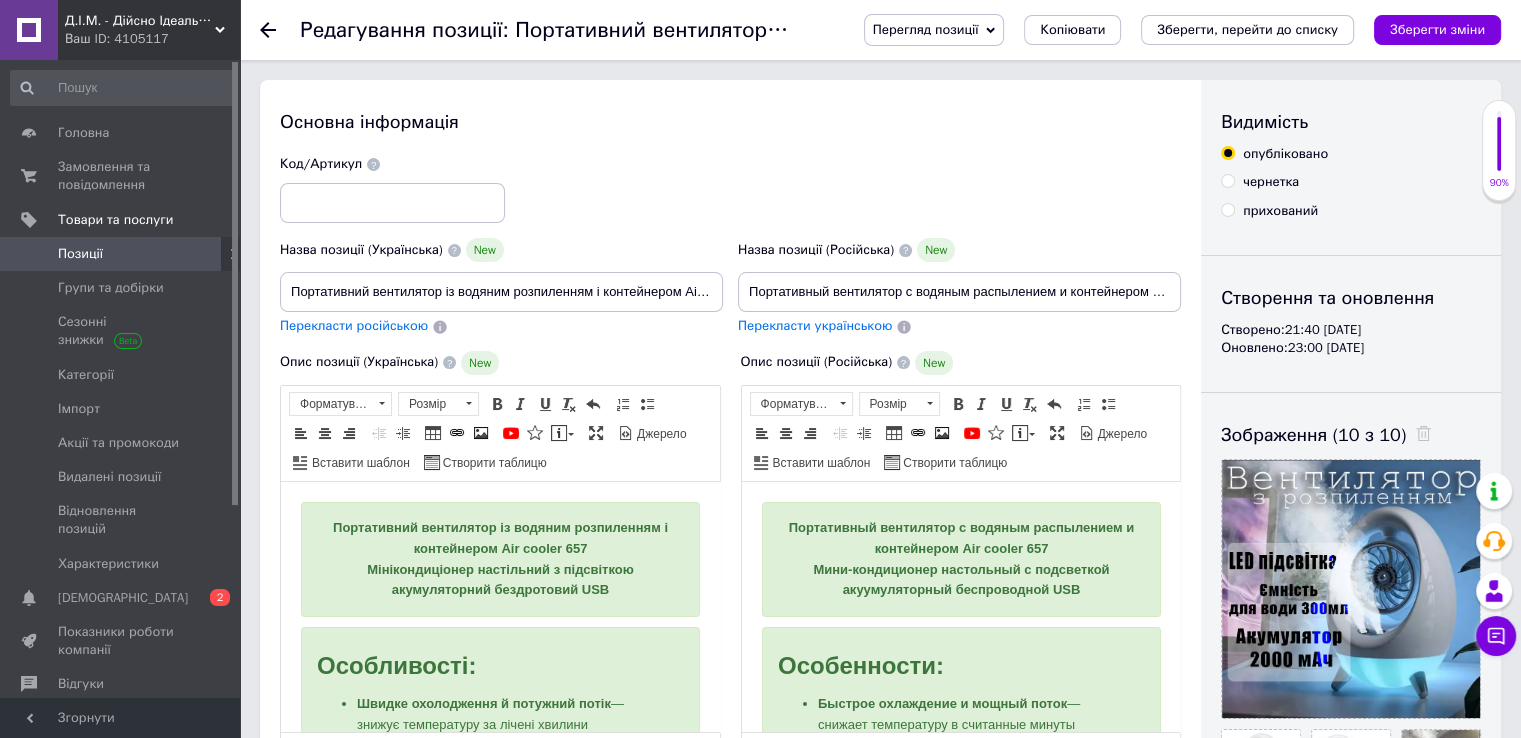 scroll, scrollTop: 0, scrollLeft: 0, axis: both 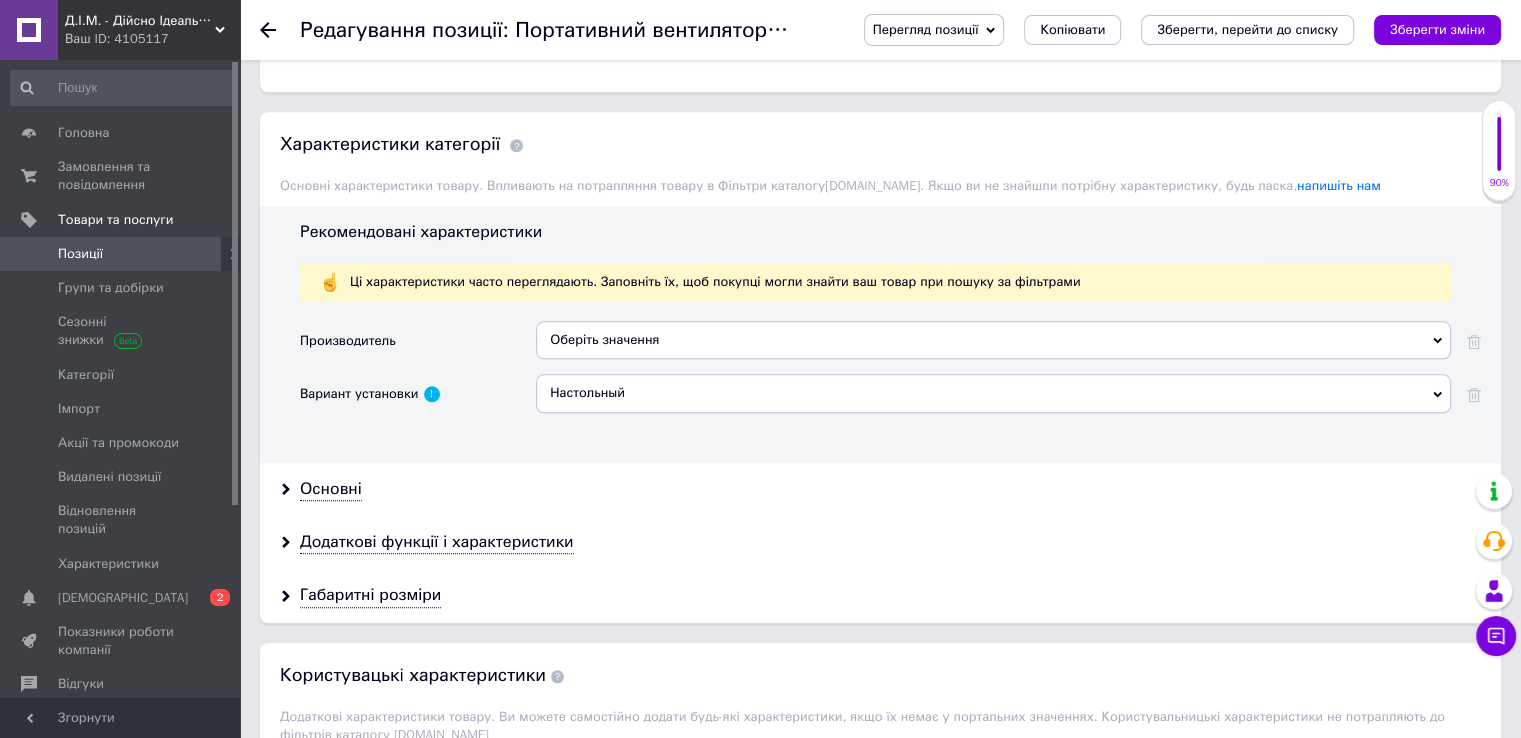 click on "Оберіть значення" at bounding box center [993, 340] 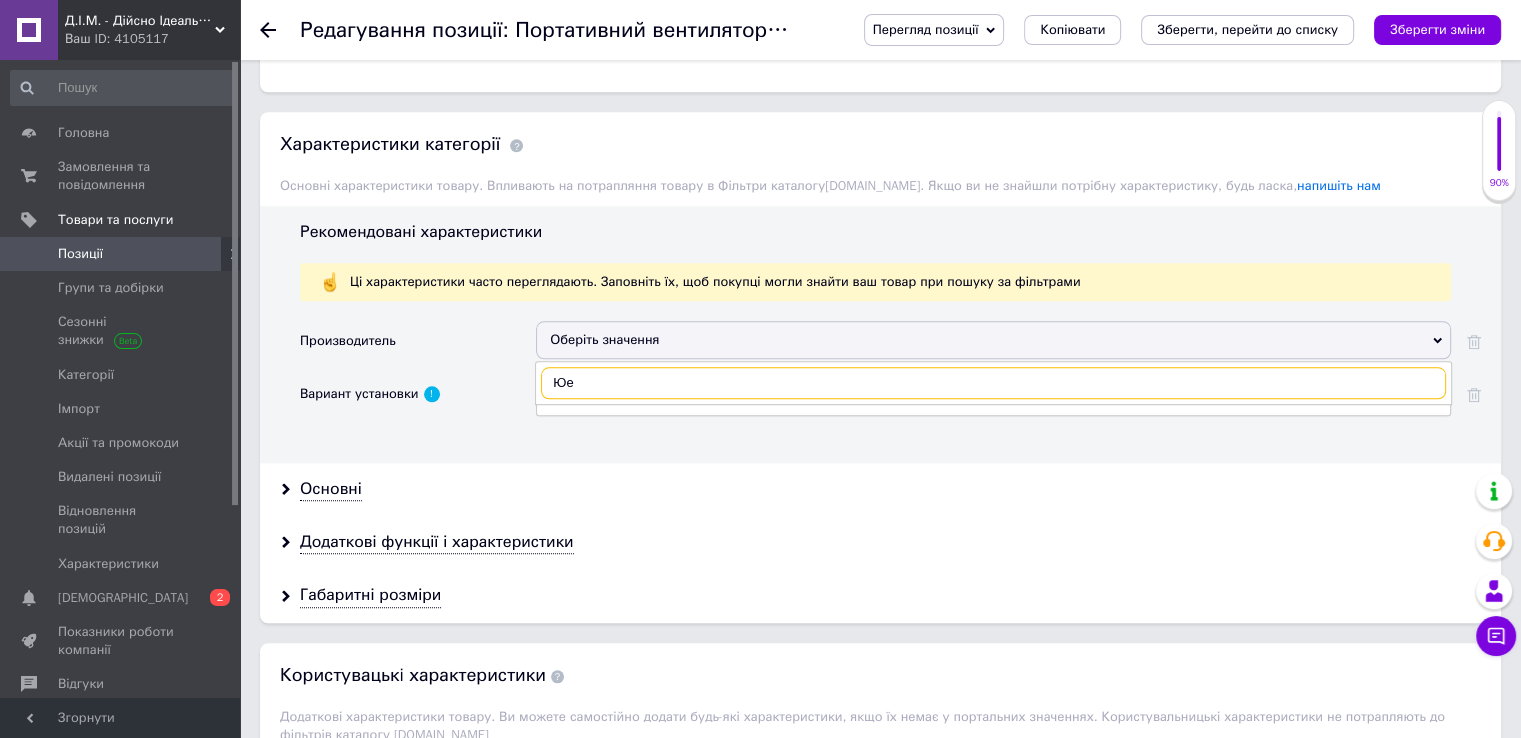 type on "Ю" 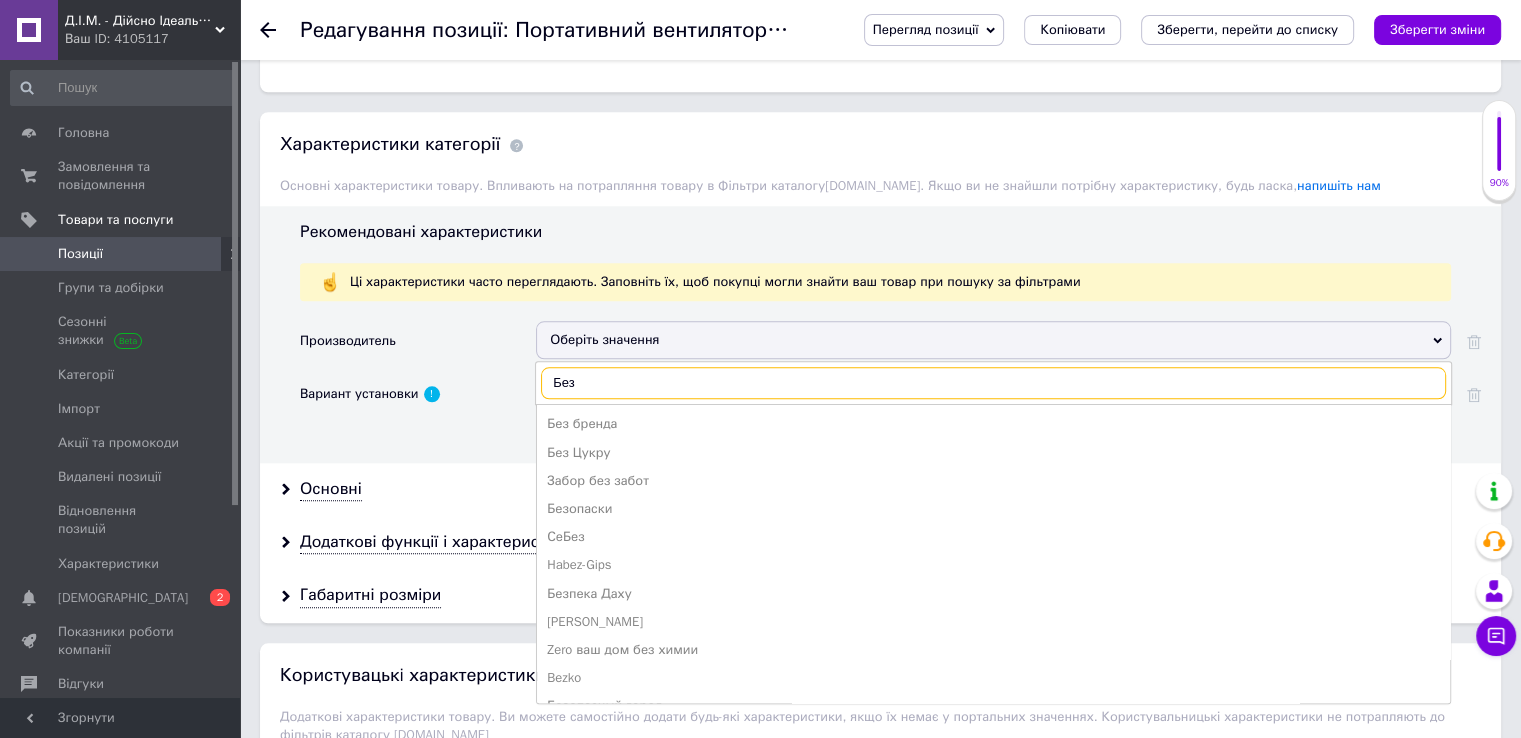 type on "Без" 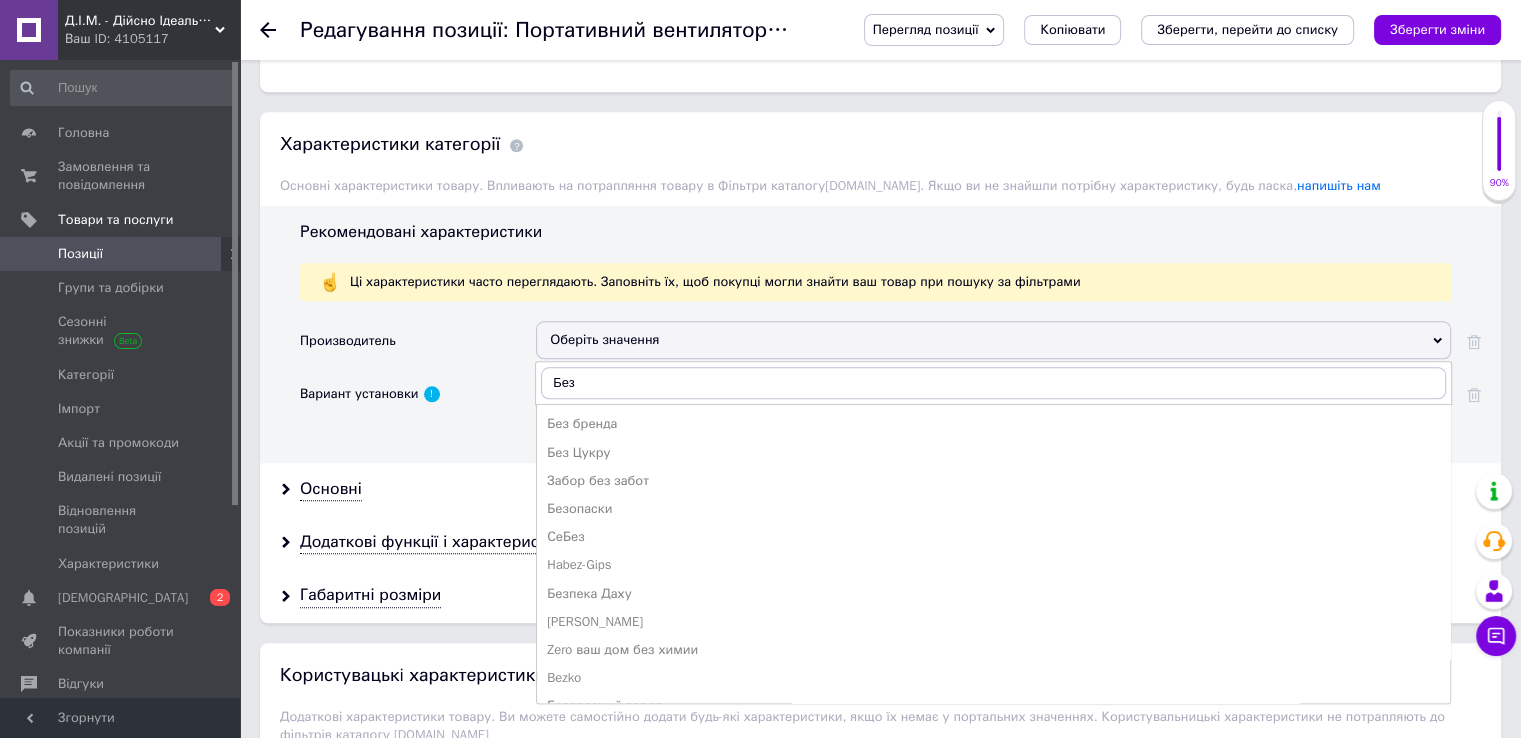 click on "Без бренда" at bounding box center (993, 424) 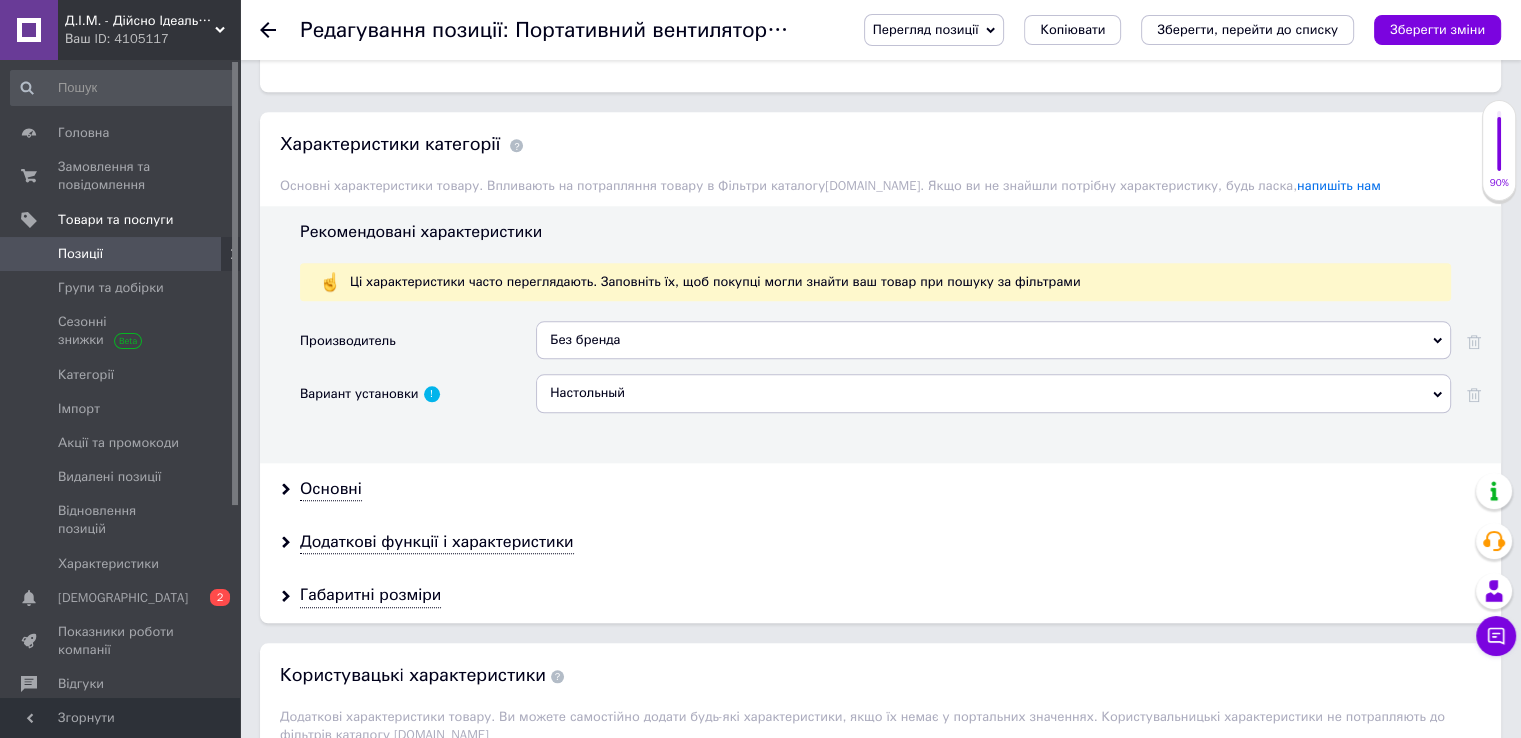 click on "Настольный" at bounding box center [993, 393] 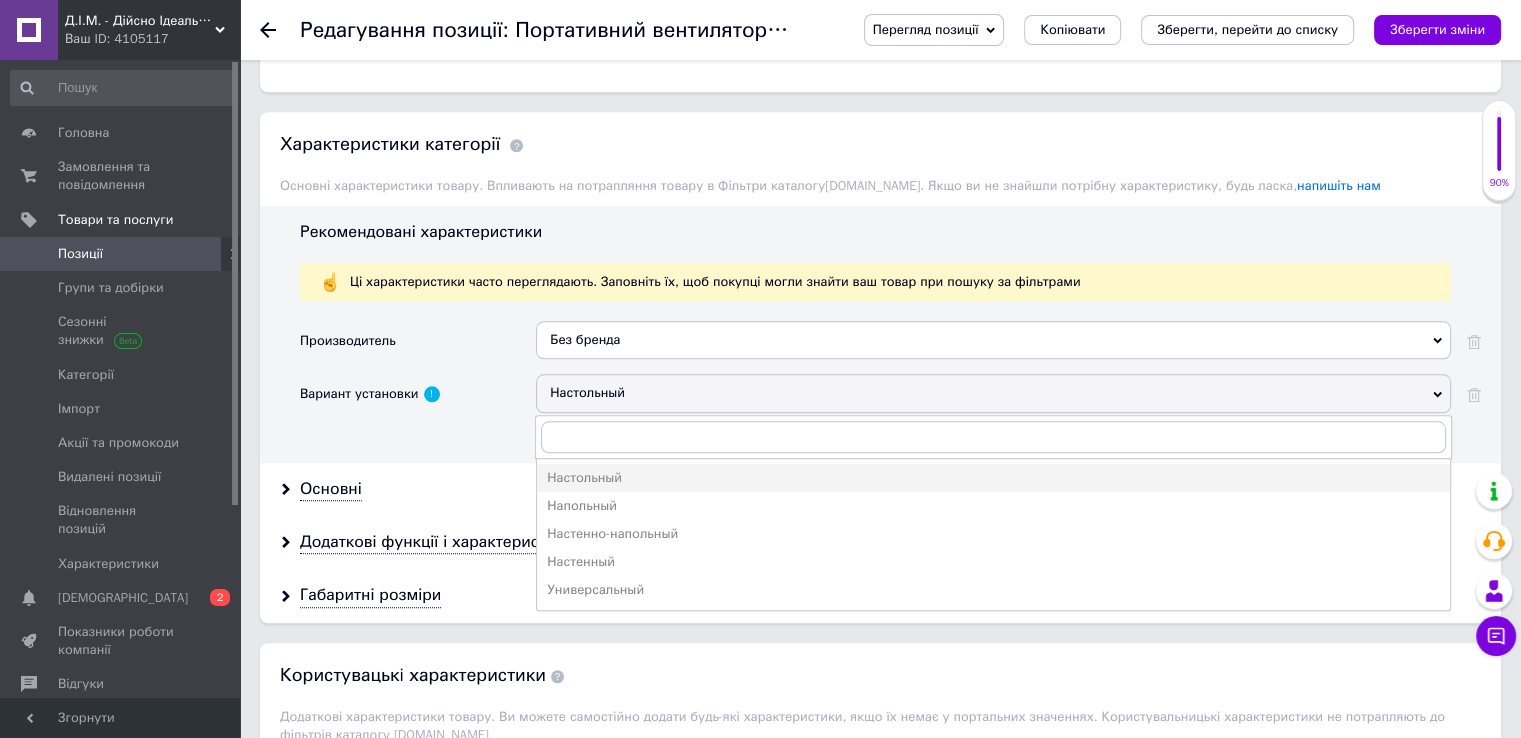 click on "Настольный" at bounding box center [993, 393] 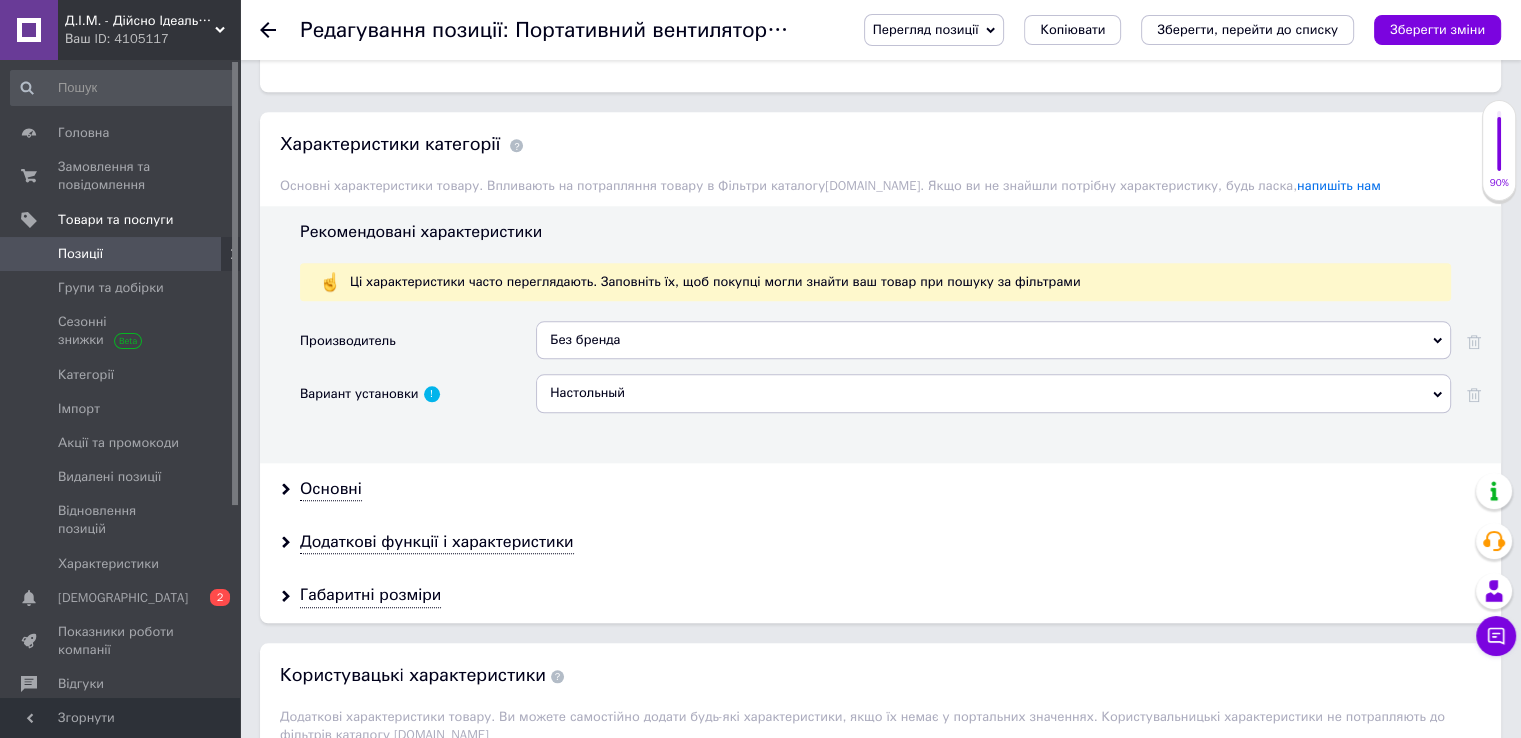 click on "Настольный" at bounding box center [993, 393] 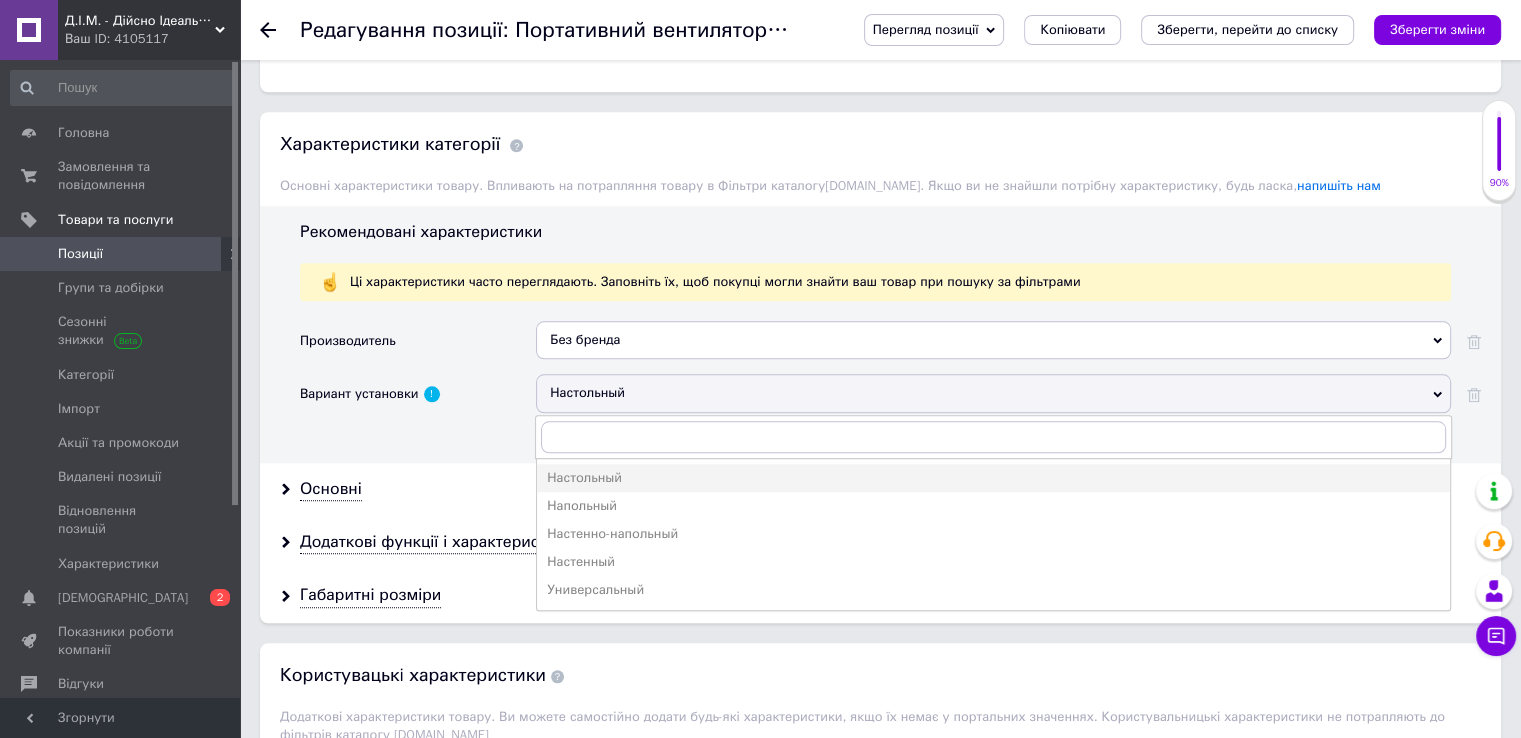 click on "Настольный" at bounding box center (993, 393) 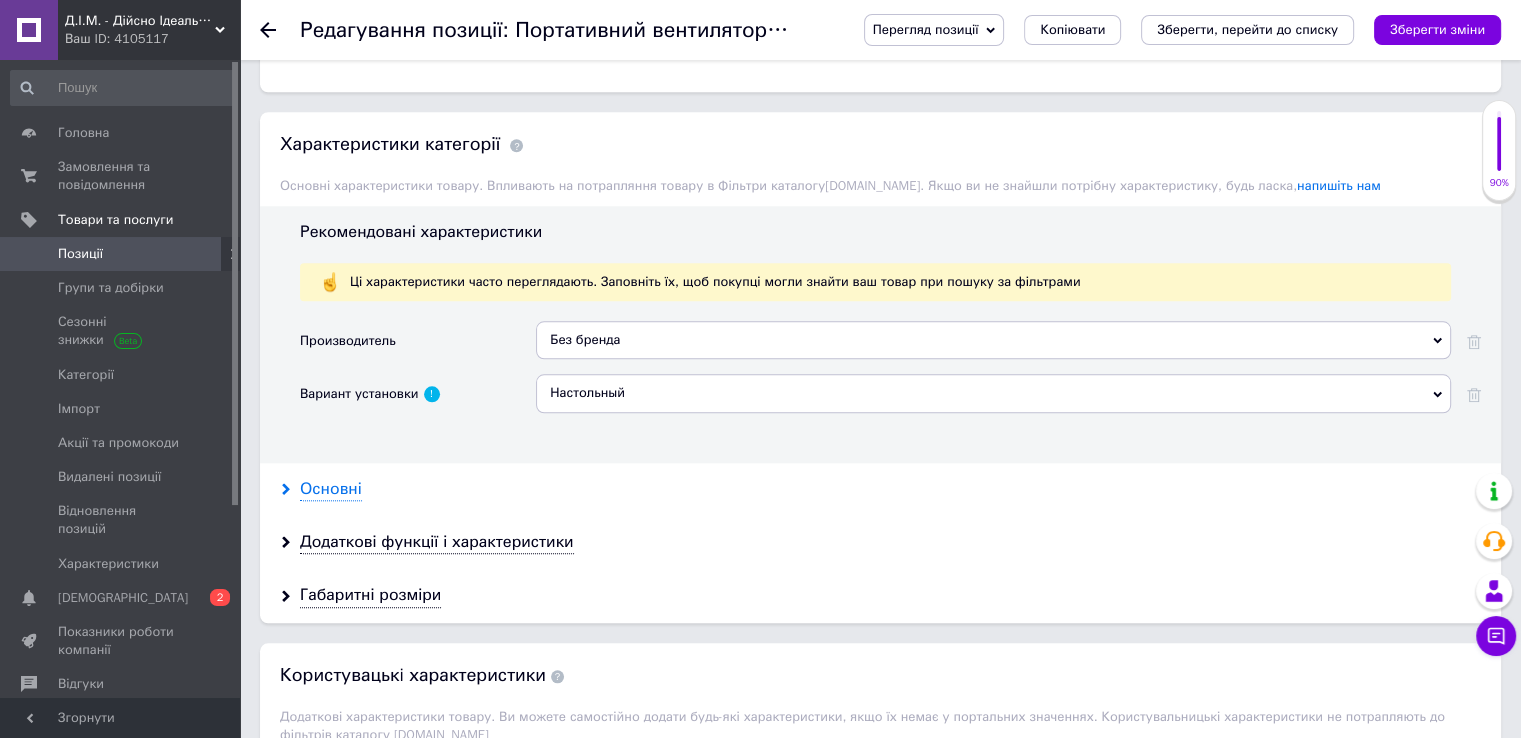 click on "Основні" at bounding box center (331, 489) 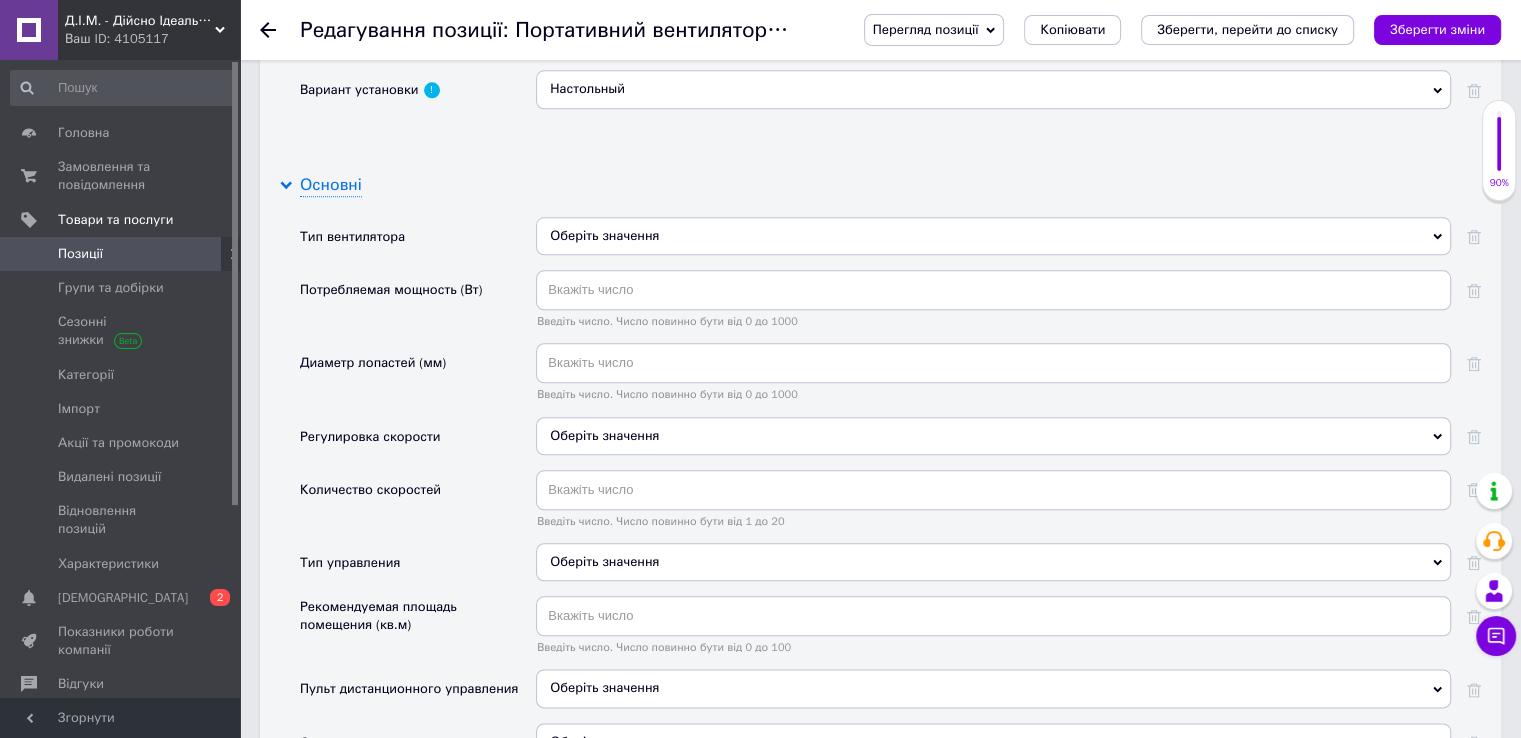 scroll, scrollTop: 2224, scrollLeft: 0, axis: vertical 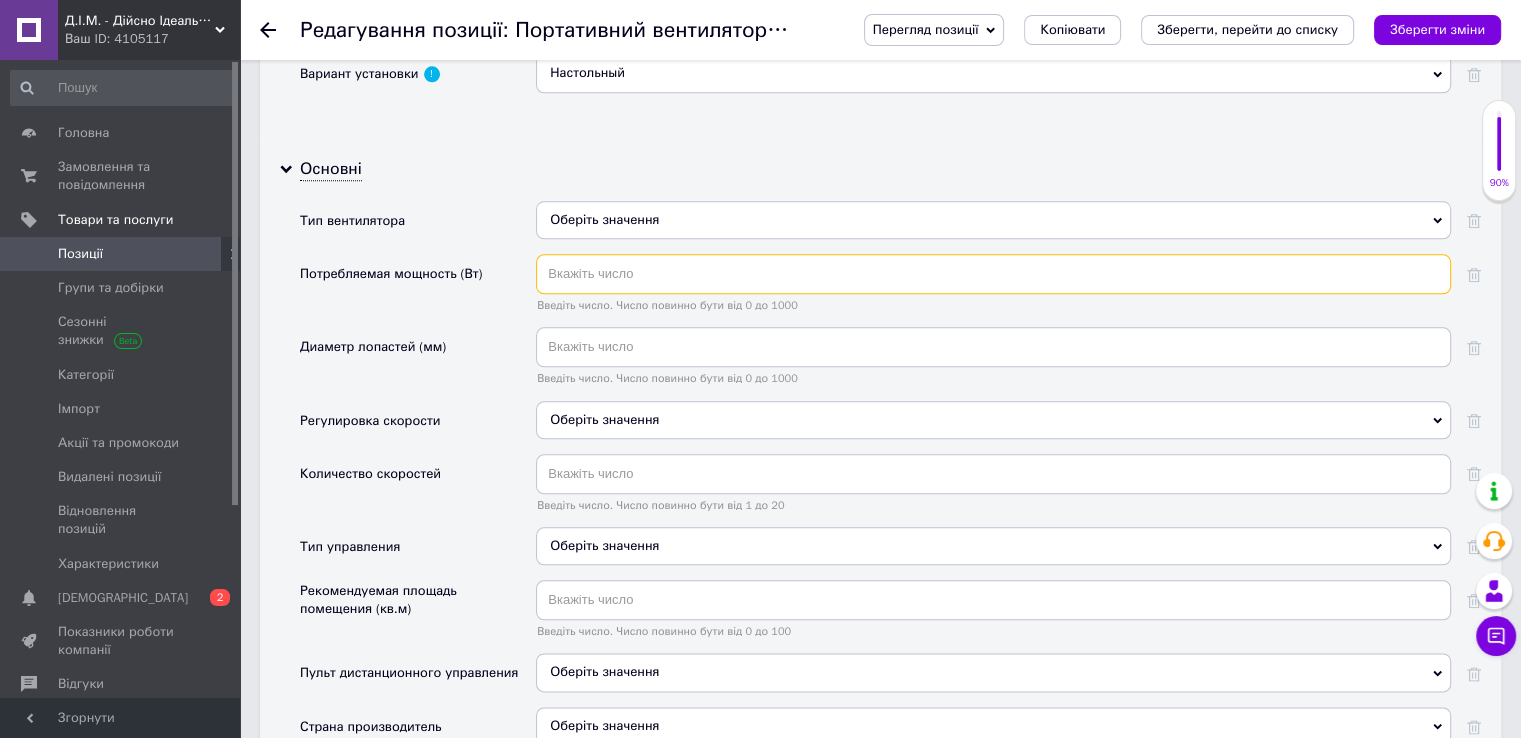 click at bounding box center [993, 274] 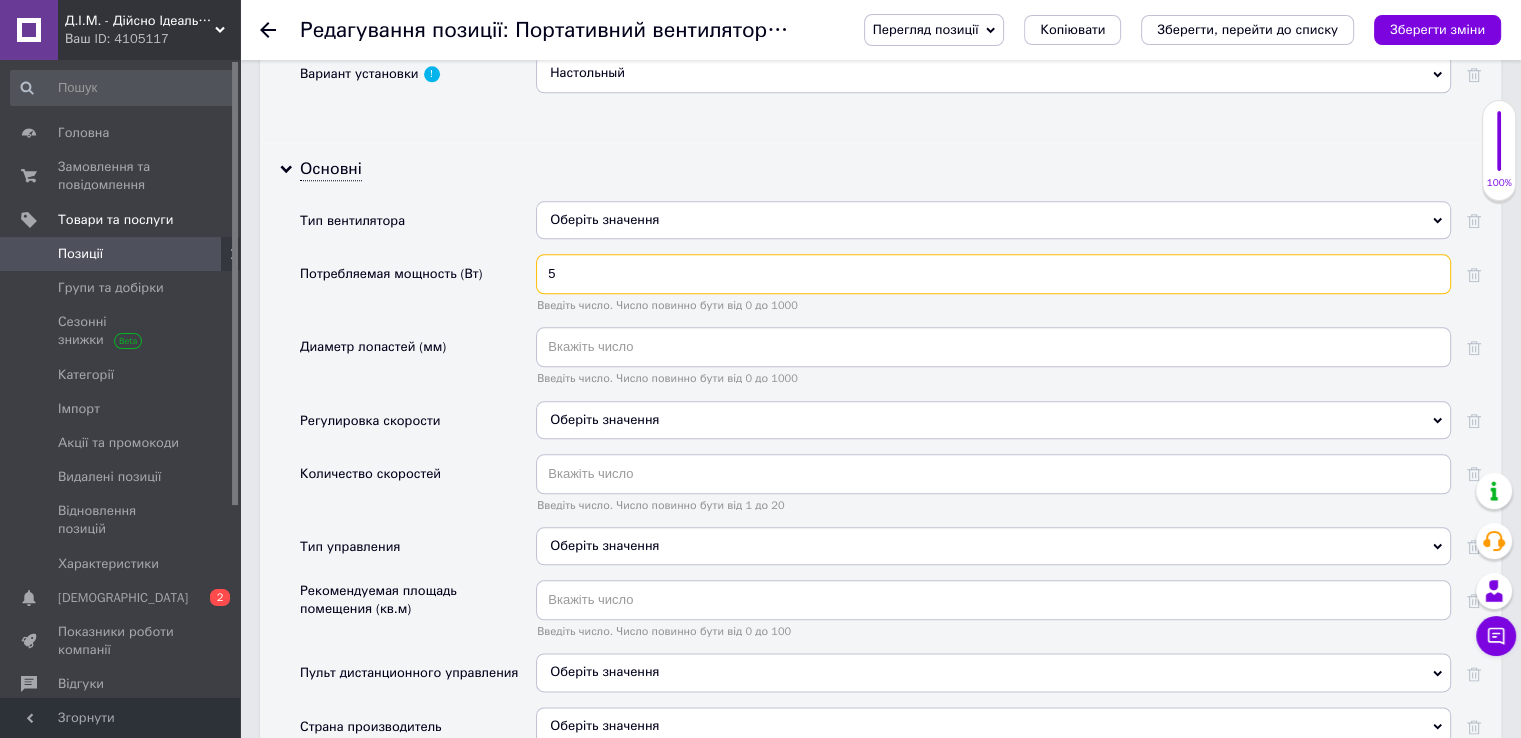 type on "5" 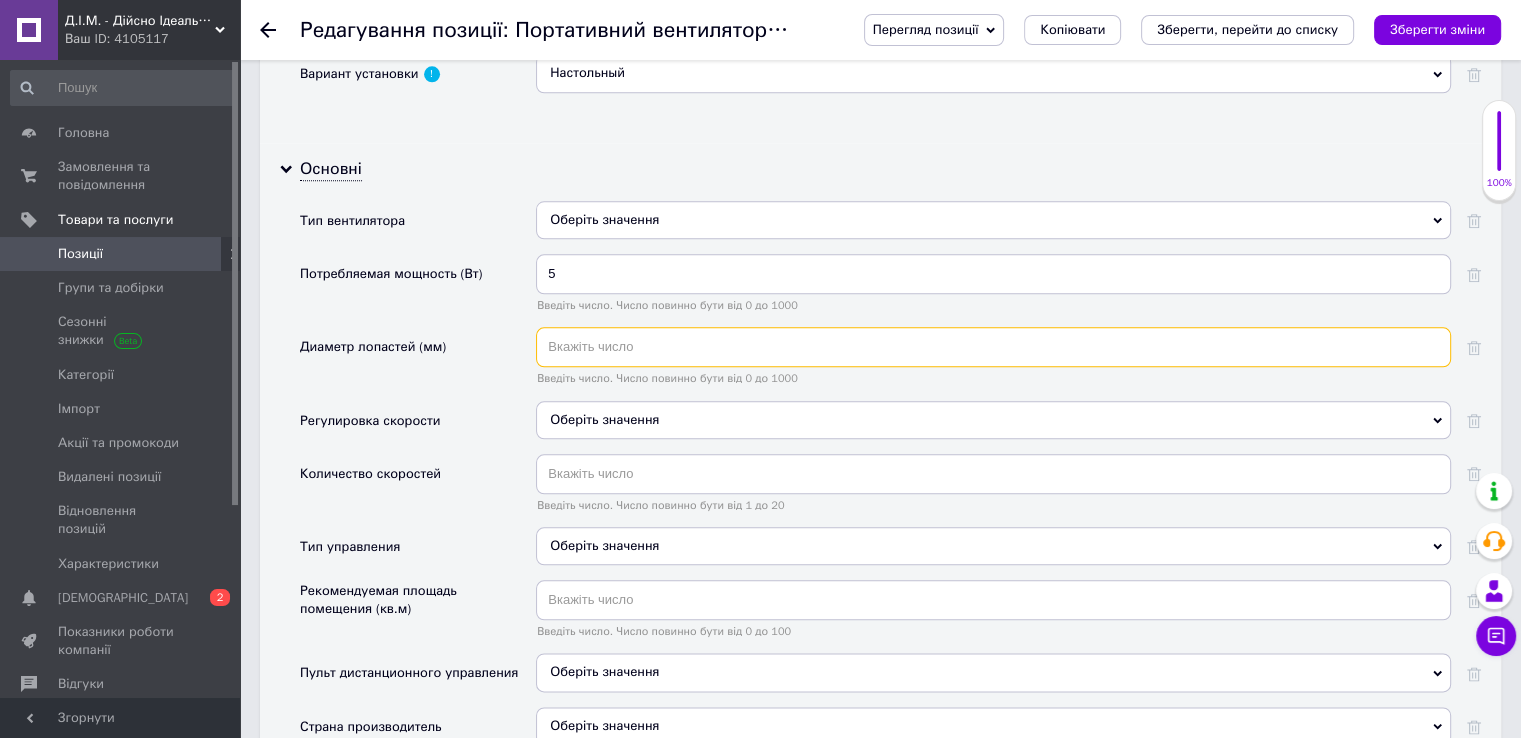 click at bounding box center [993, 347] 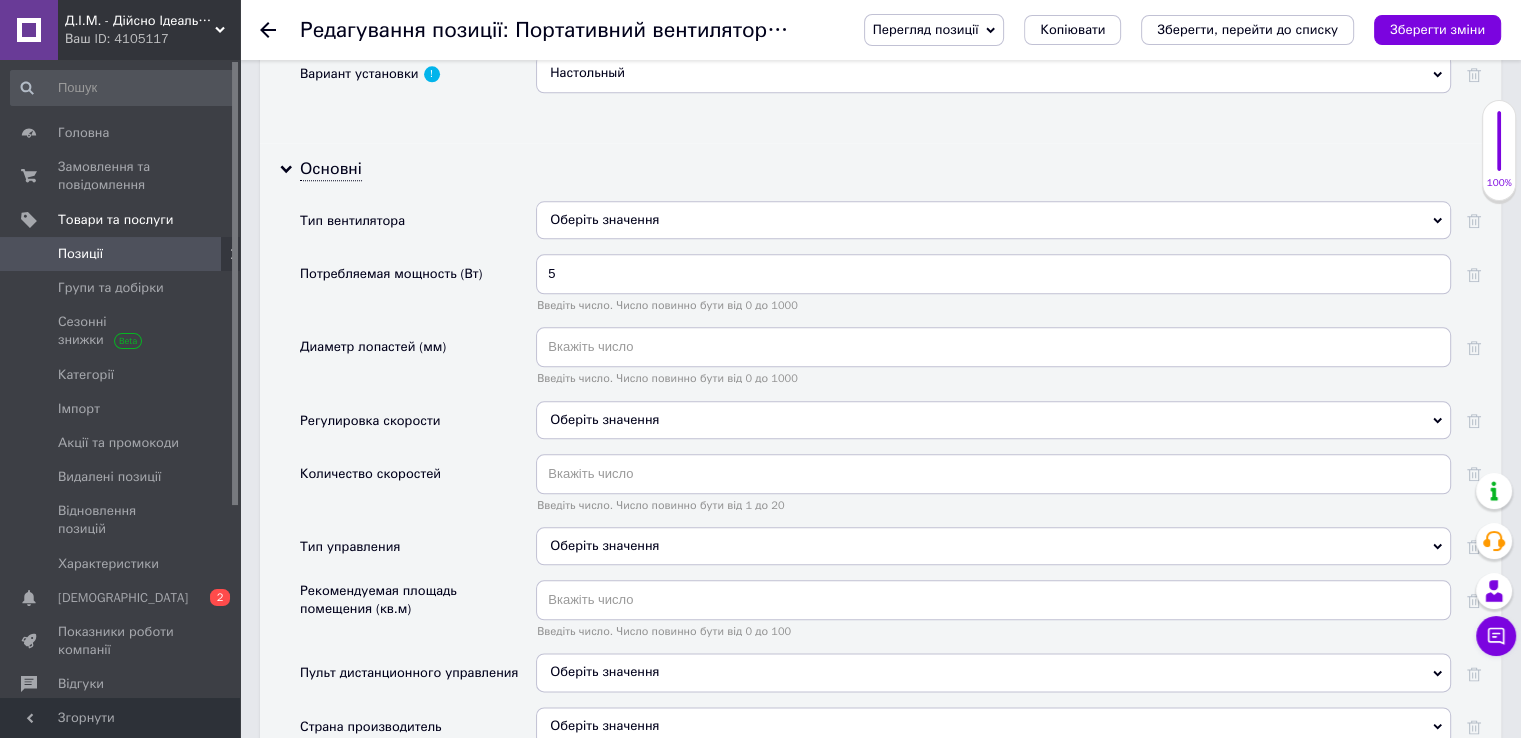 click on "Оберіть значення" at bounding box center (993, 220) 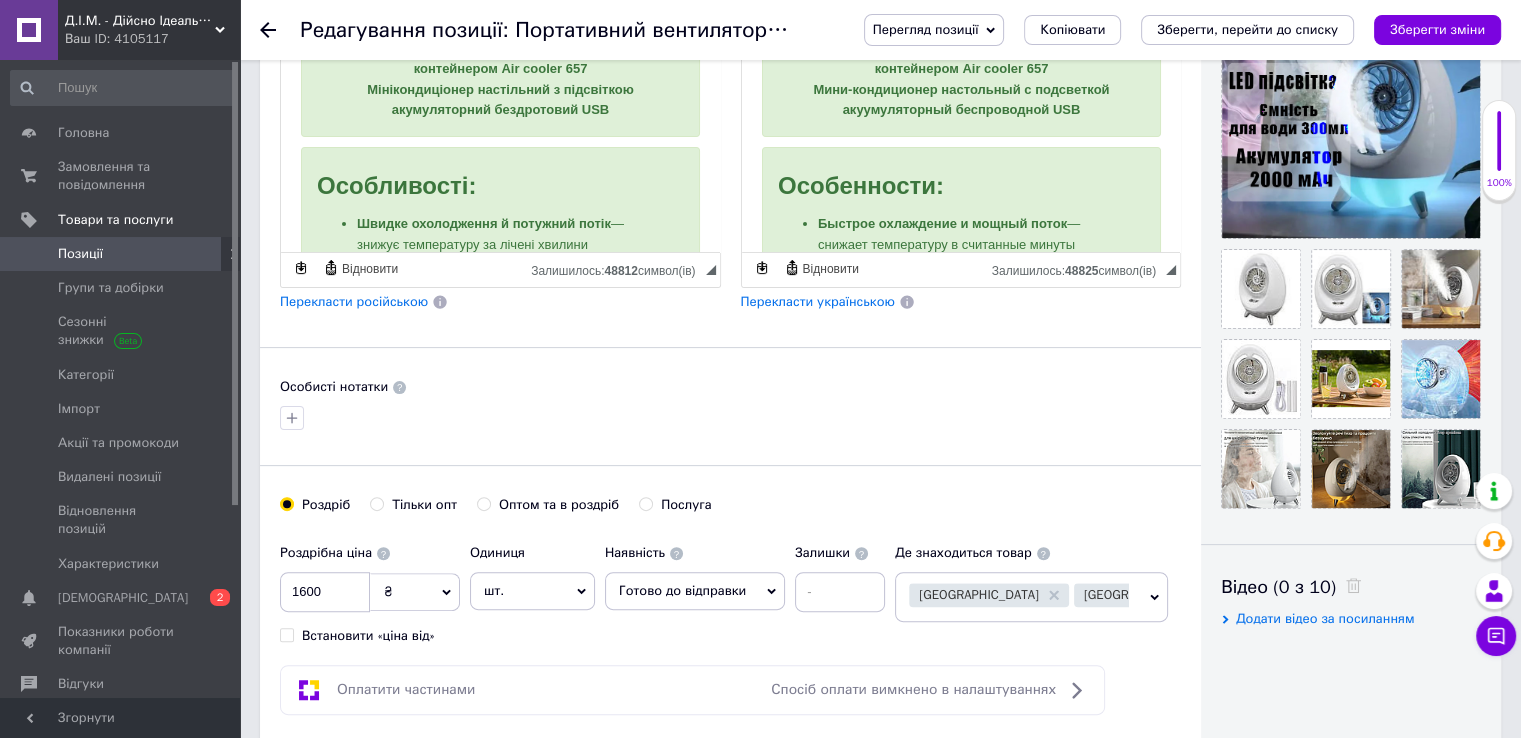 scroll, scrollTop: 500, scrollLeft: 0, axis: vertical 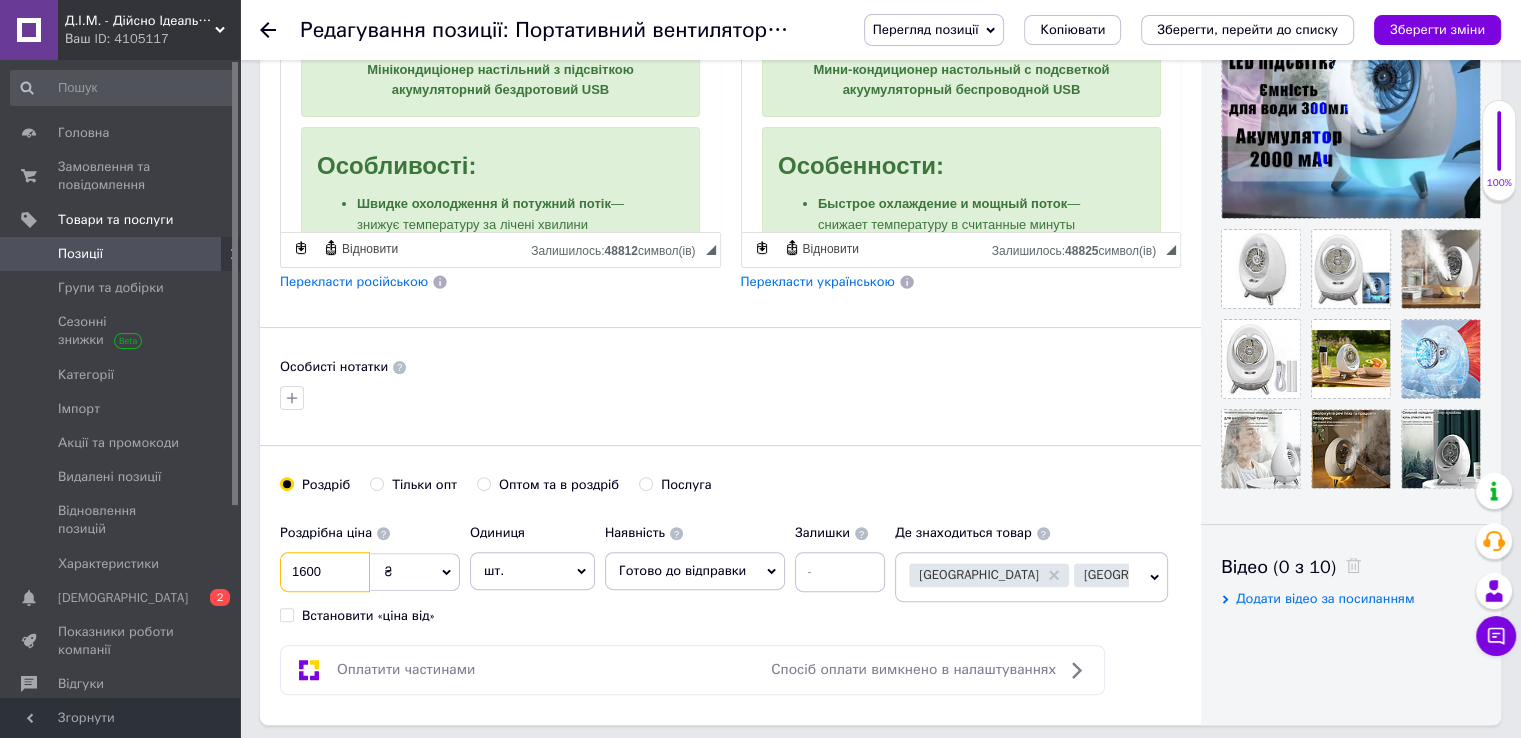 click on "1600" at bounding box center (325, 572) 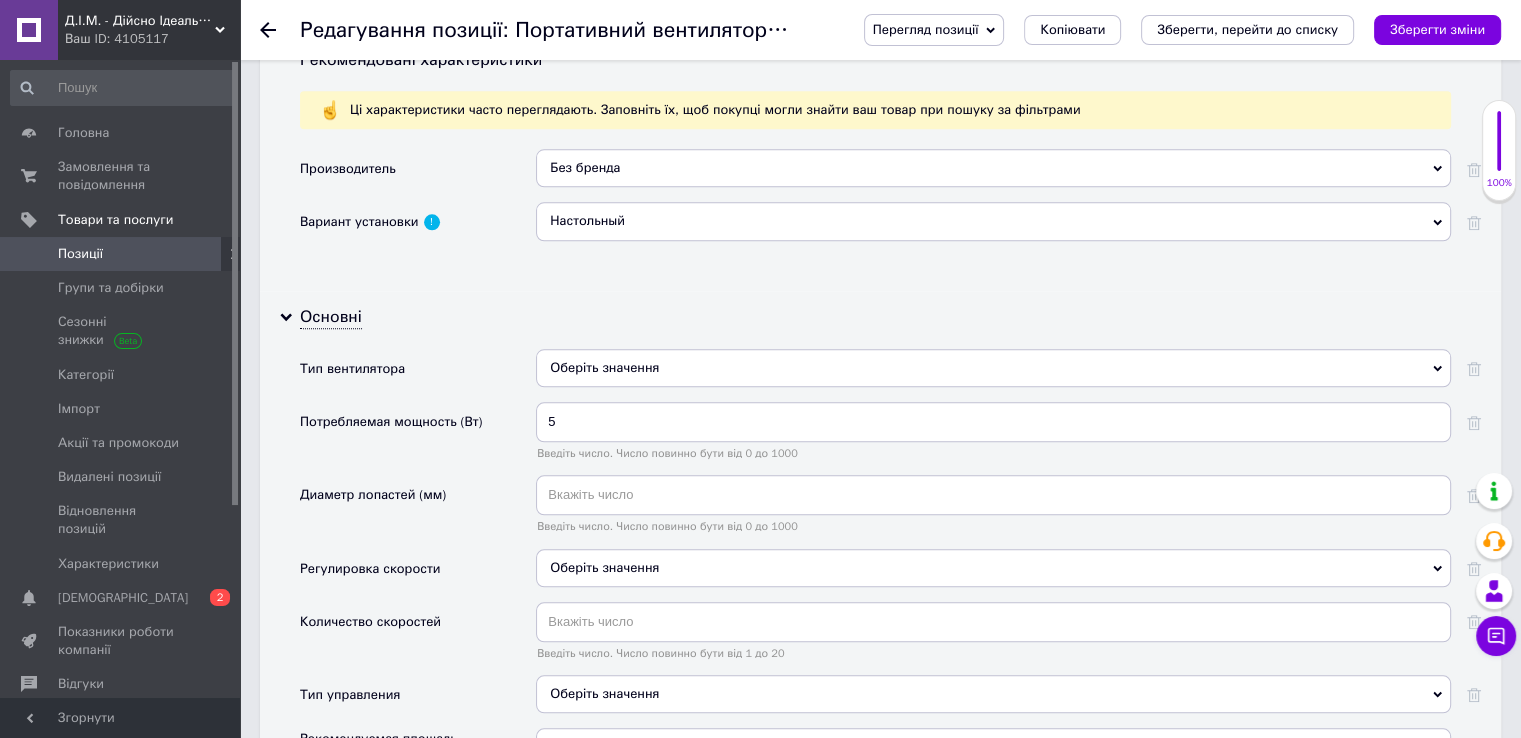 scroll, scrollTop: 2241, scrollLeft: 0, axis: vertical 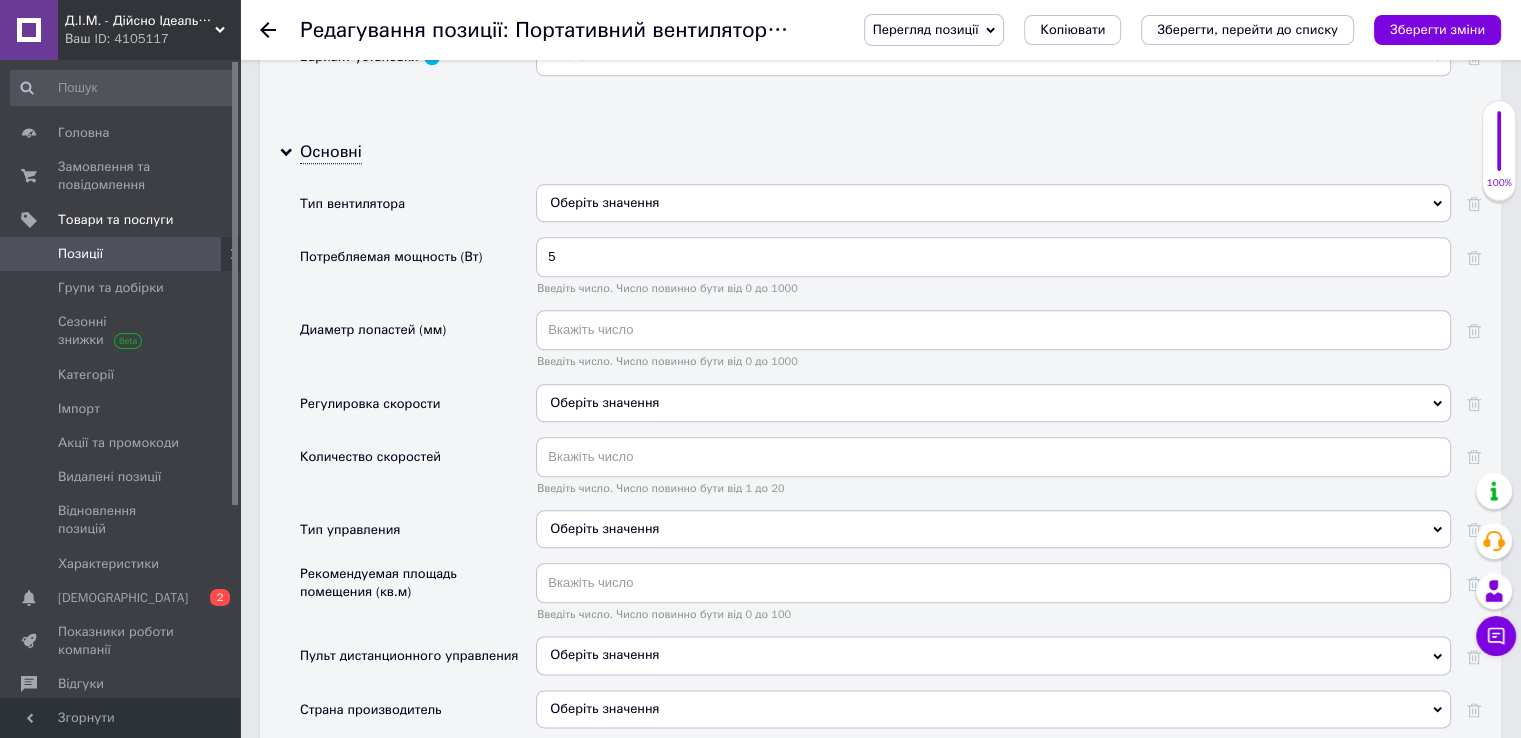 type on "1800" 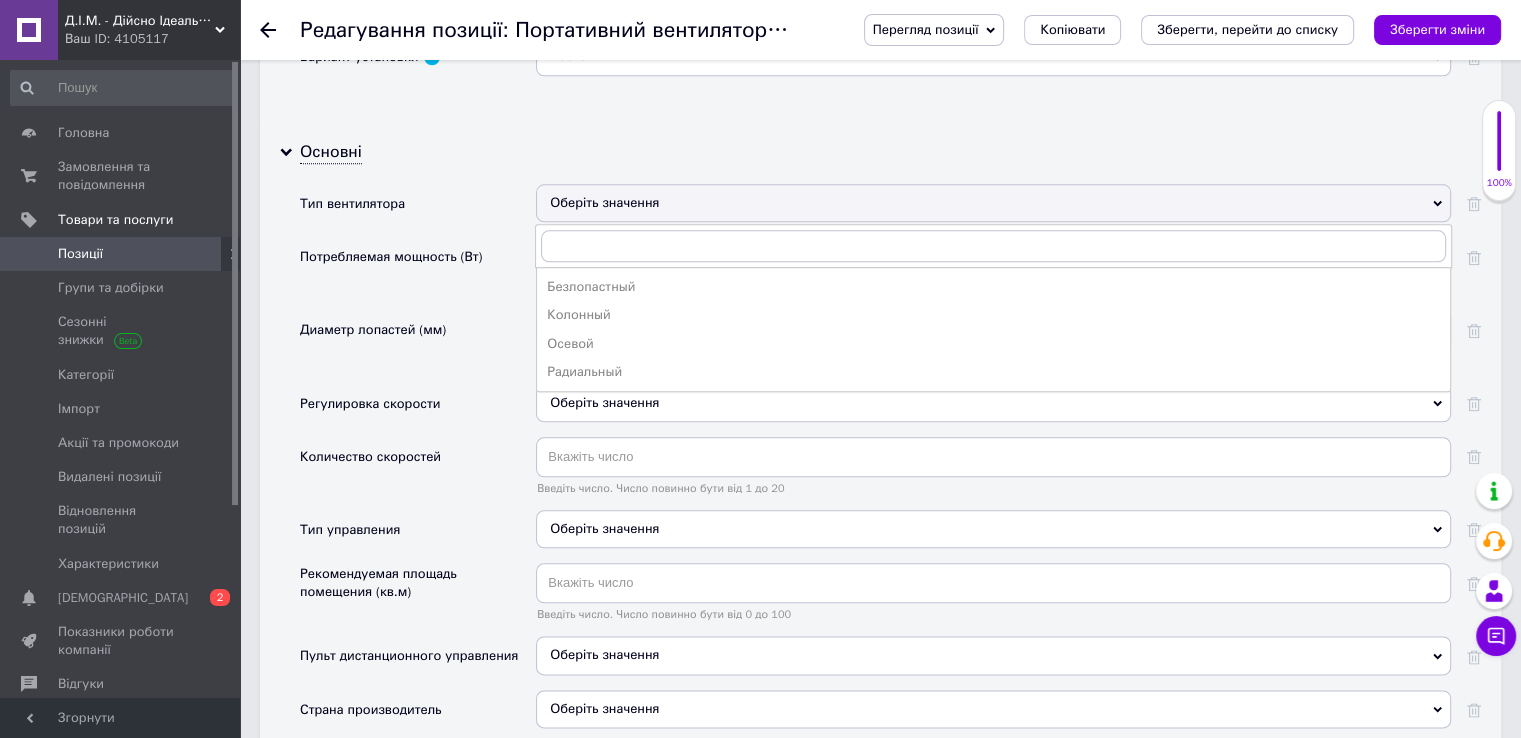 click on "Потребляемая мощность (Вт)" at bounding box center [418, 273] 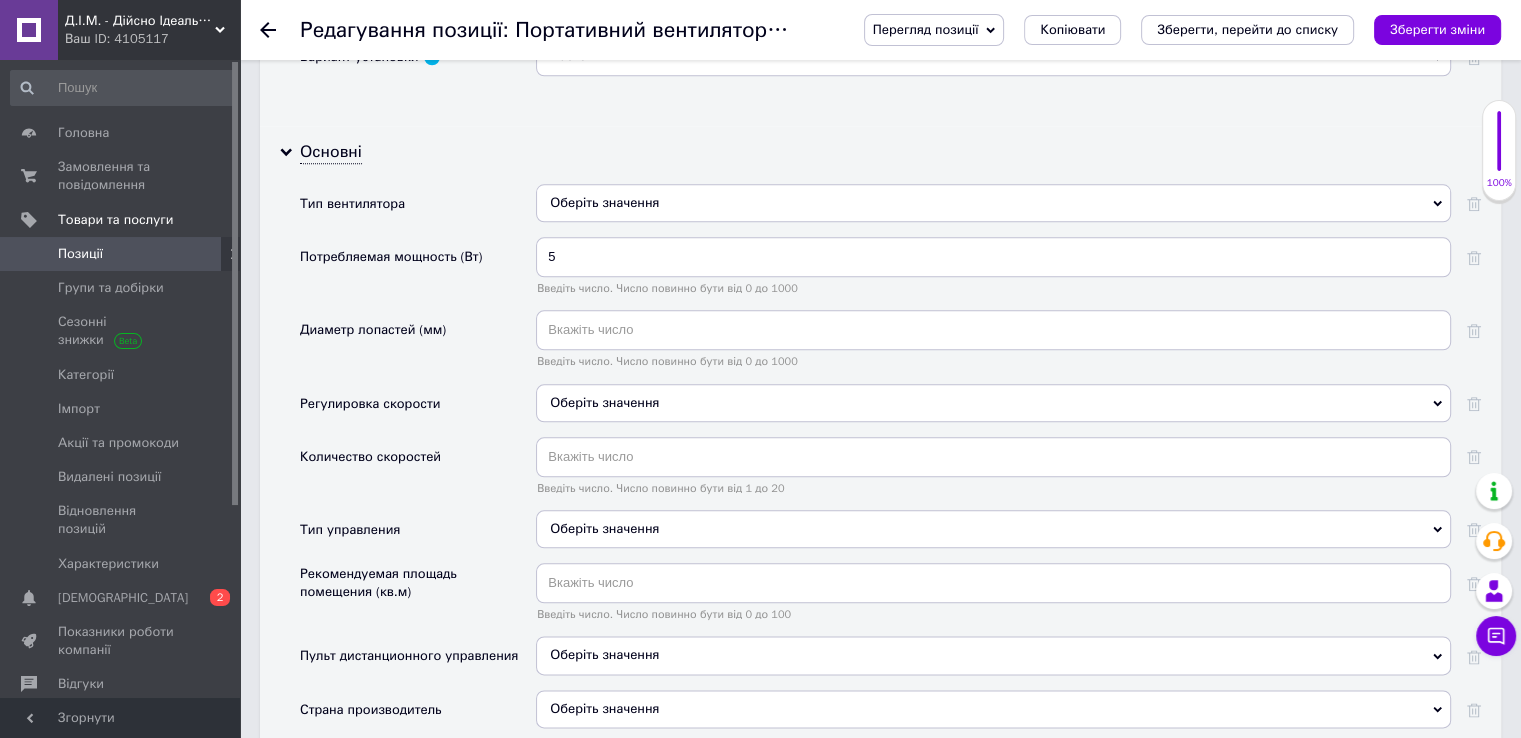 click on "Оберіть значення" at bounding box center [993, 203] 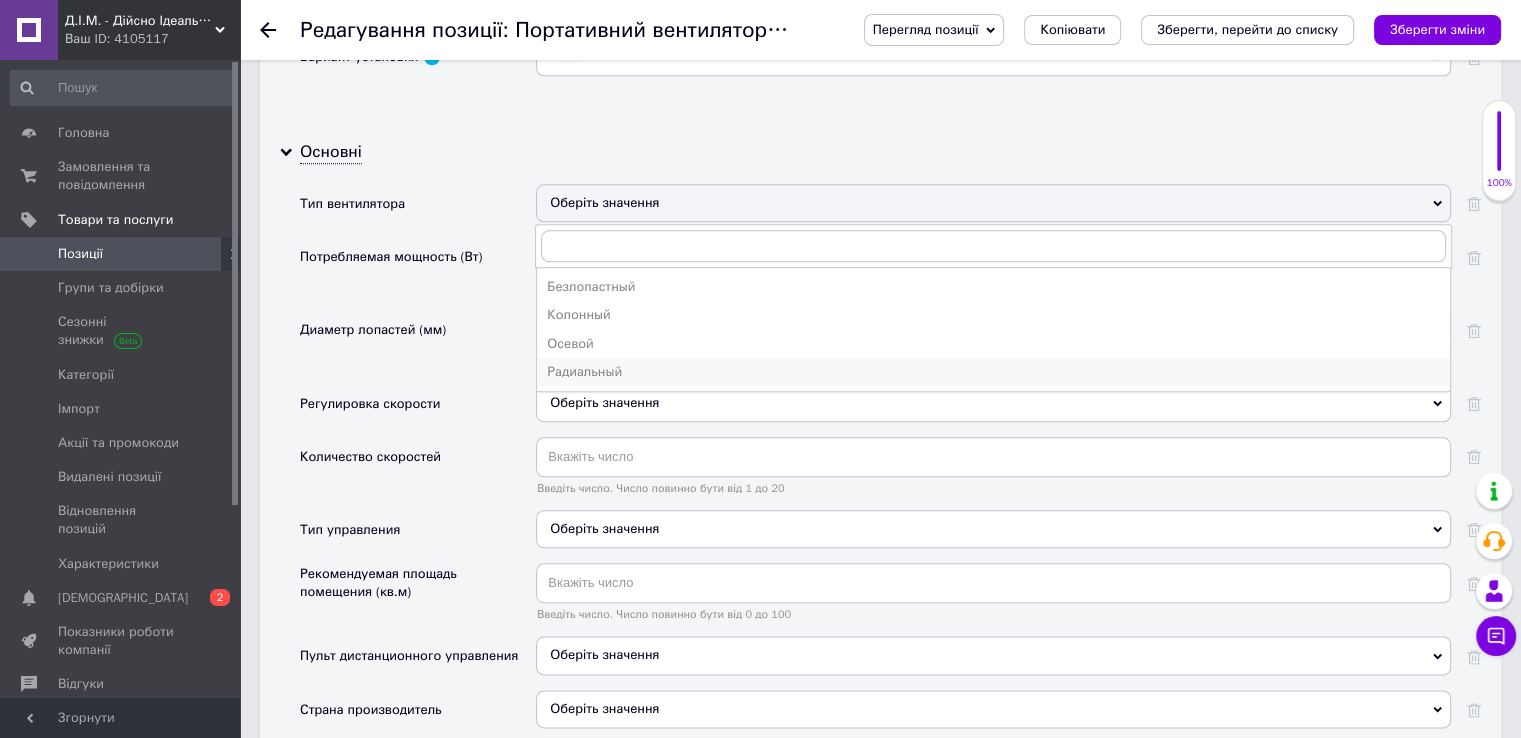 click on "Радиальный" at bounding box center [993, 372] 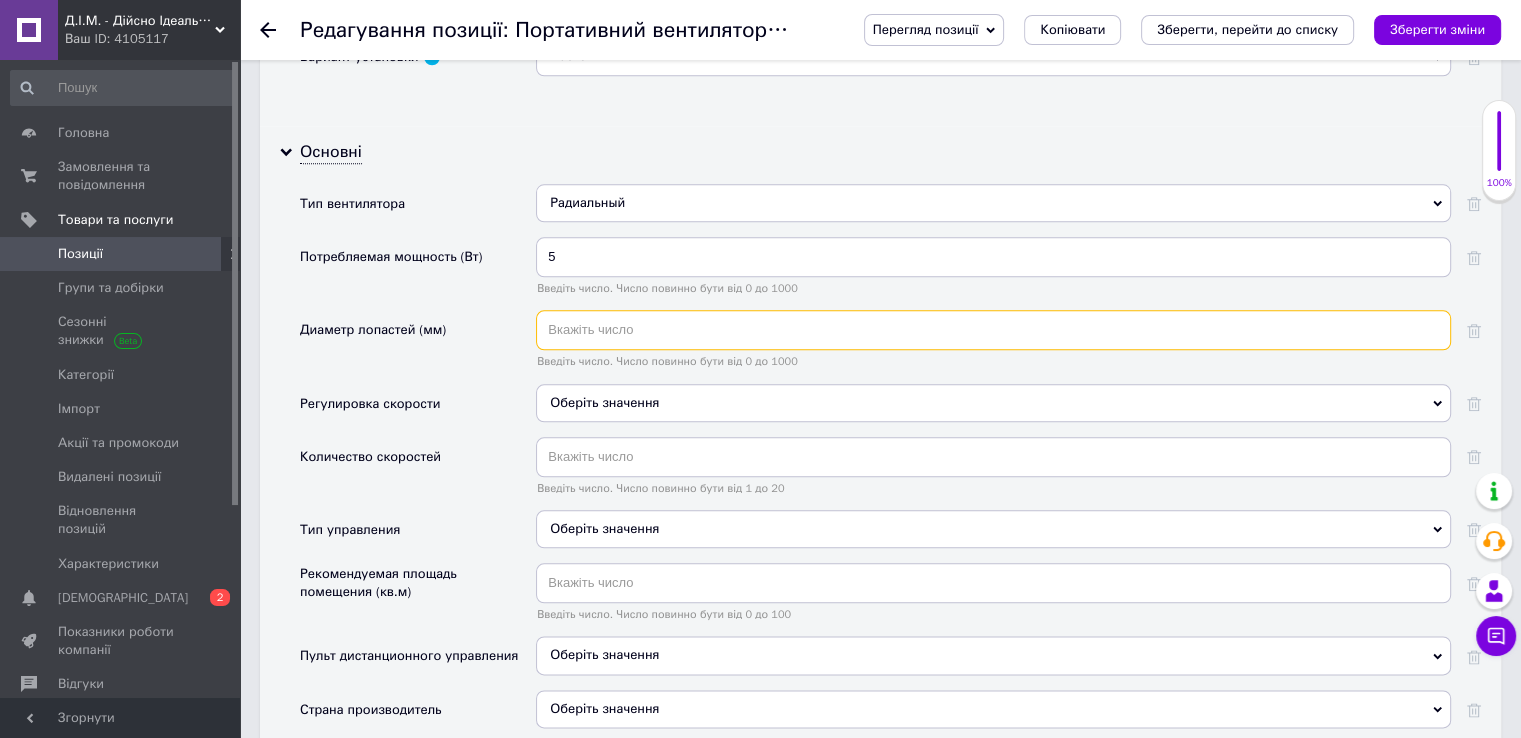 click at bounding box center (993, 330) 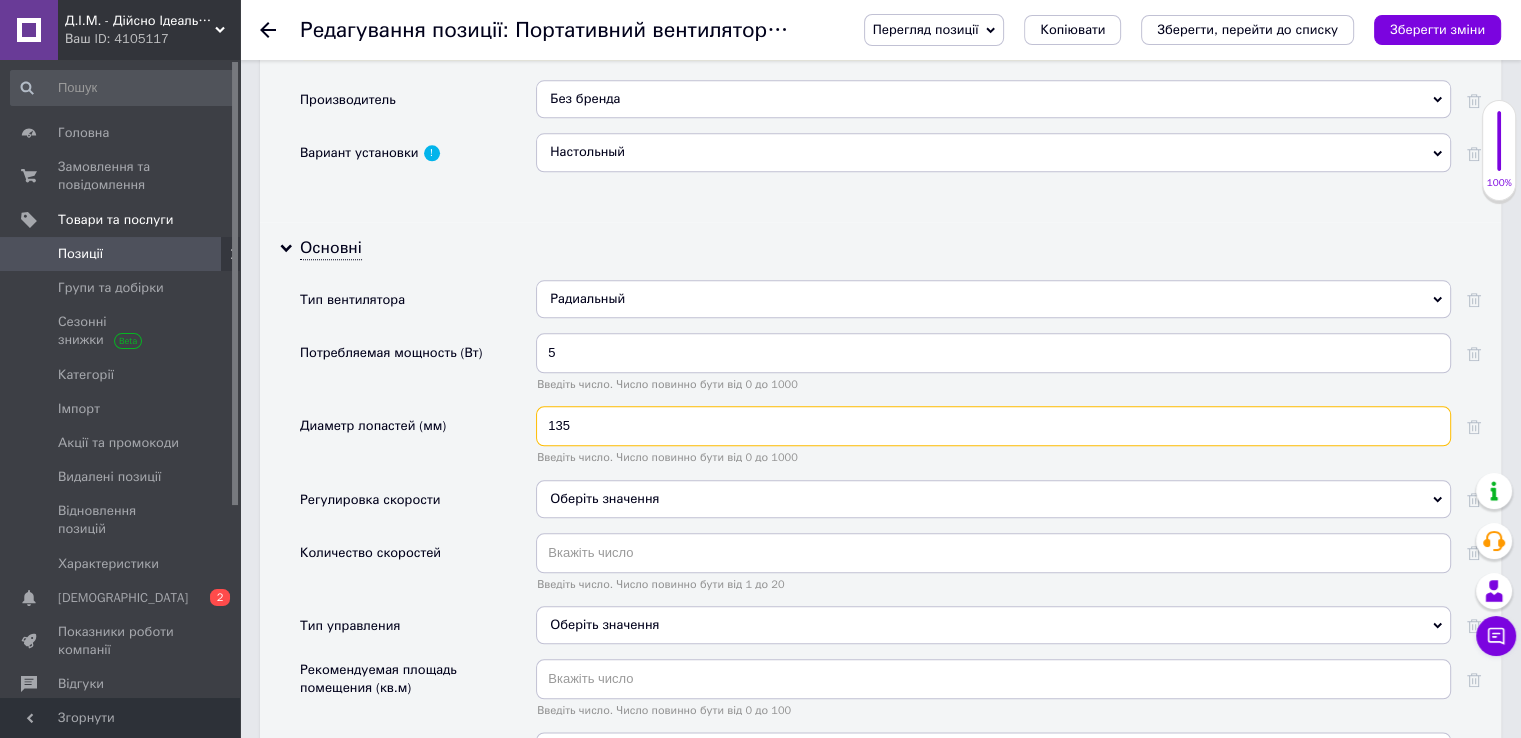 scroll, scrollTop: 2155, scrollLeft: 0, axis: vertical 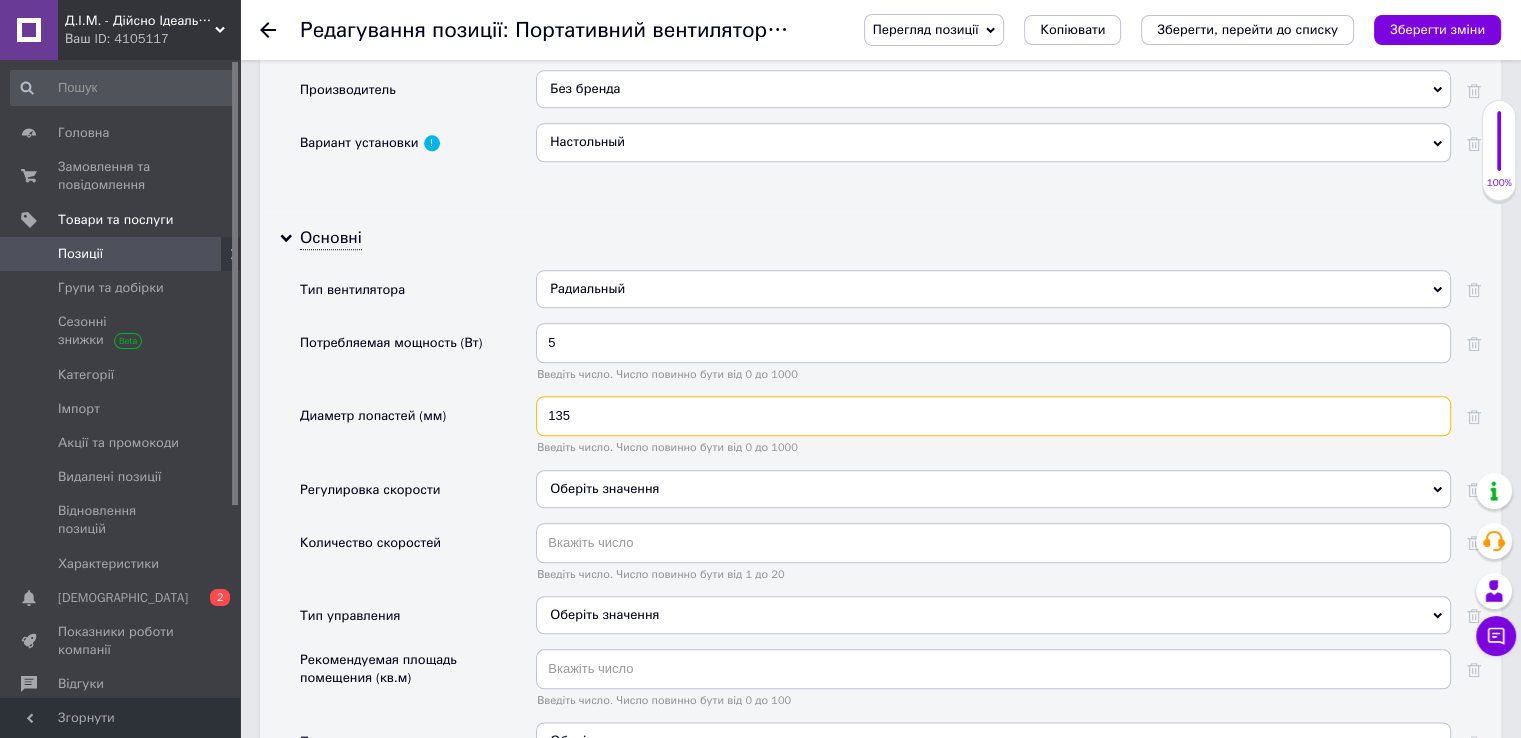 type on "135" 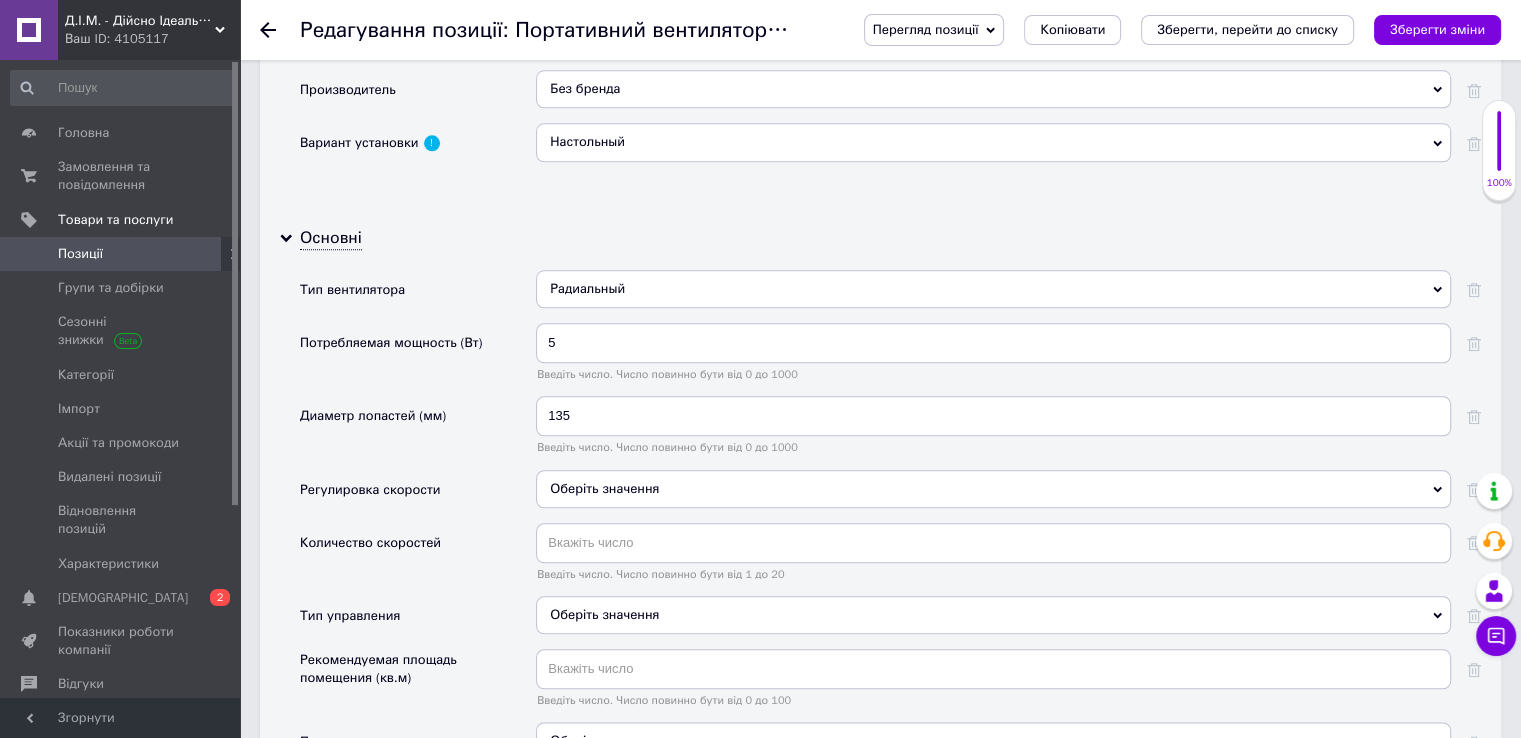 click on "Оберіть значення" at bounding box center [604, 488] 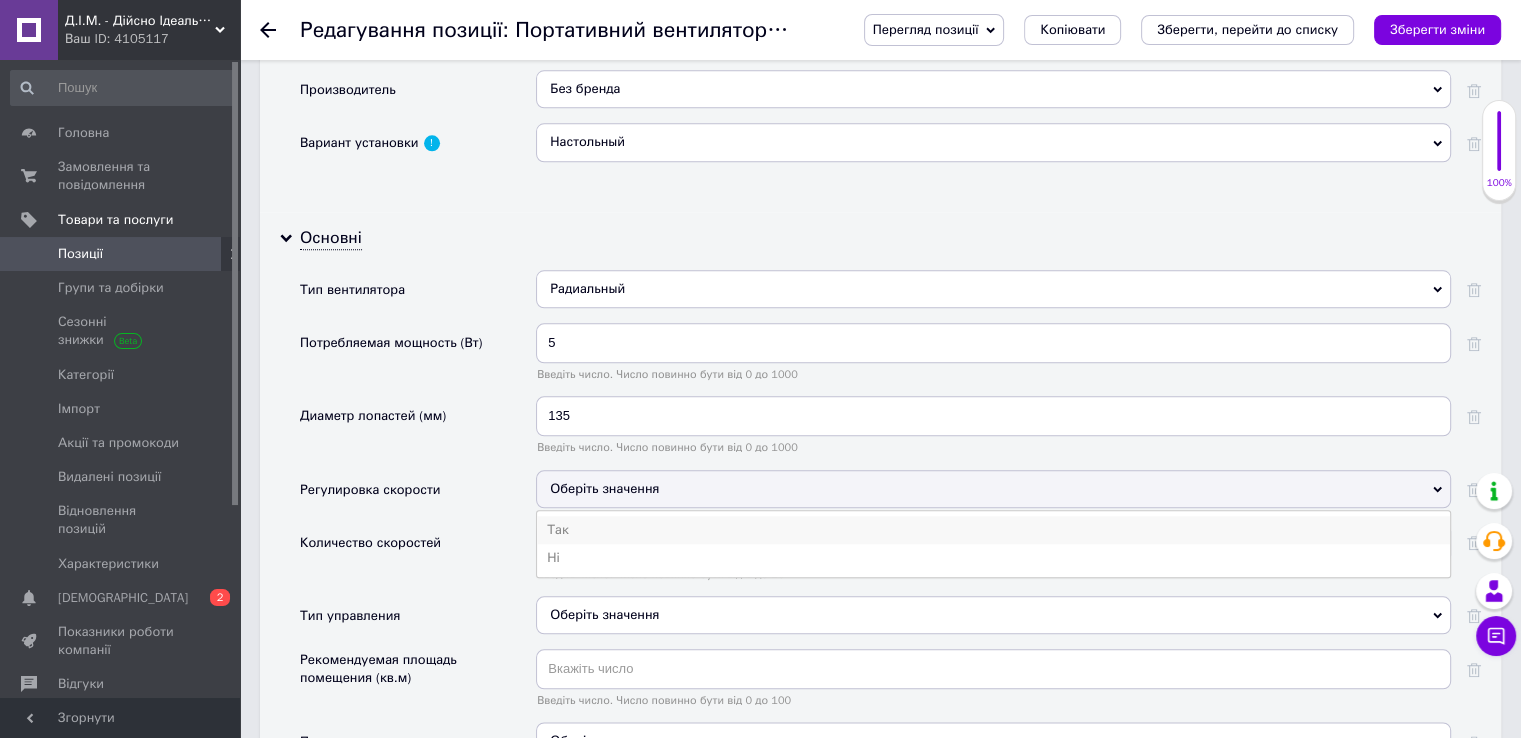 click on "Так" at bounding box center [993, 530] 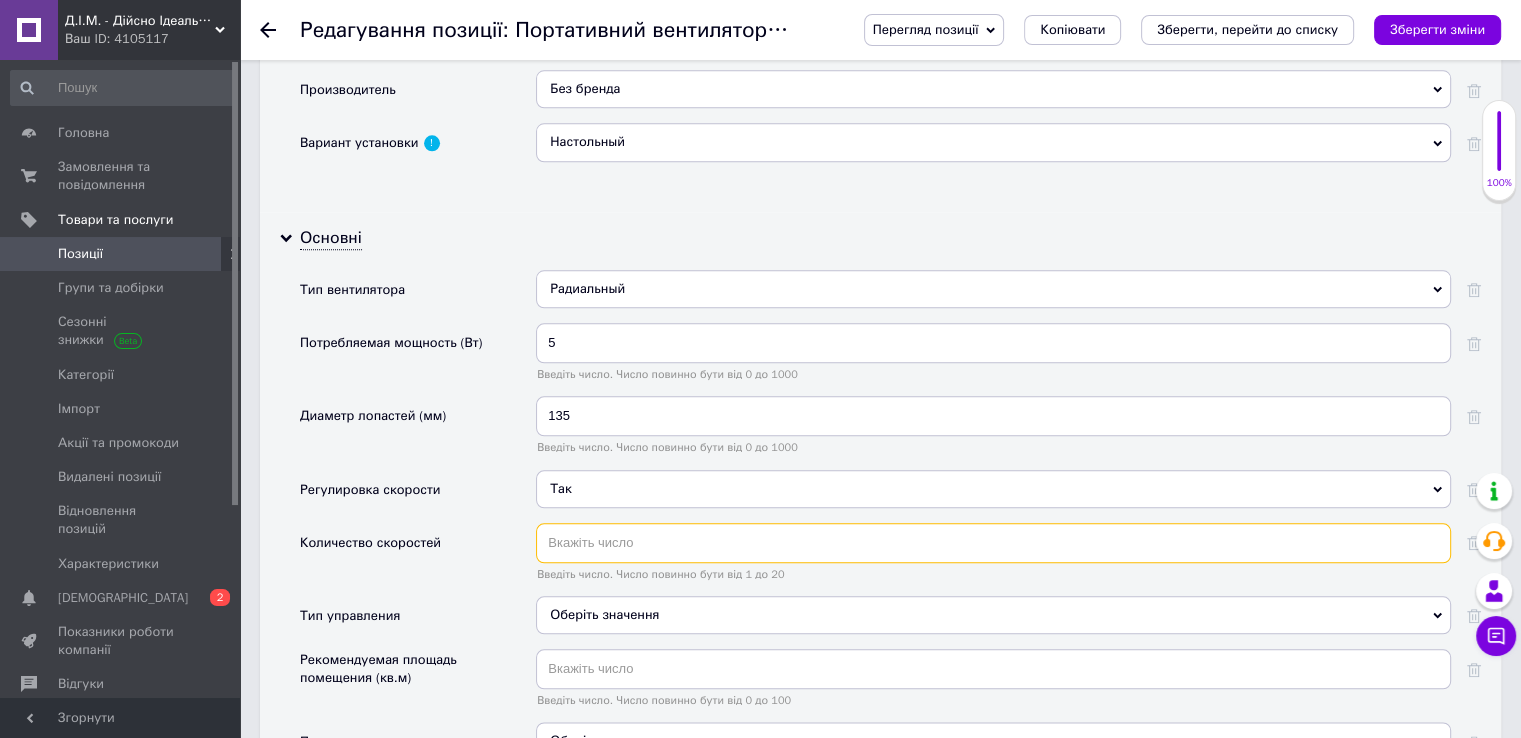 click at bounding box center [993, 543] 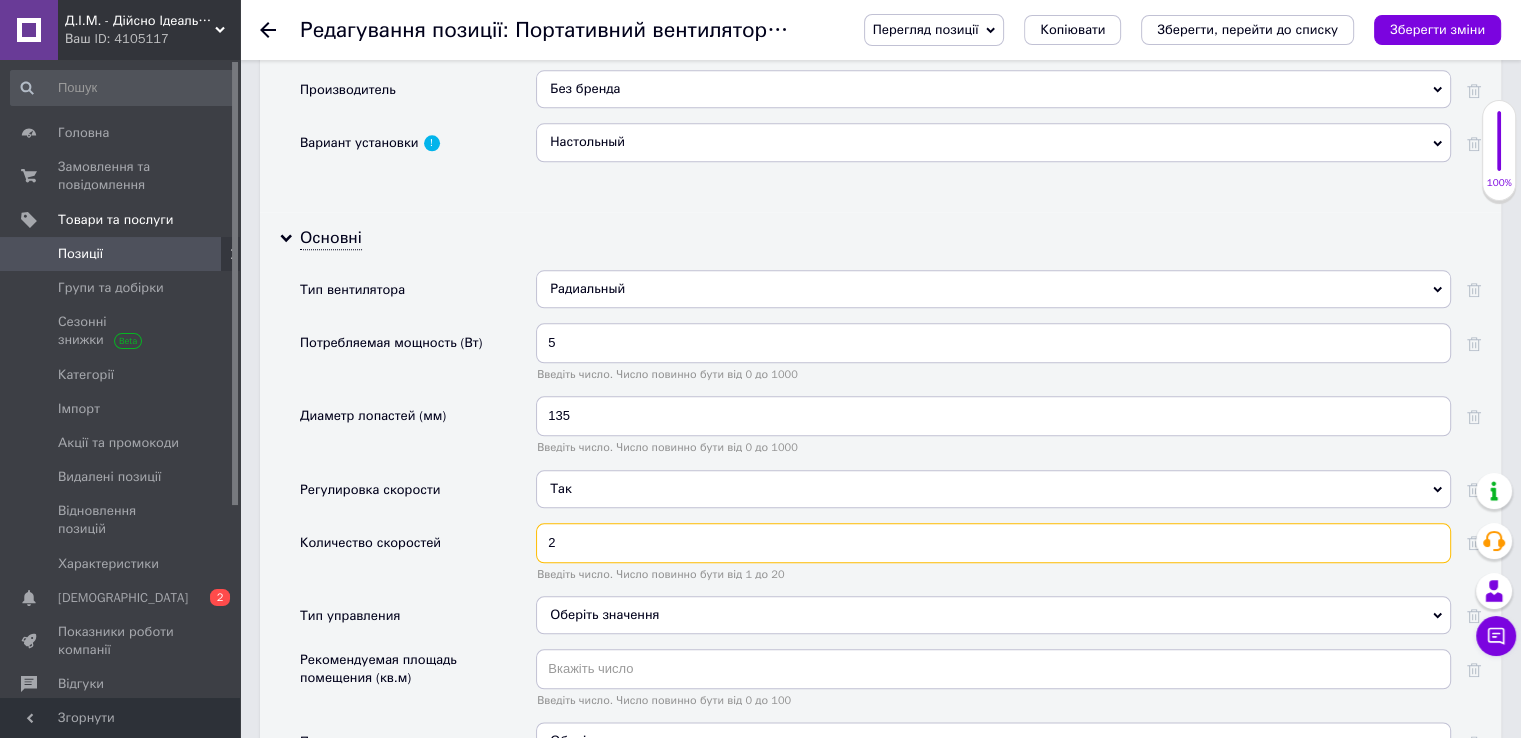 type on "2" 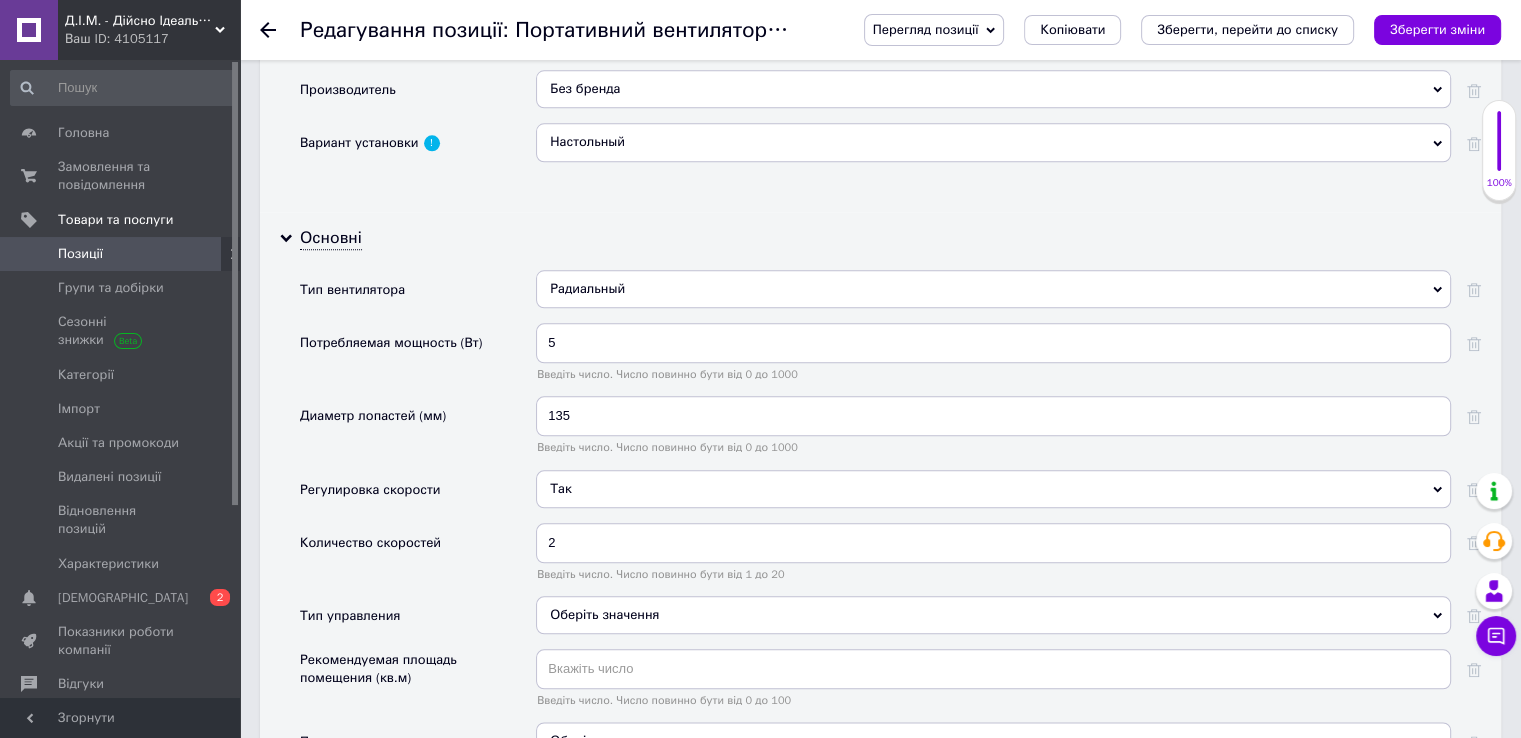 click on "Оберіть значення" at bounding box center [993, 615] 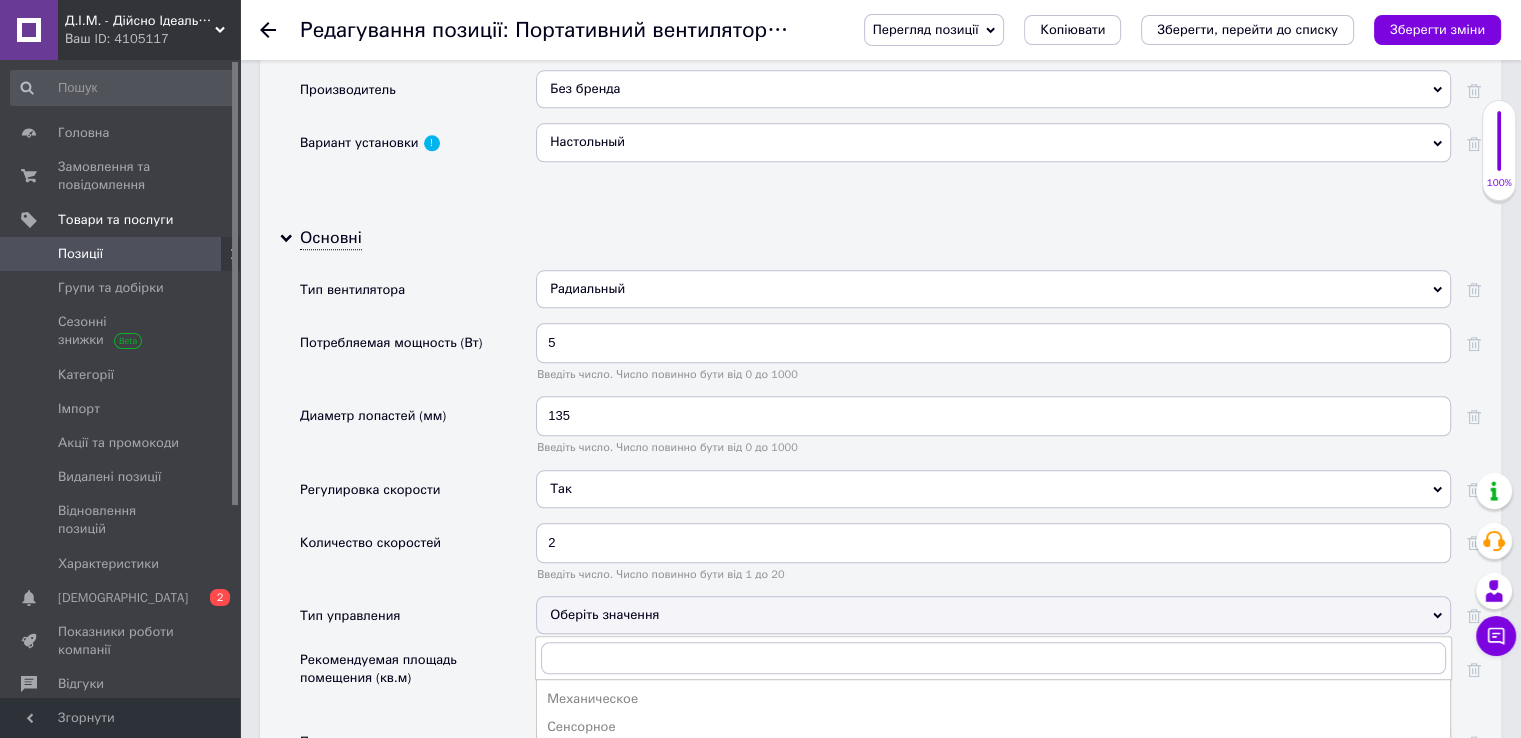 click on "Механическое" at bounding box center [993, 699] 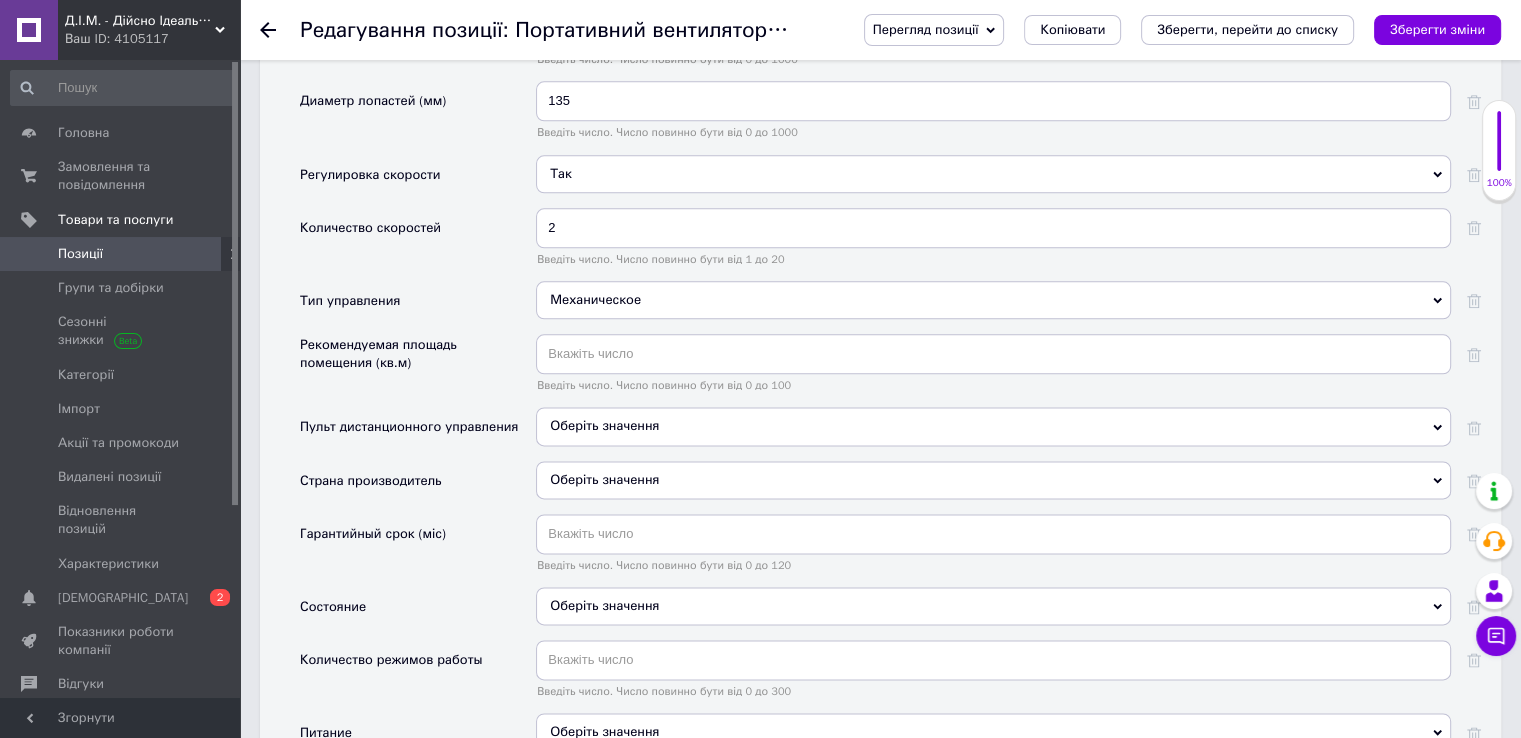 scroll, scrollTop: 2475, scrollLeft: 0, axis: vertical 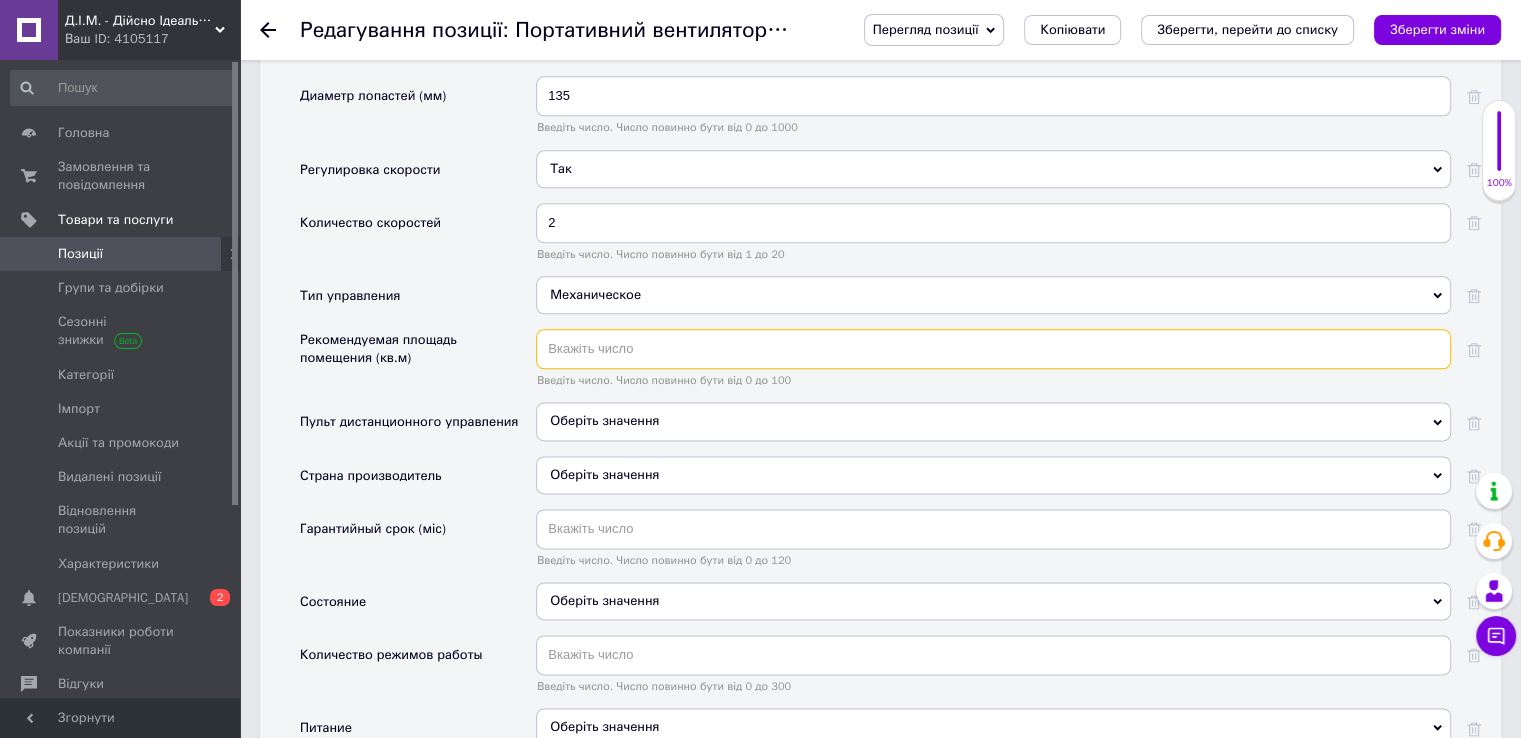 click at bounding box center [993, 349] 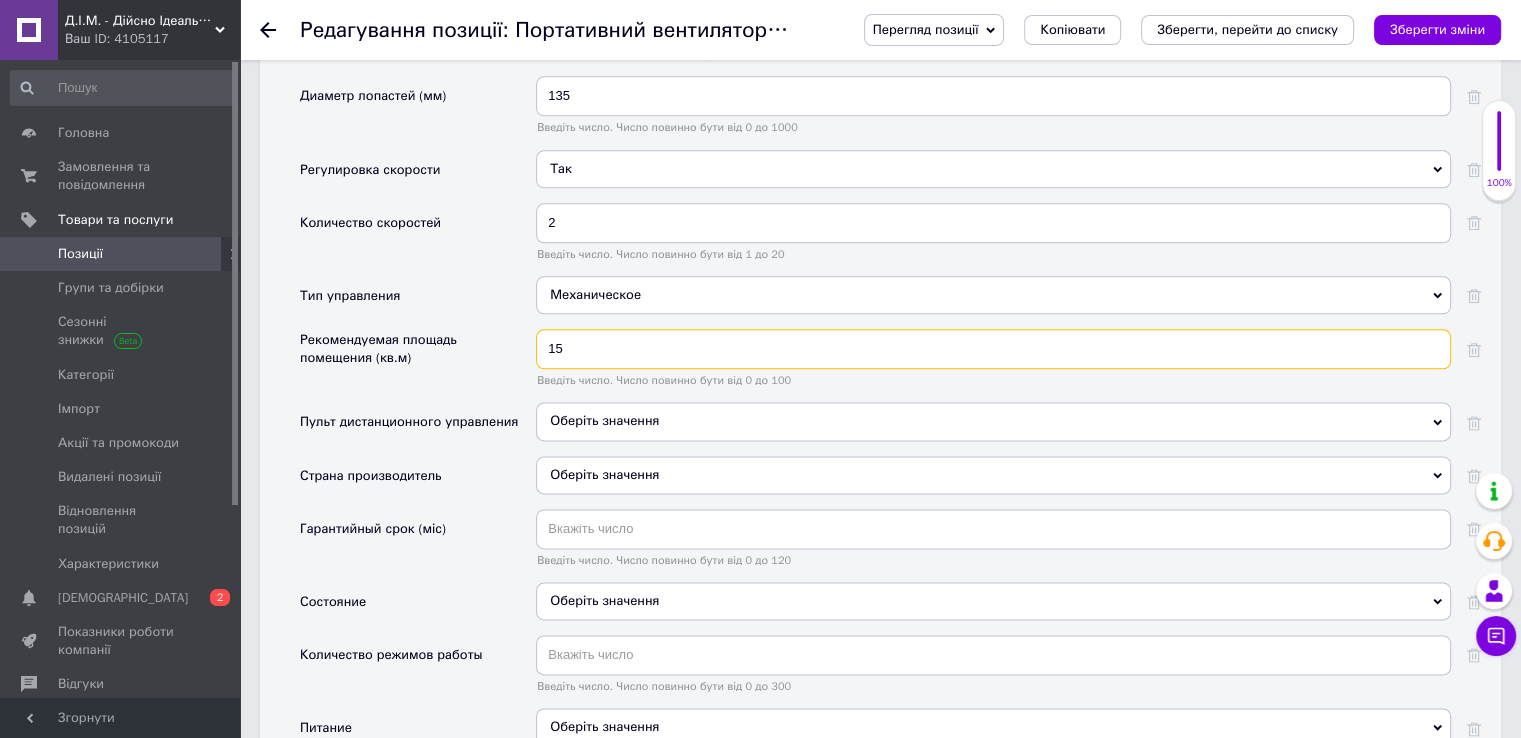 type on "15" 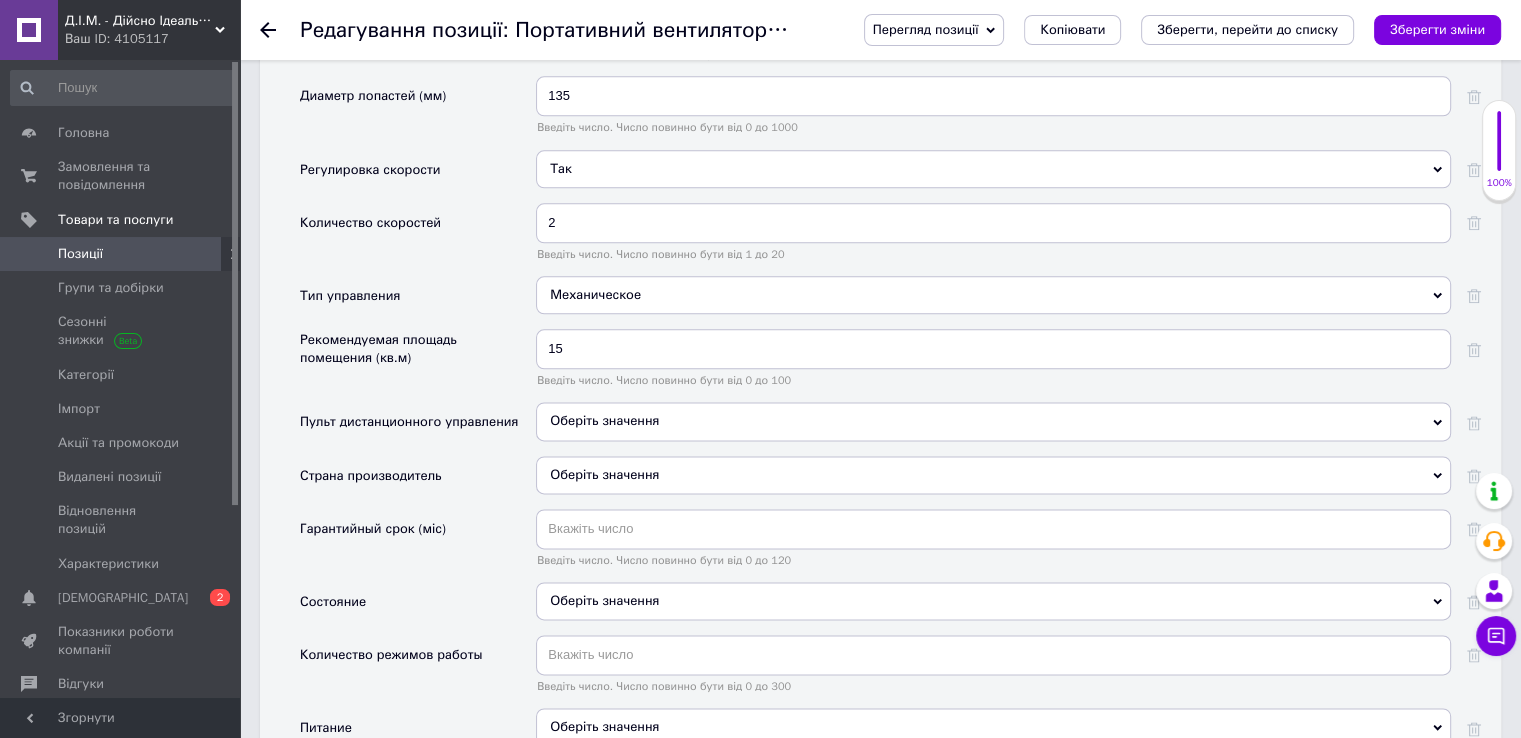 click on "Оберіть значення" at bounding box center (993, 421) 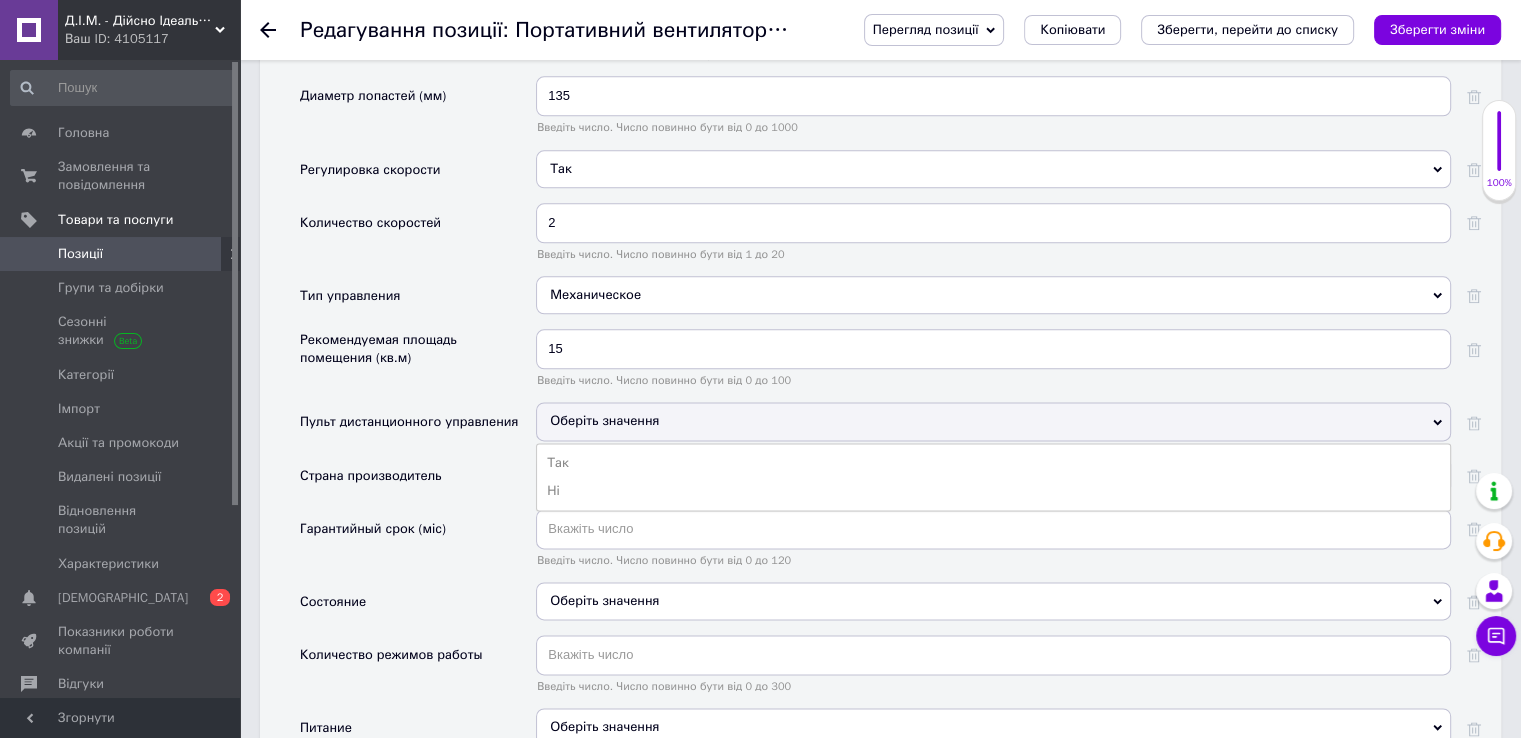 click on "Гарантийный срок (міс)" at bounding box center (418, 545) 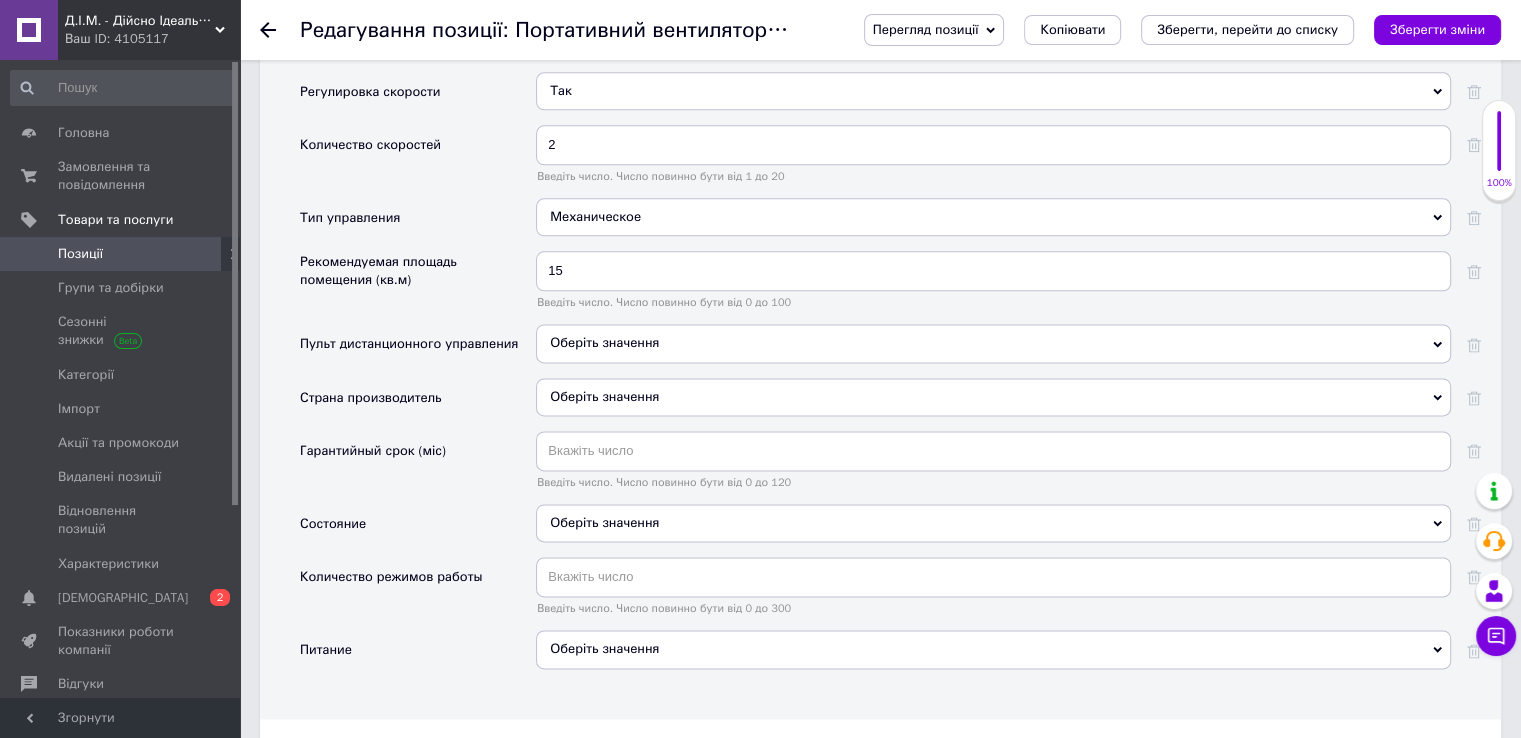 scroll, scrollTop: 2555, scrollLeft: 0, axis: vertical 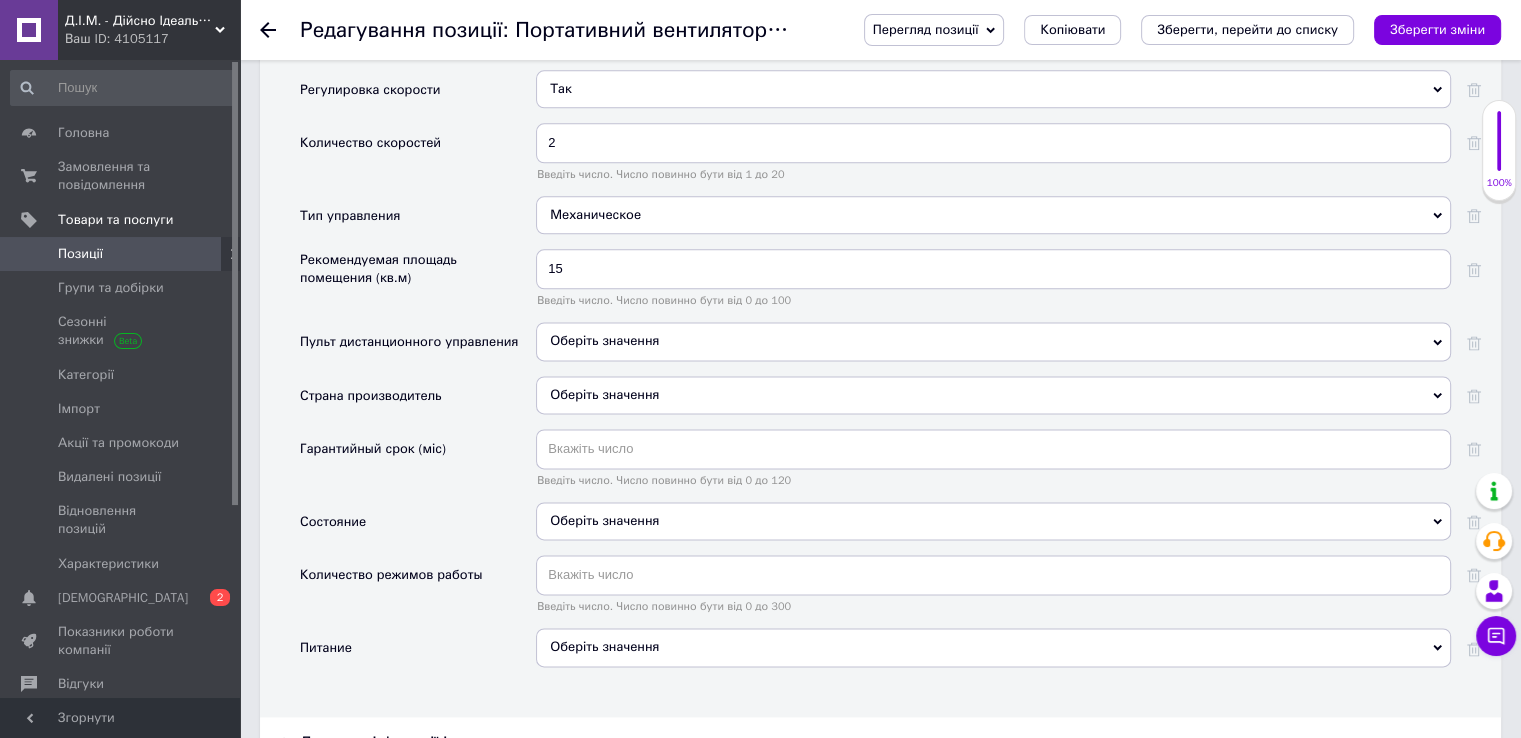 click on "Оберіть значення" at bounding box center (993, 341) 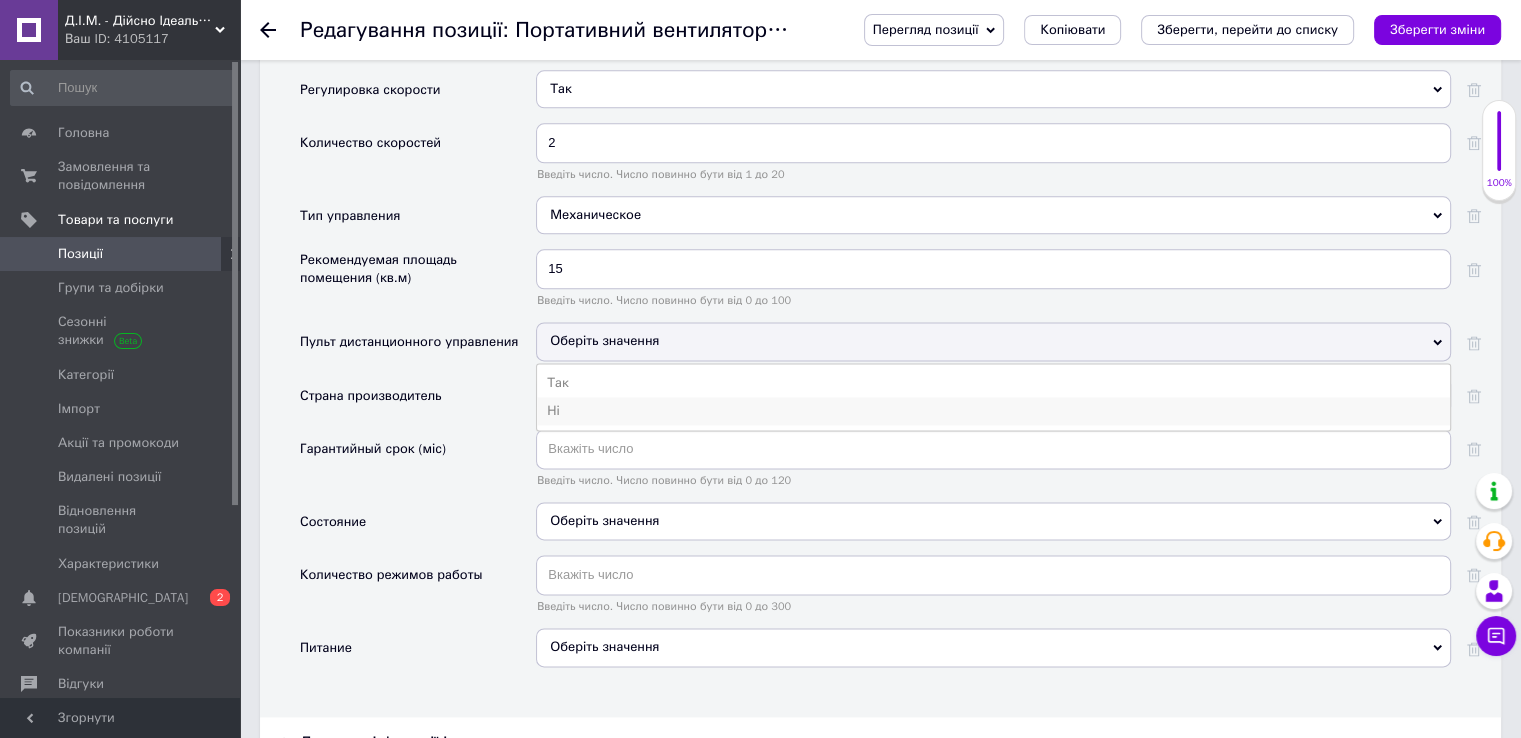 click on "Ні" at bounding box center (993, 411) 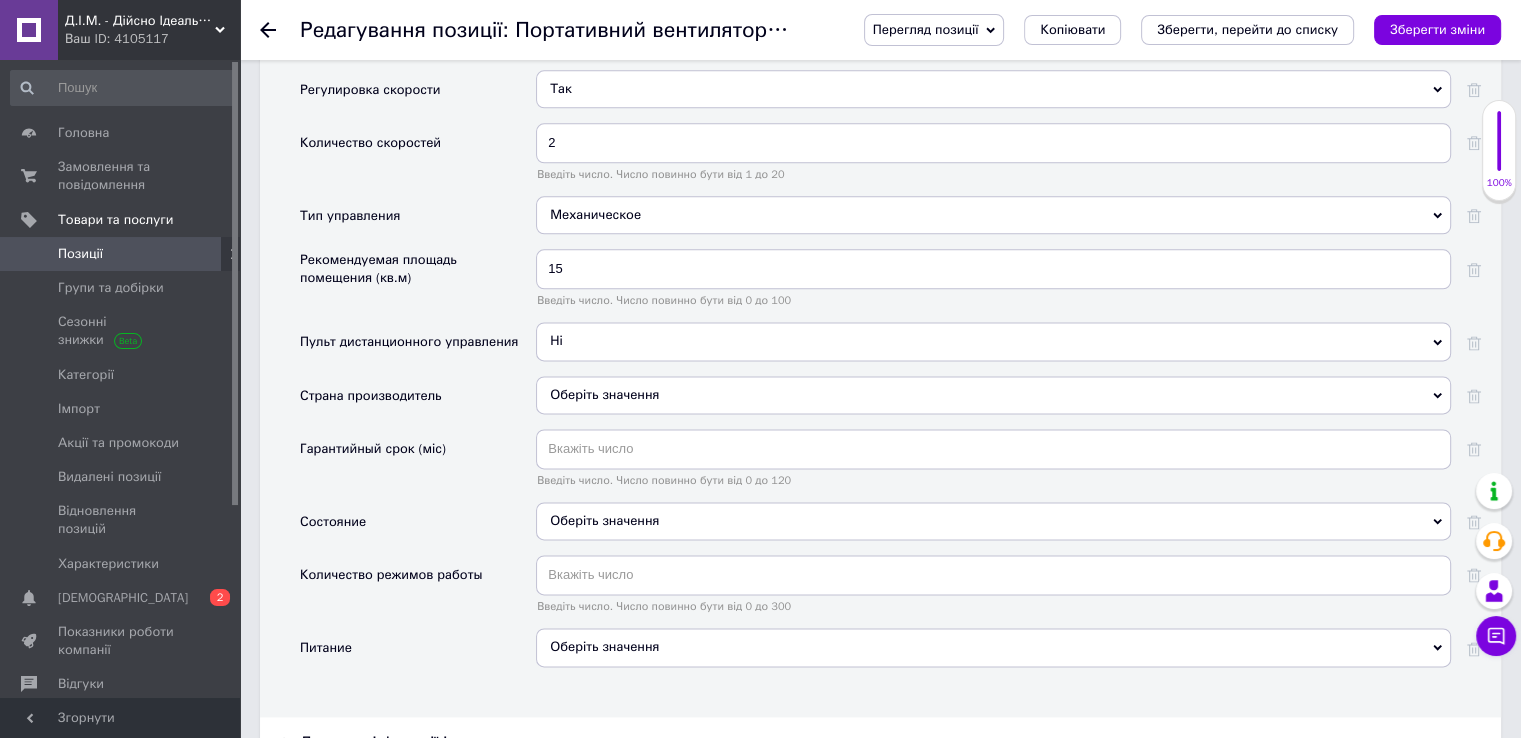 click on "Оберіть значення" at bounding box center (993, 395) 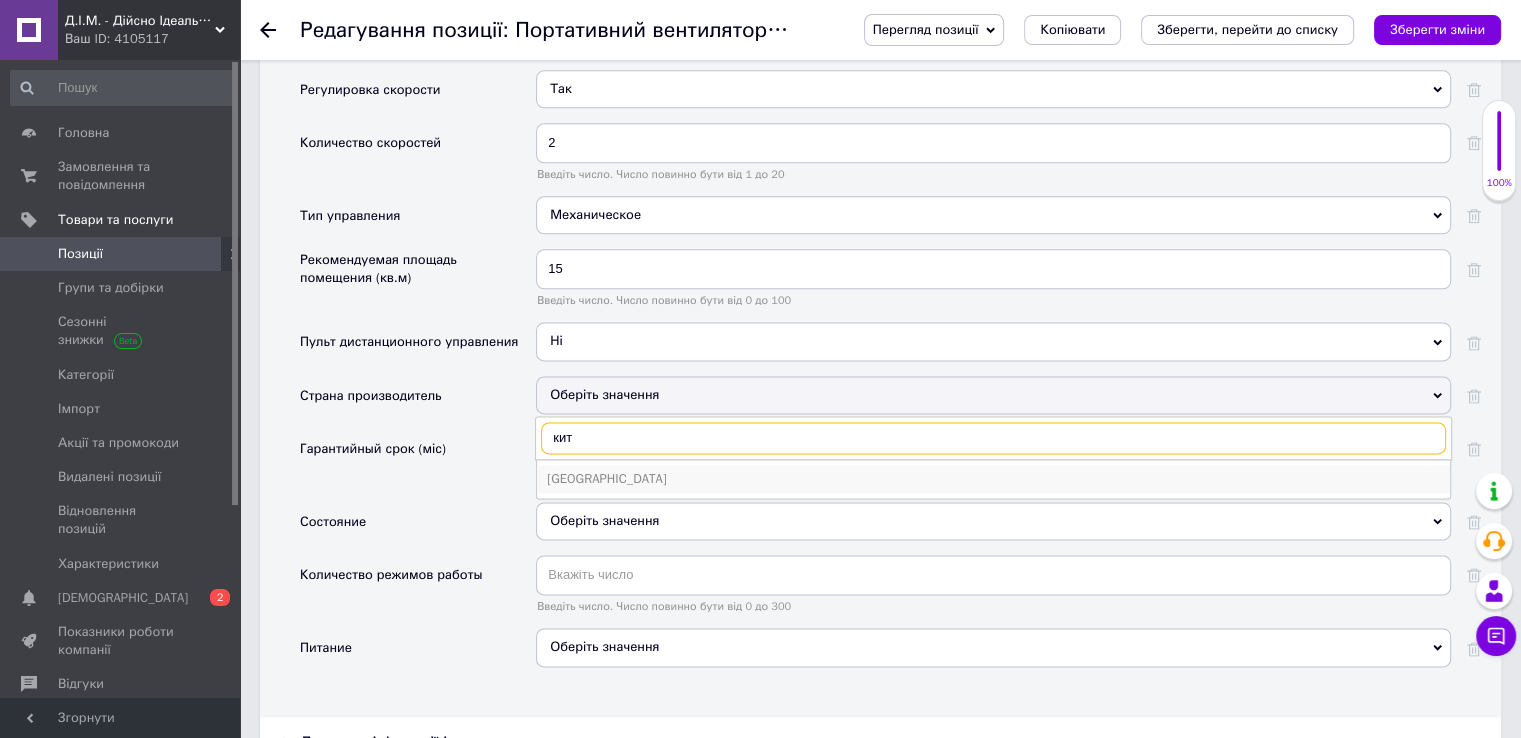 type on "кит" 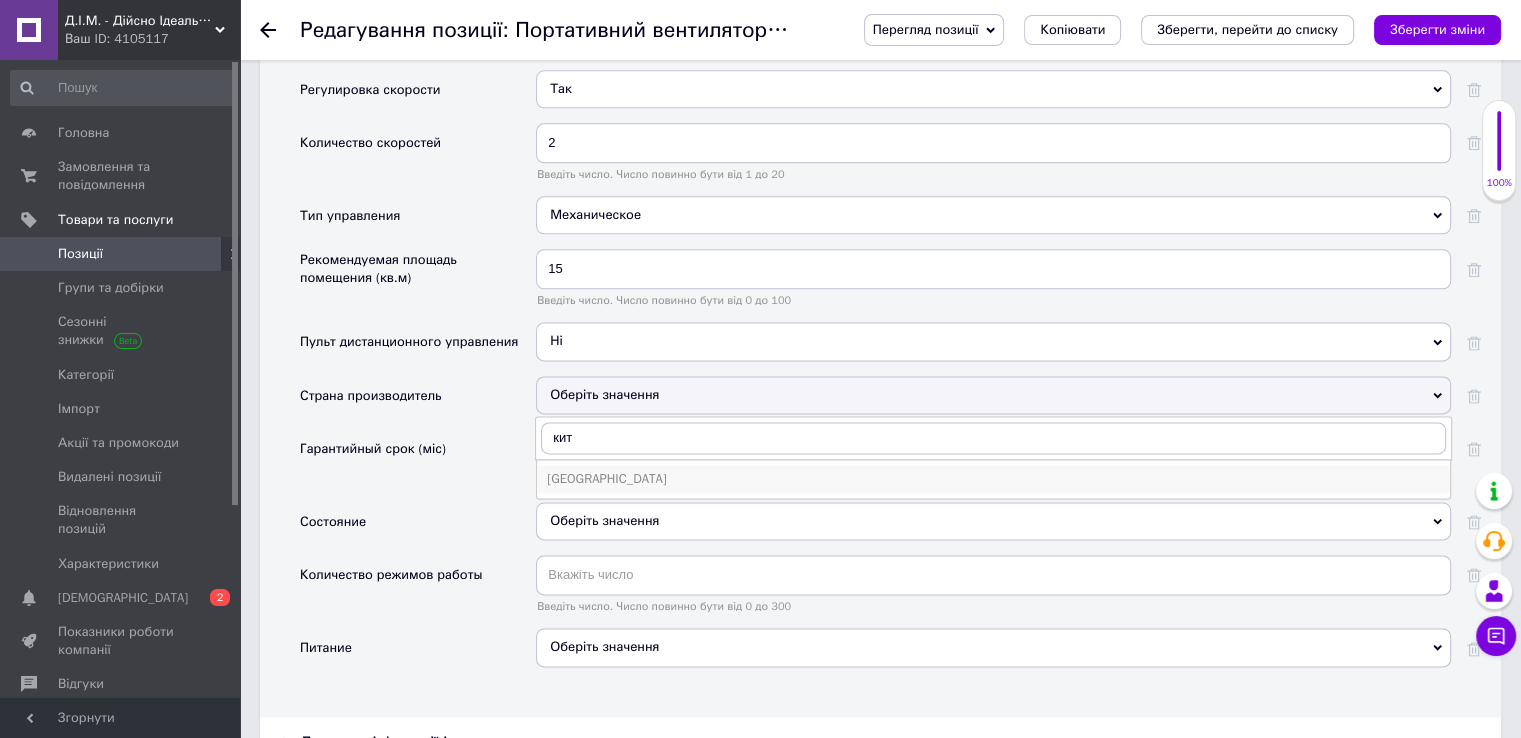 click on "Китай" at bounding box center [993, 479] 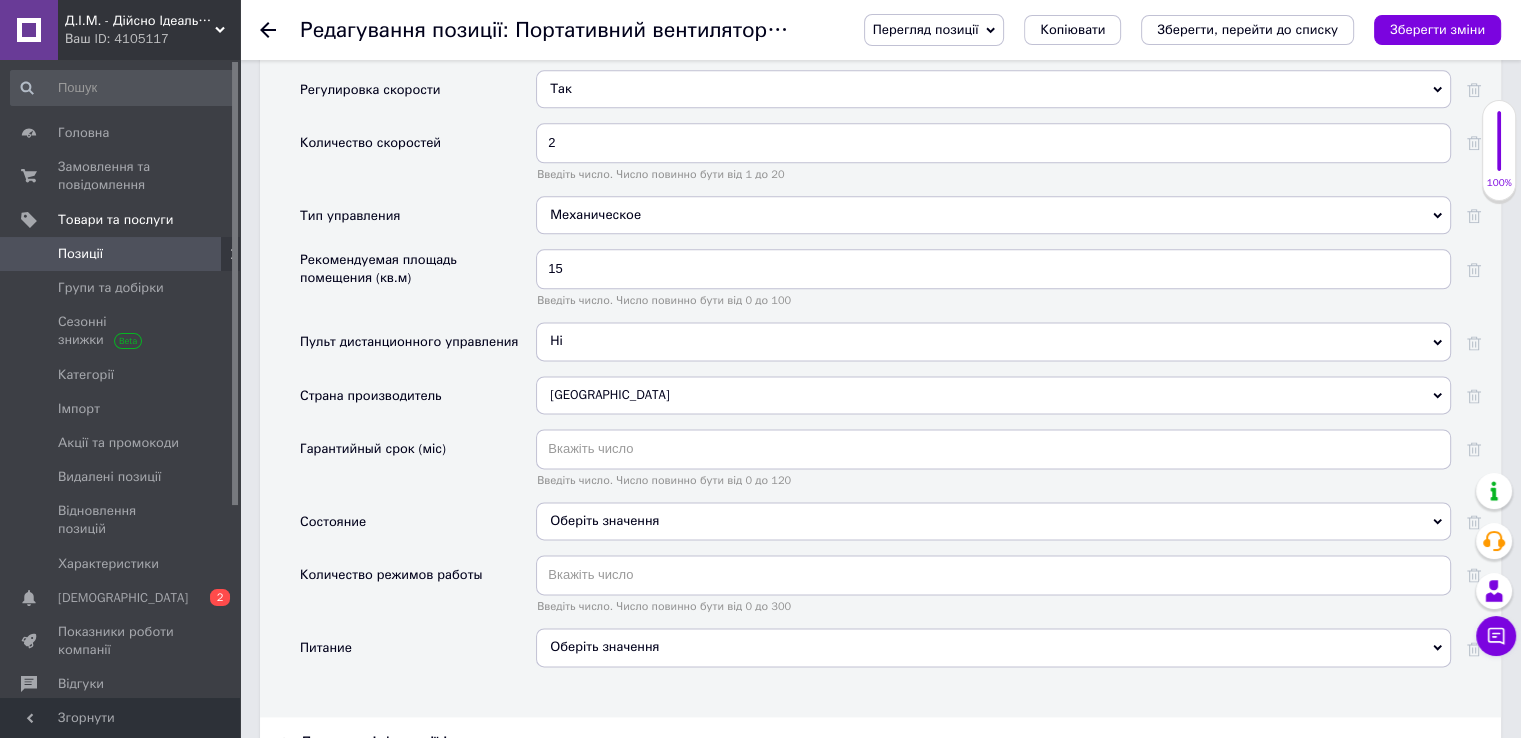 click on "Оберіть значення" at bounding box center [993, 521] 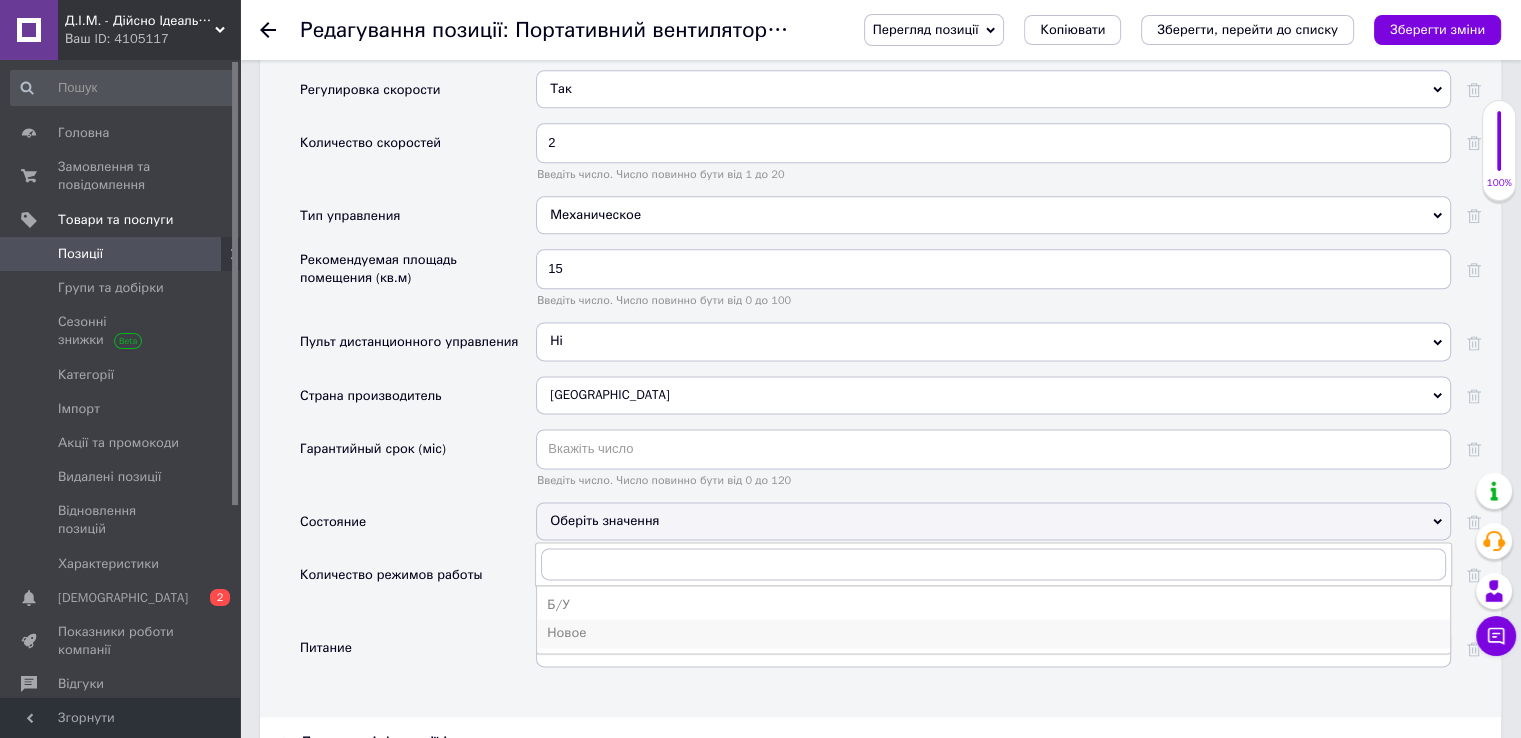 click on "Новое" at bounding box center (993, 633) 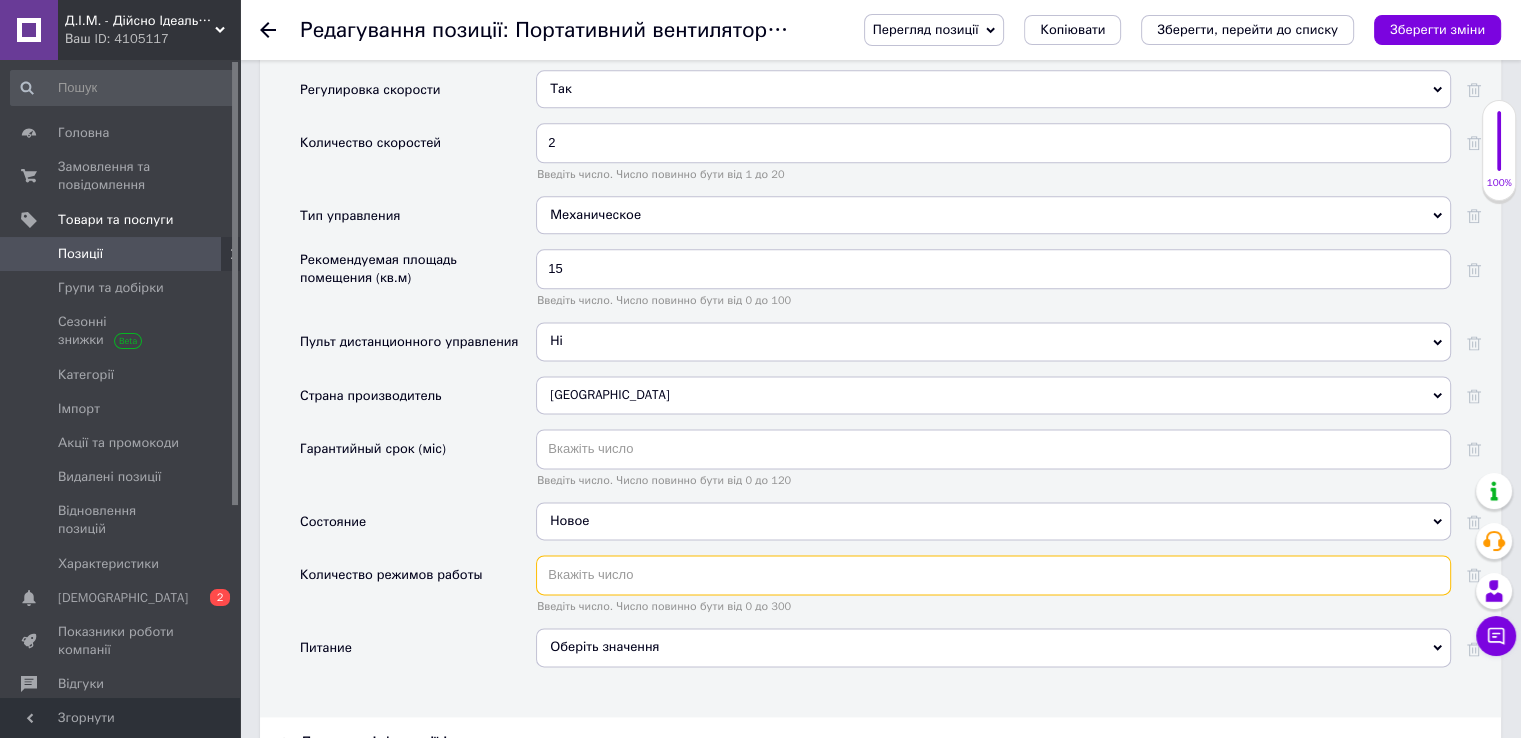 click at bounding box center (993, 575) 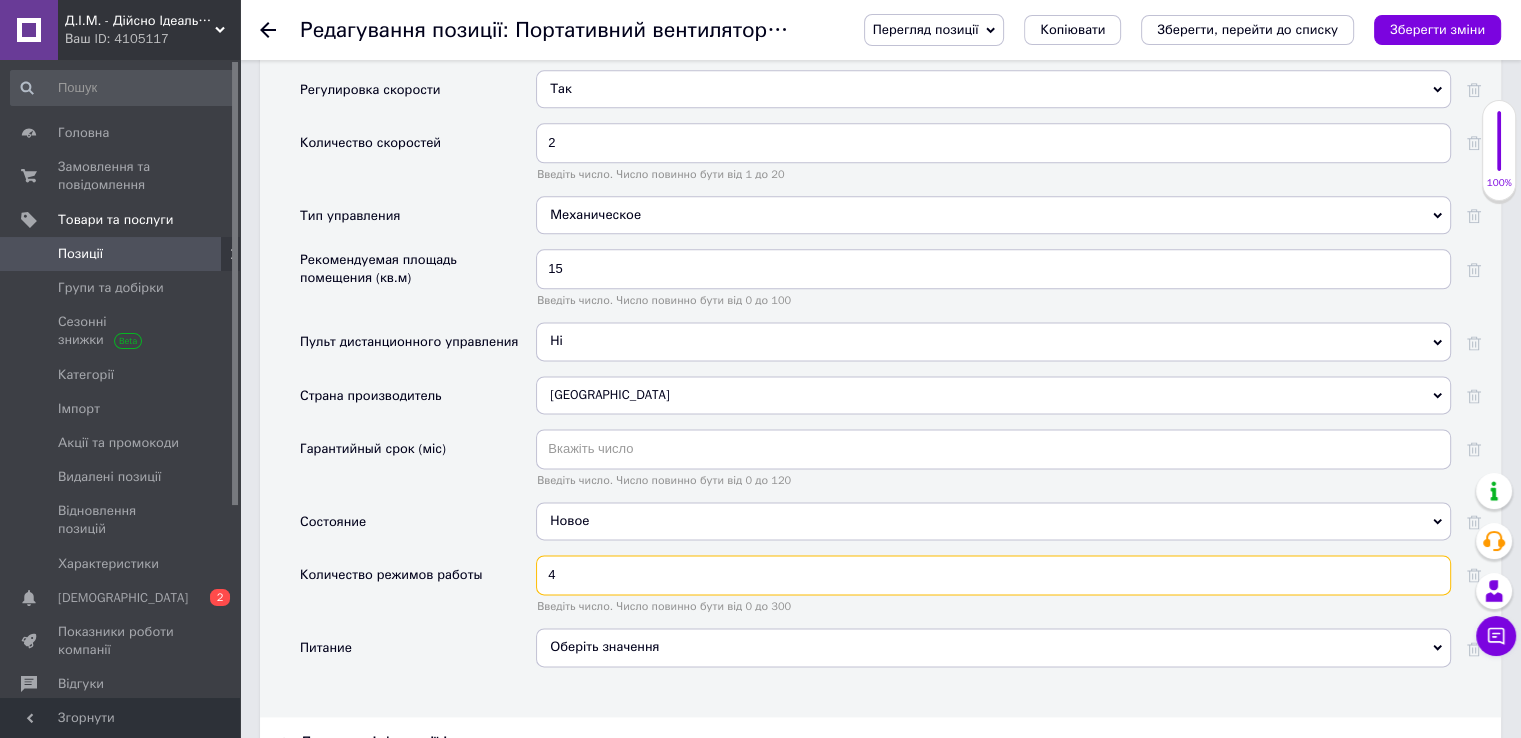 type on "4" 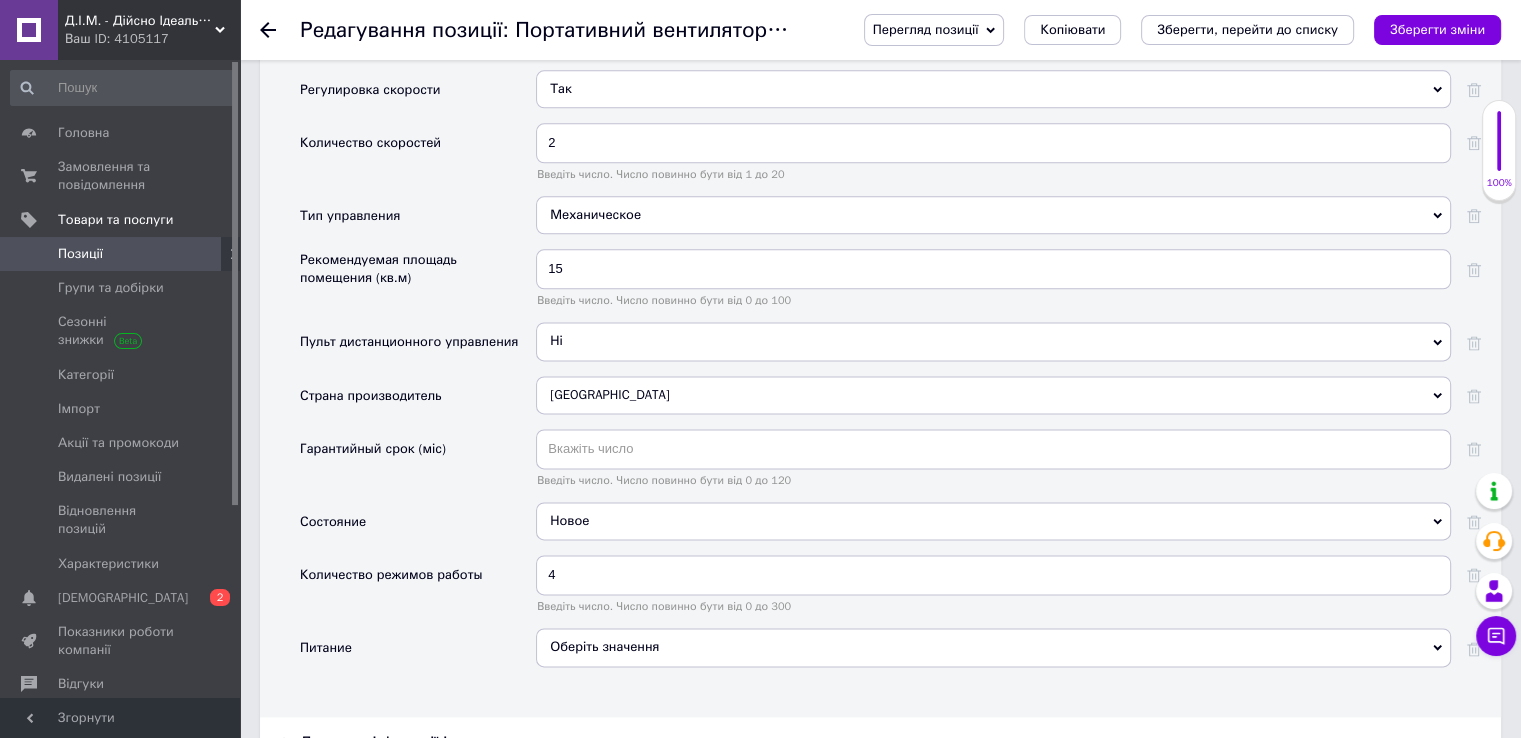 click on "Оберіть значення" at bounding box center (993, 647) 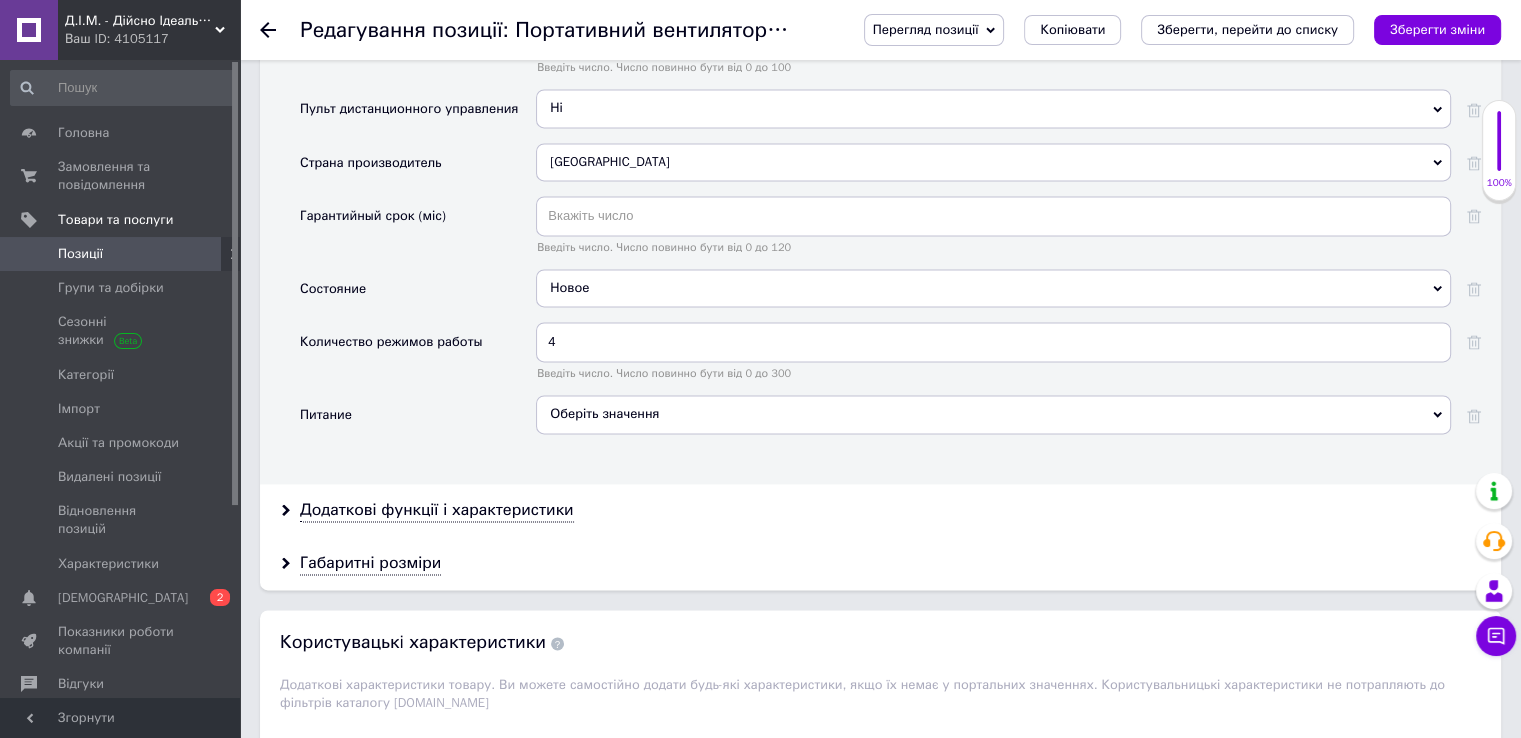 scroll, scrollTop: 2812, scrollLeft: 0, axis: vertical 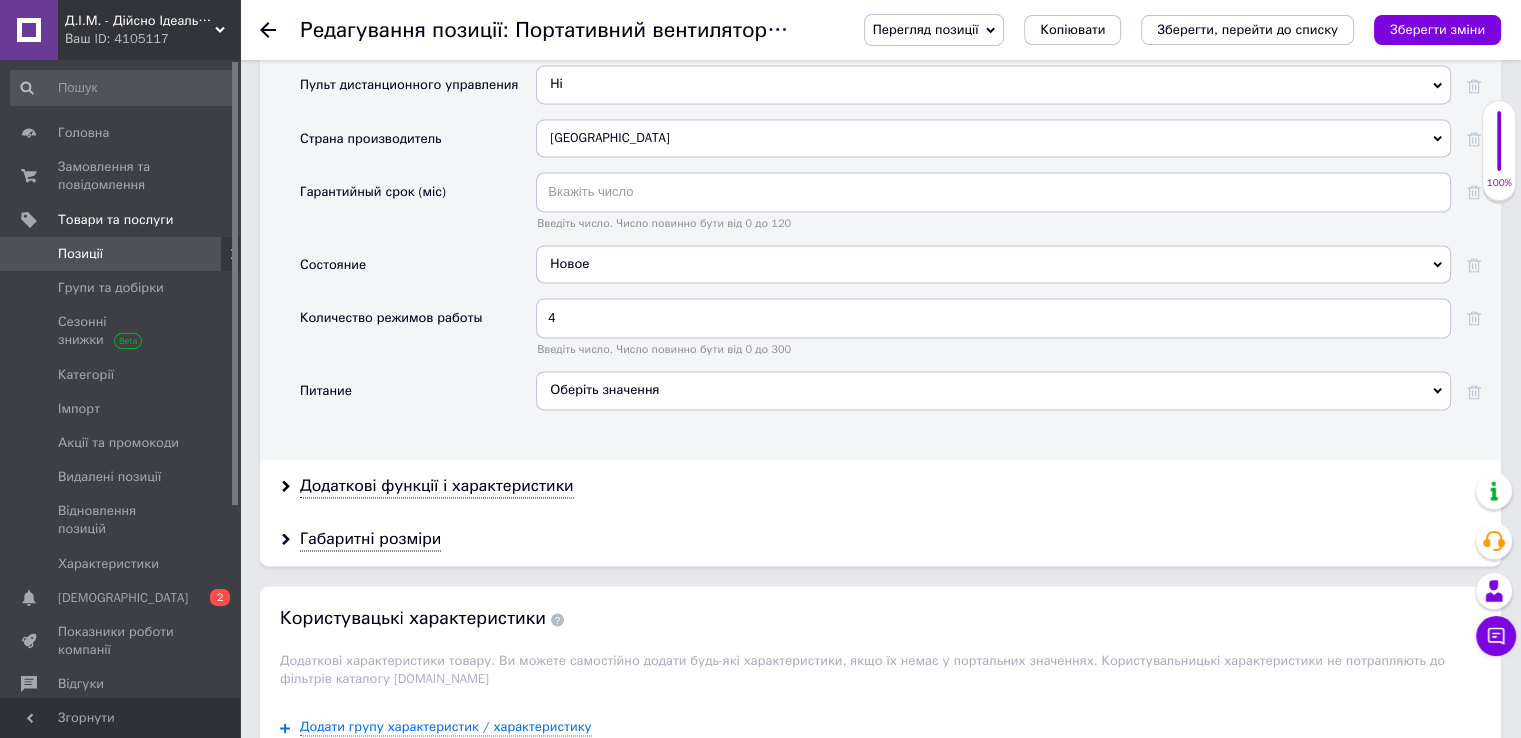 click on "Оберіть значення" at bounding box center [993, 390] 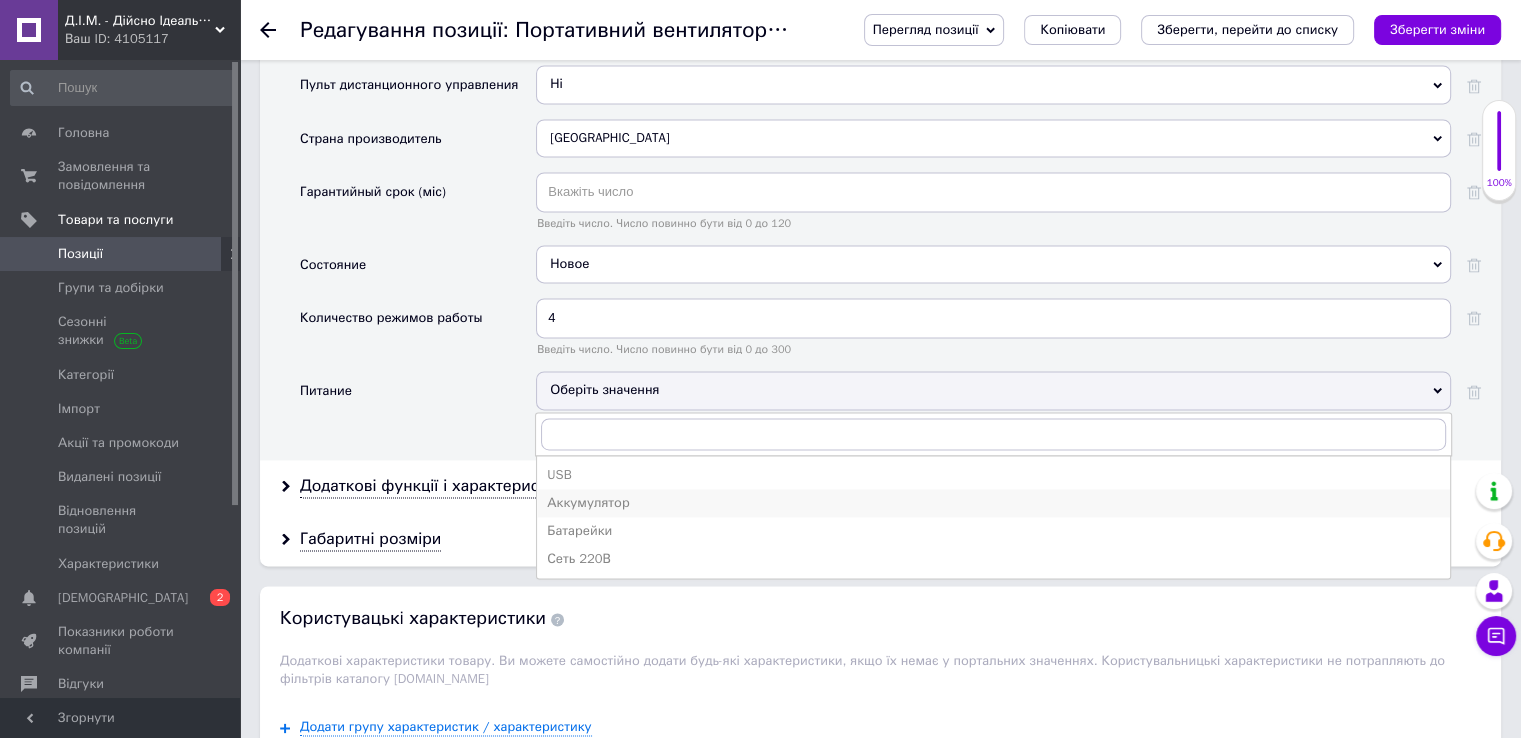 click on "Аккумулятор" at bounding box center [993, 503] 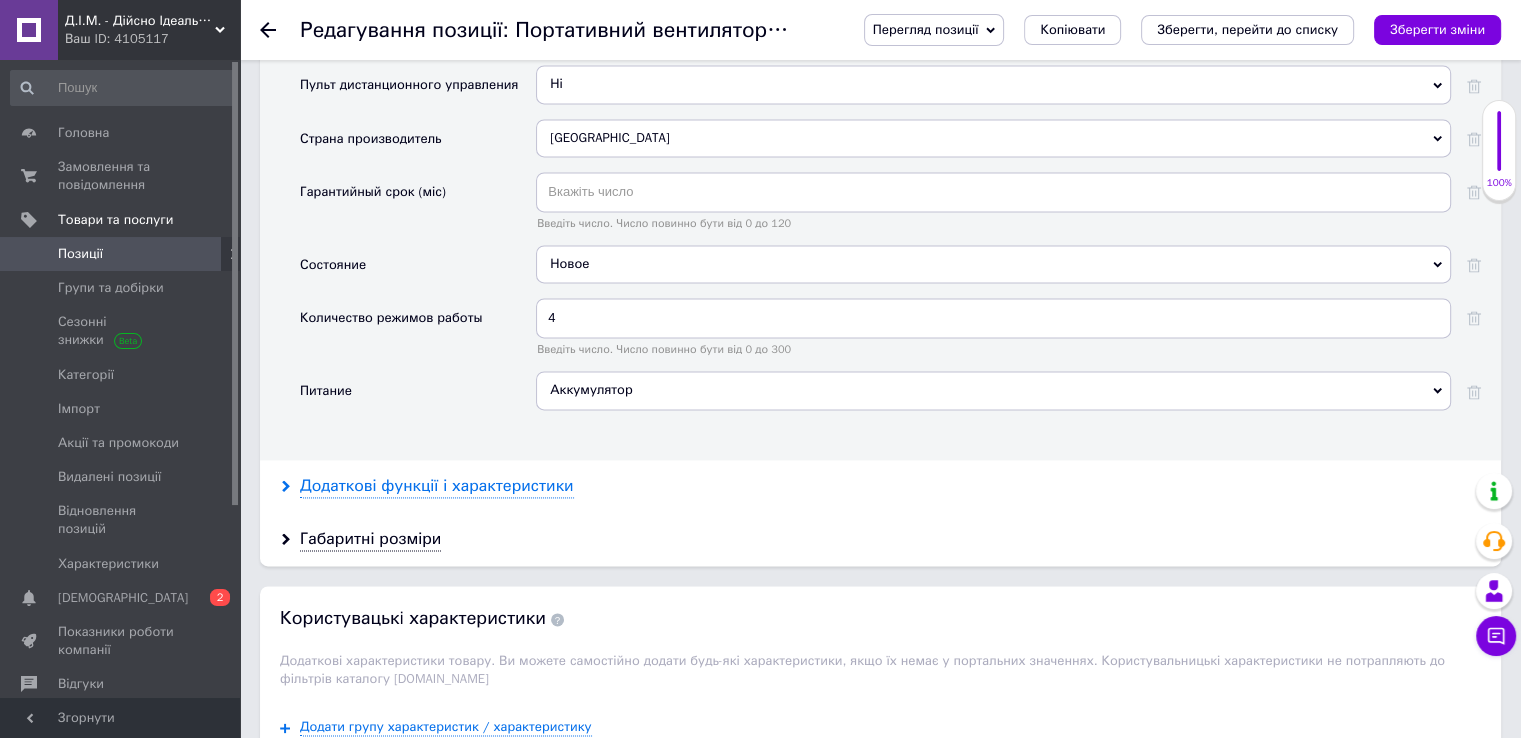 click on "Додаткові функції і характеристики" at bounding box center (437, 486) 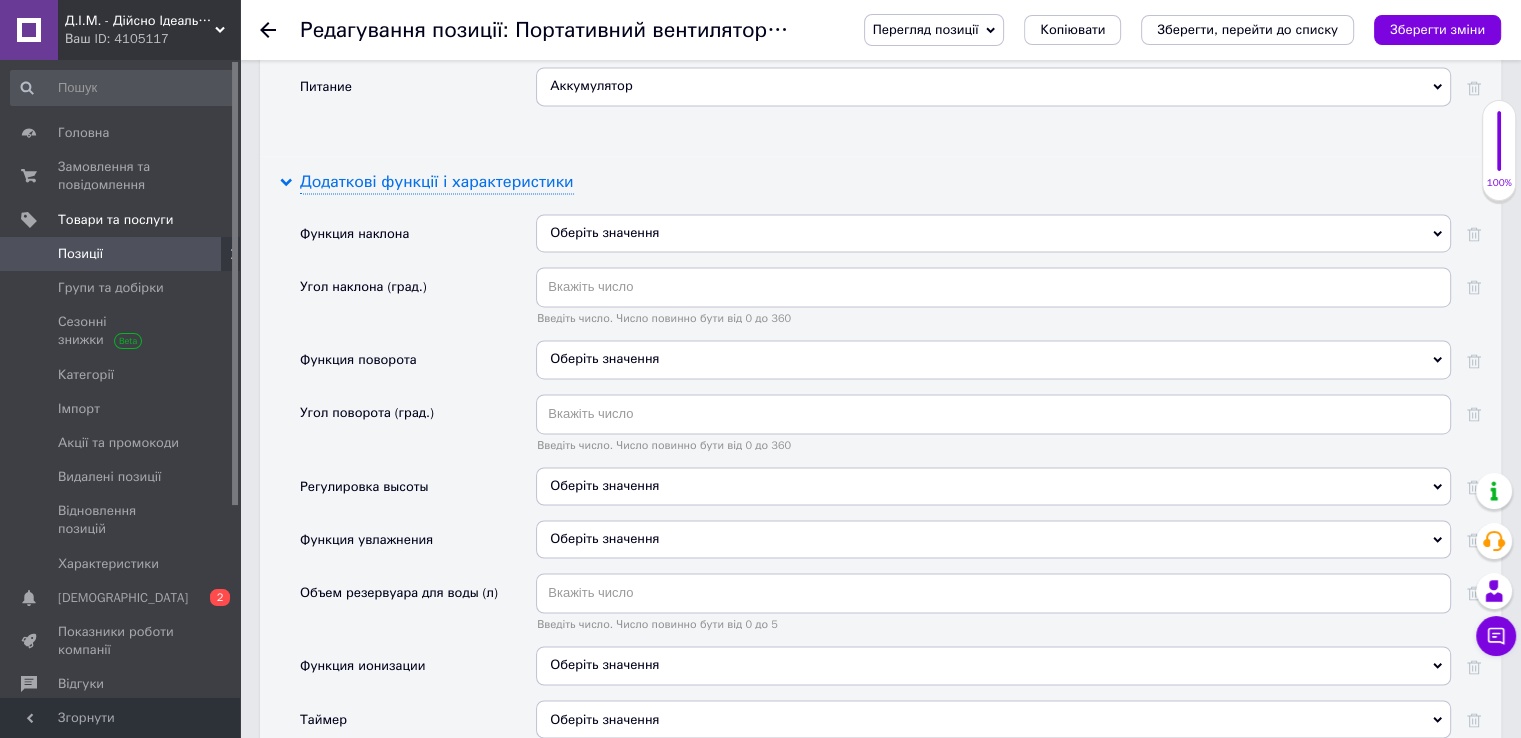 scroll, scrollTop: 3132, scrollLeft: 0, axis: vertical 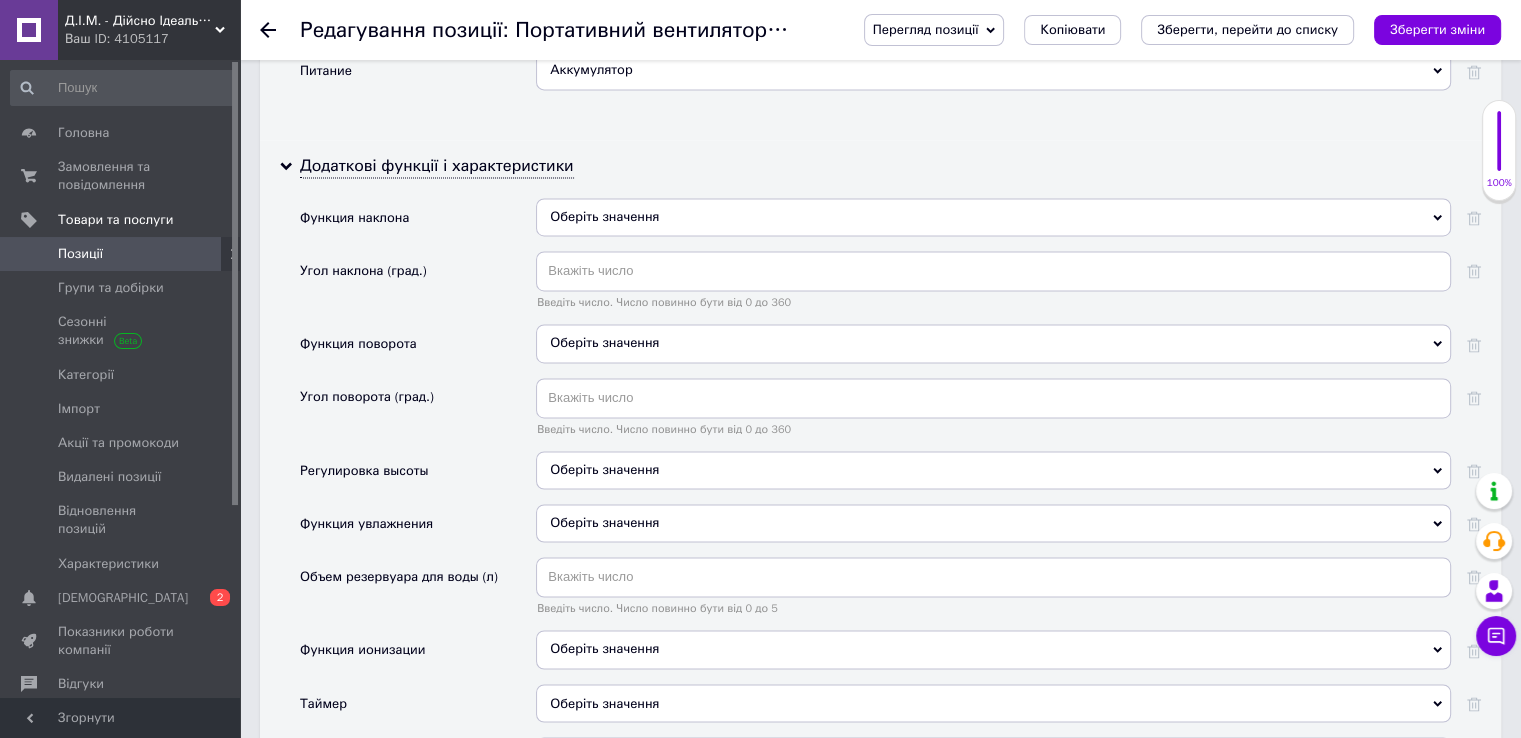 click on "Оберіть значення" at bounding box center [993, 217] 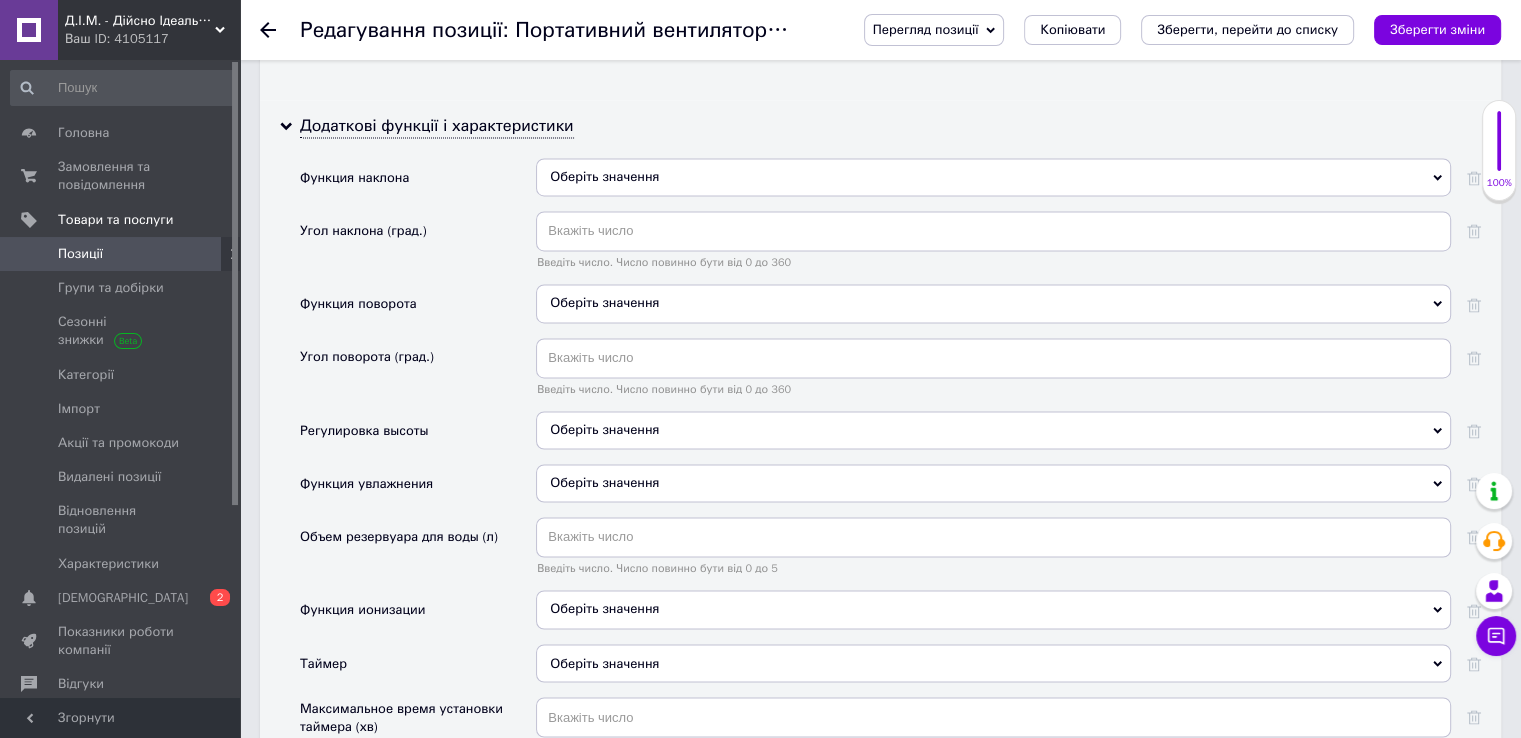 scroll, scrollTop: 3212, scrollLeft: 0, axis: vertical 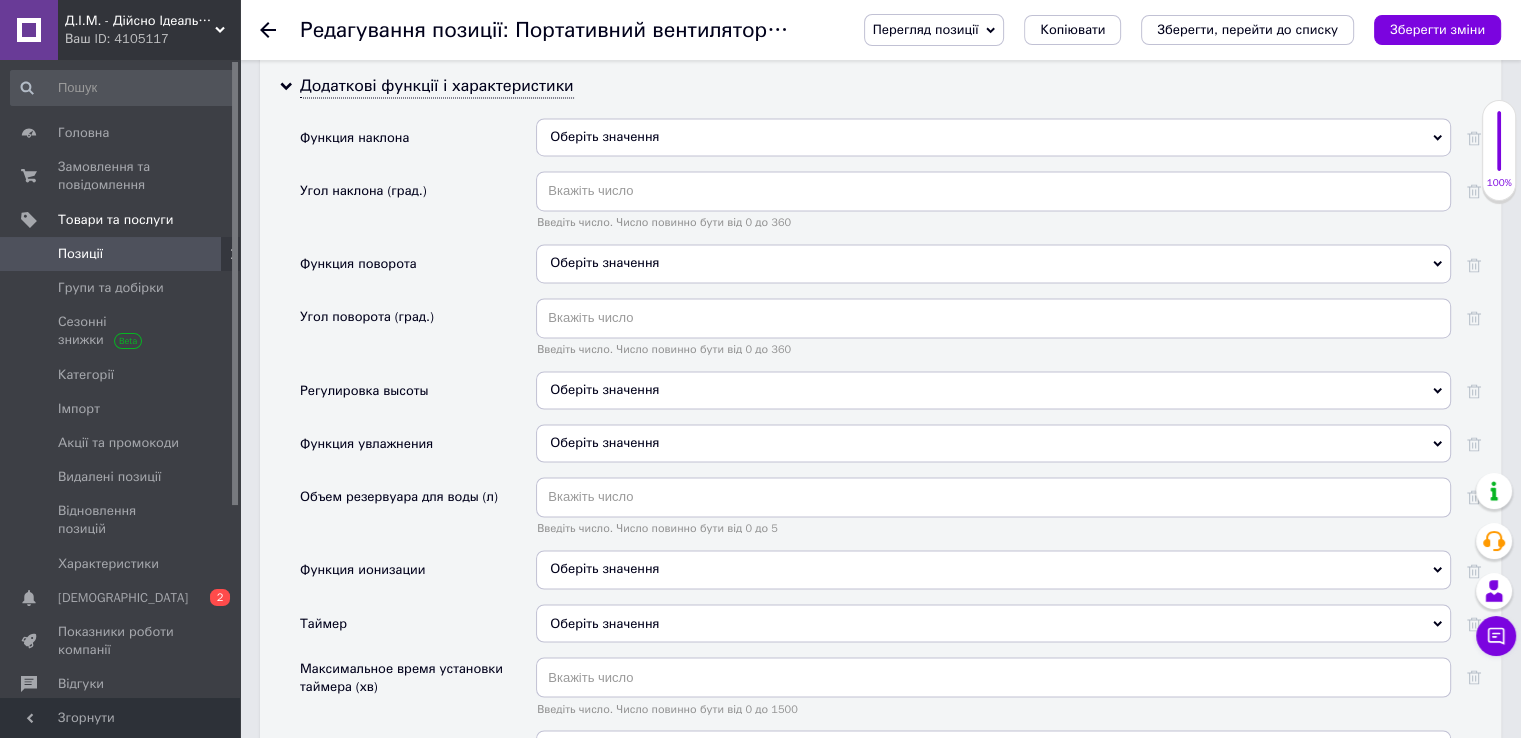 click on "Оберіть значення" at bounding box center (604, 442) 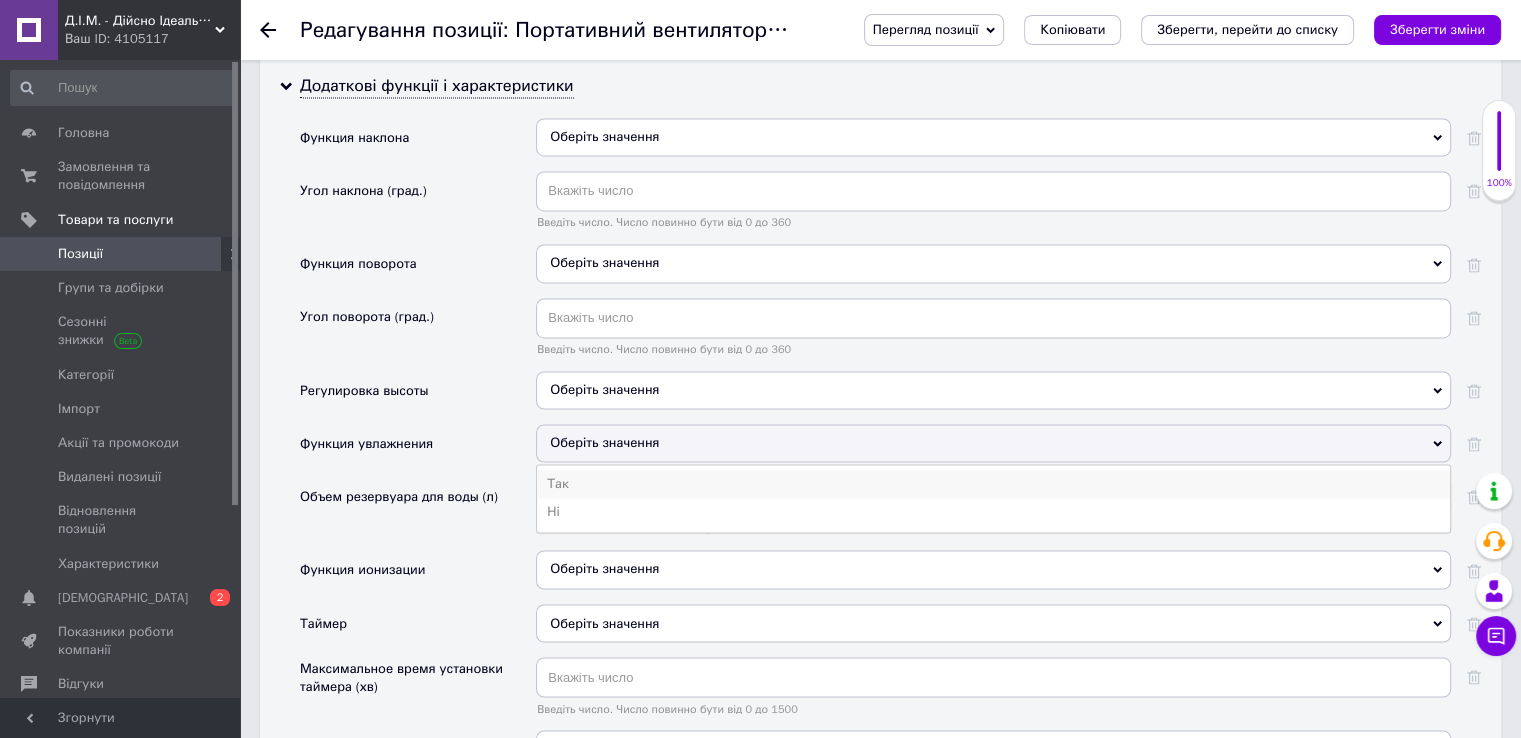 click on "Так" at bounding box center [993, 484] 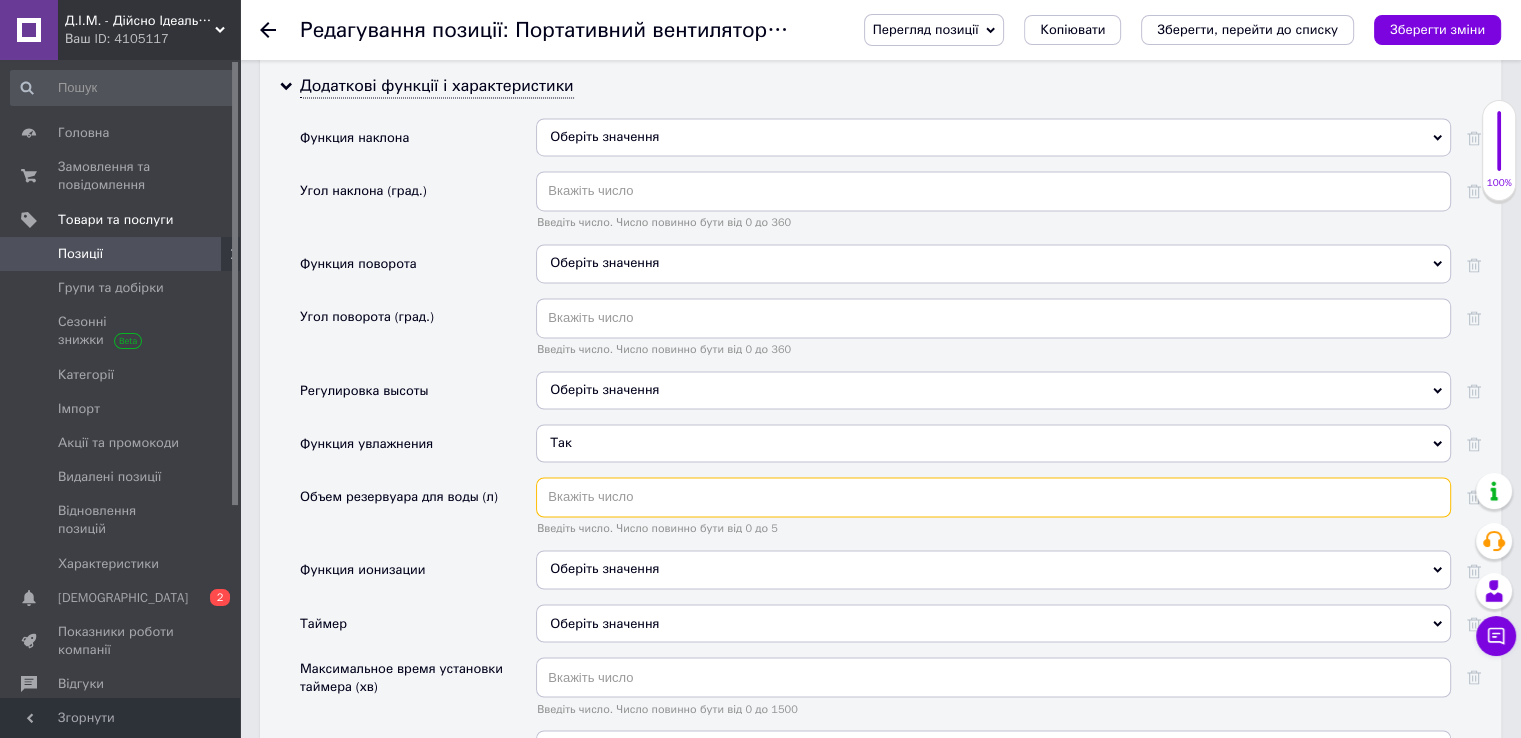 click at bounding box center (993, 497) 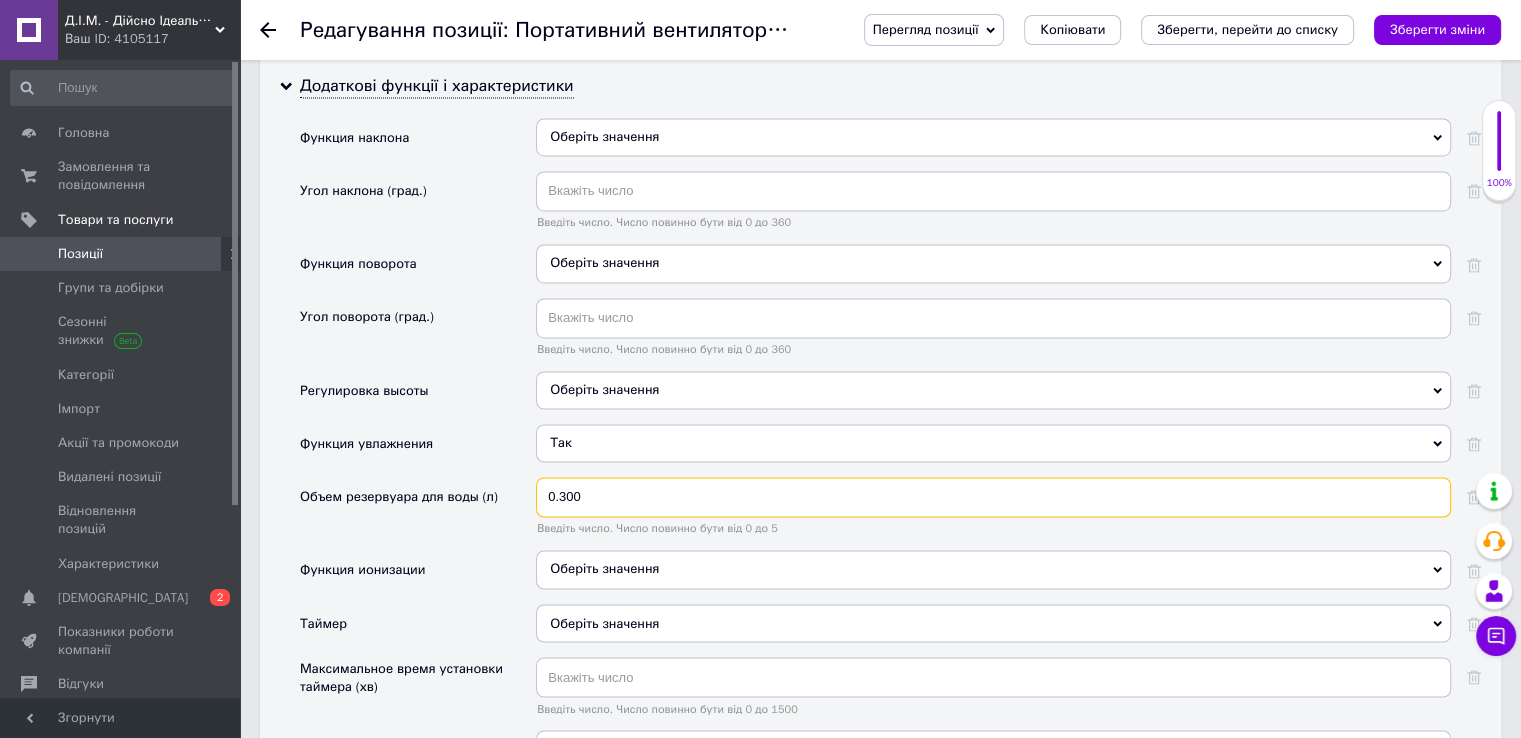 type on "0.300" 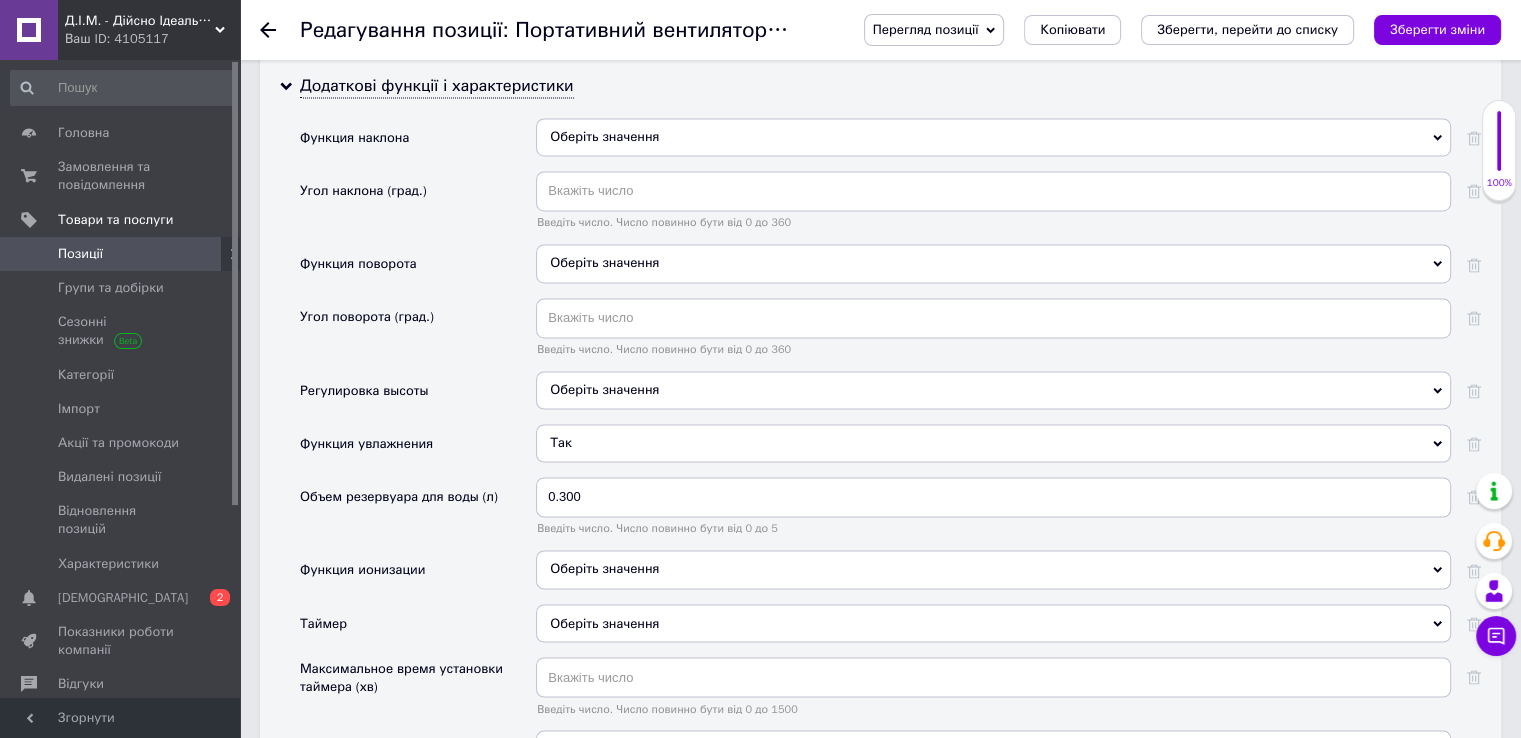 click on "Оберіть значення" at bounding box center (993, 569) 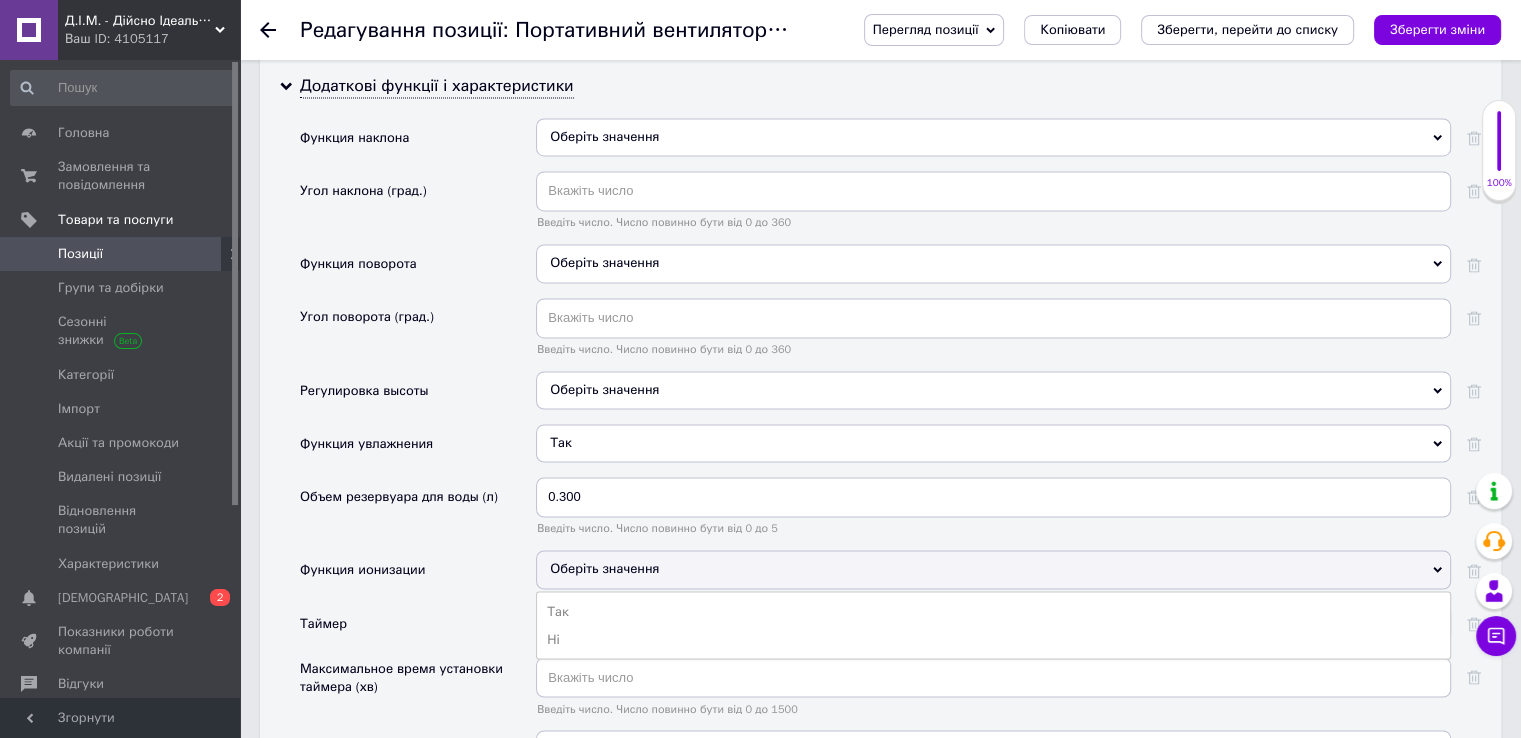 click on "Функция ионизации" at bounding box center [418, 576] 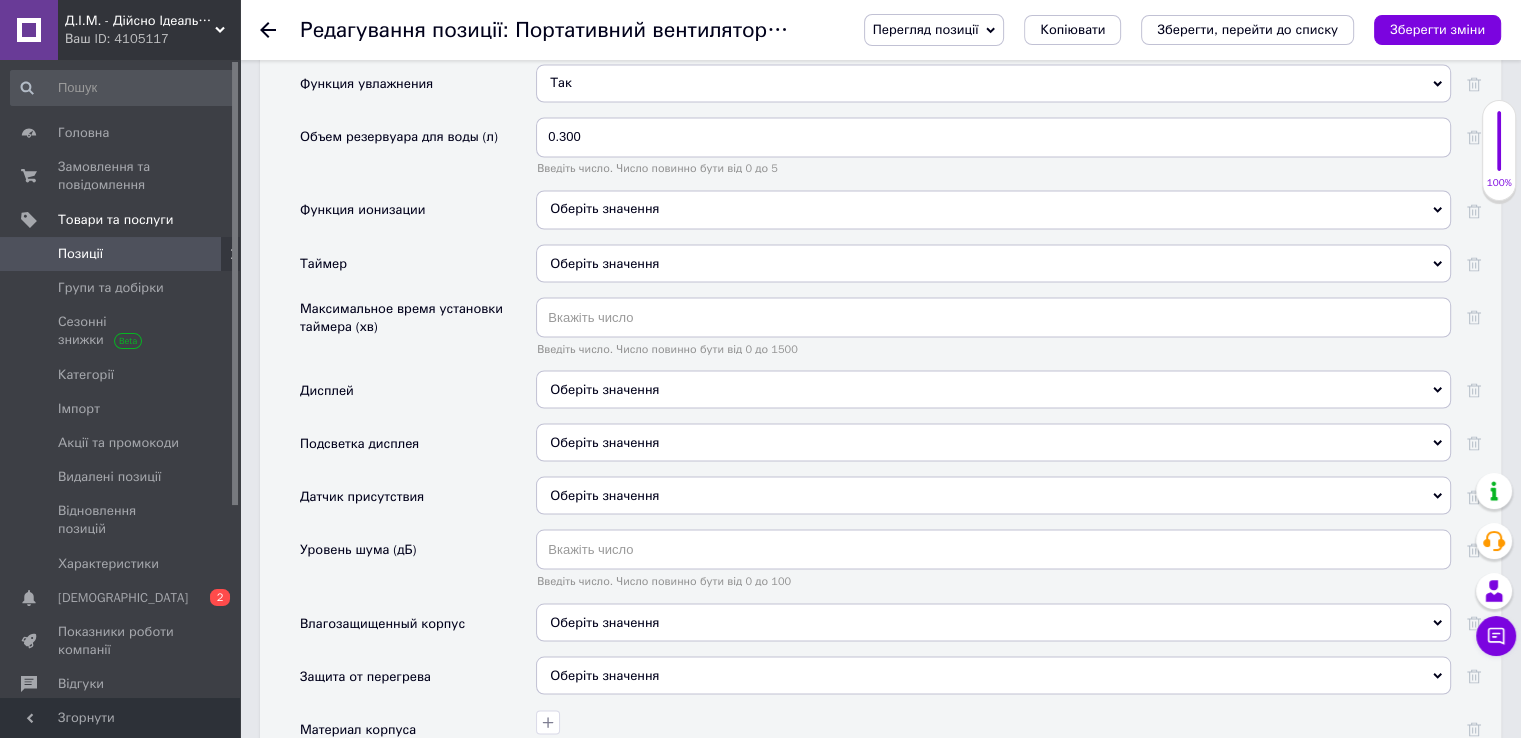 scroll, scrollTop: 3612, scrollLeft: 0, axis: vertical 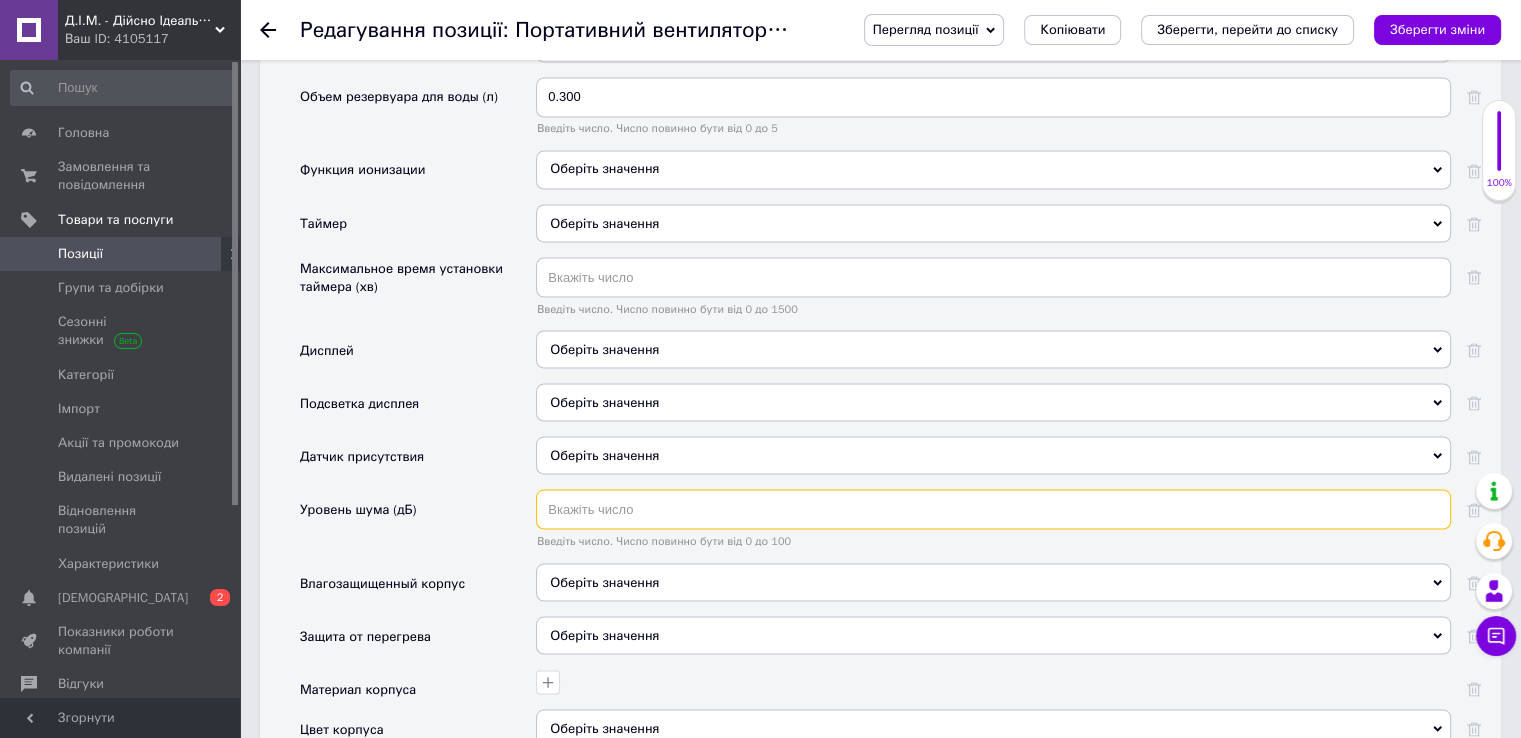 click at bounding box center [993, 509] 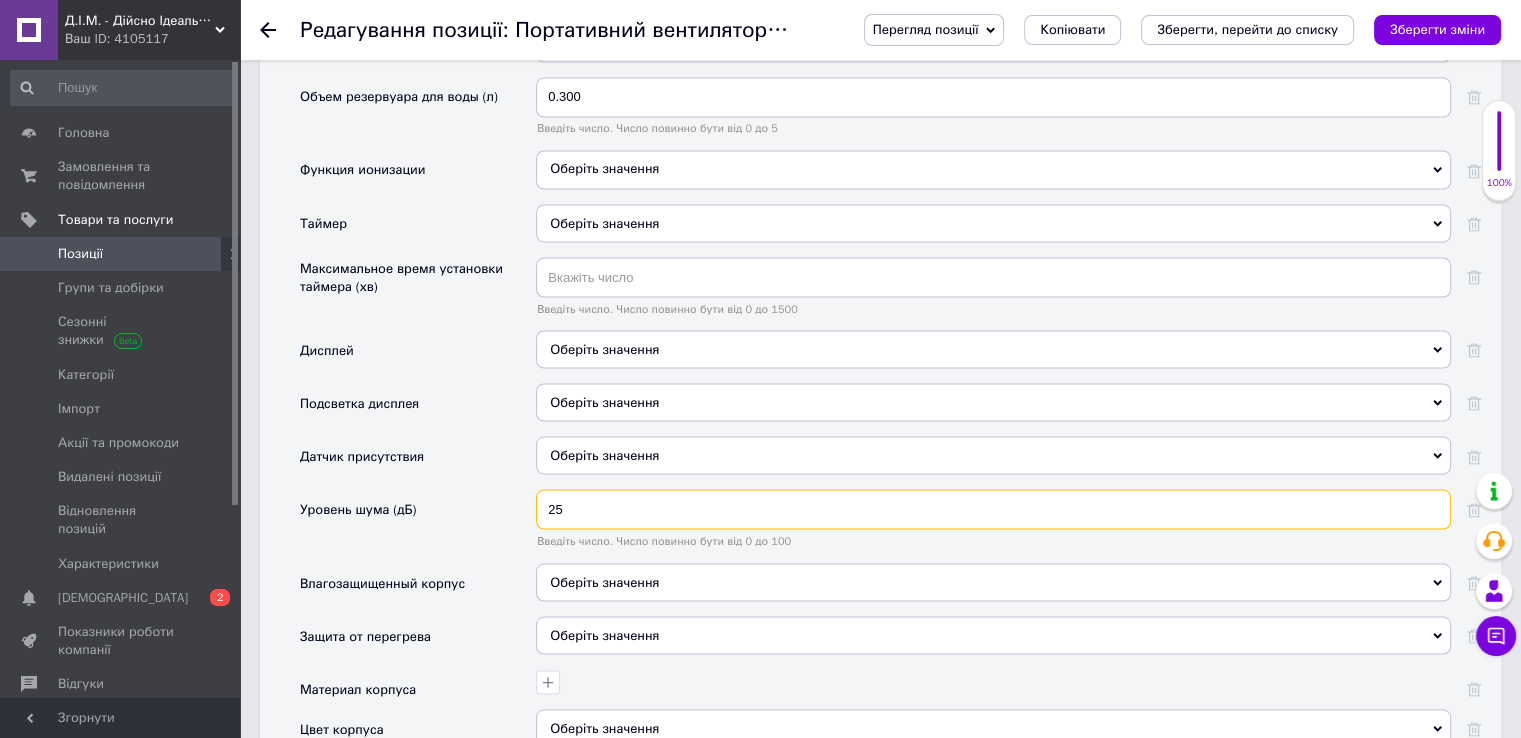 type on "25" 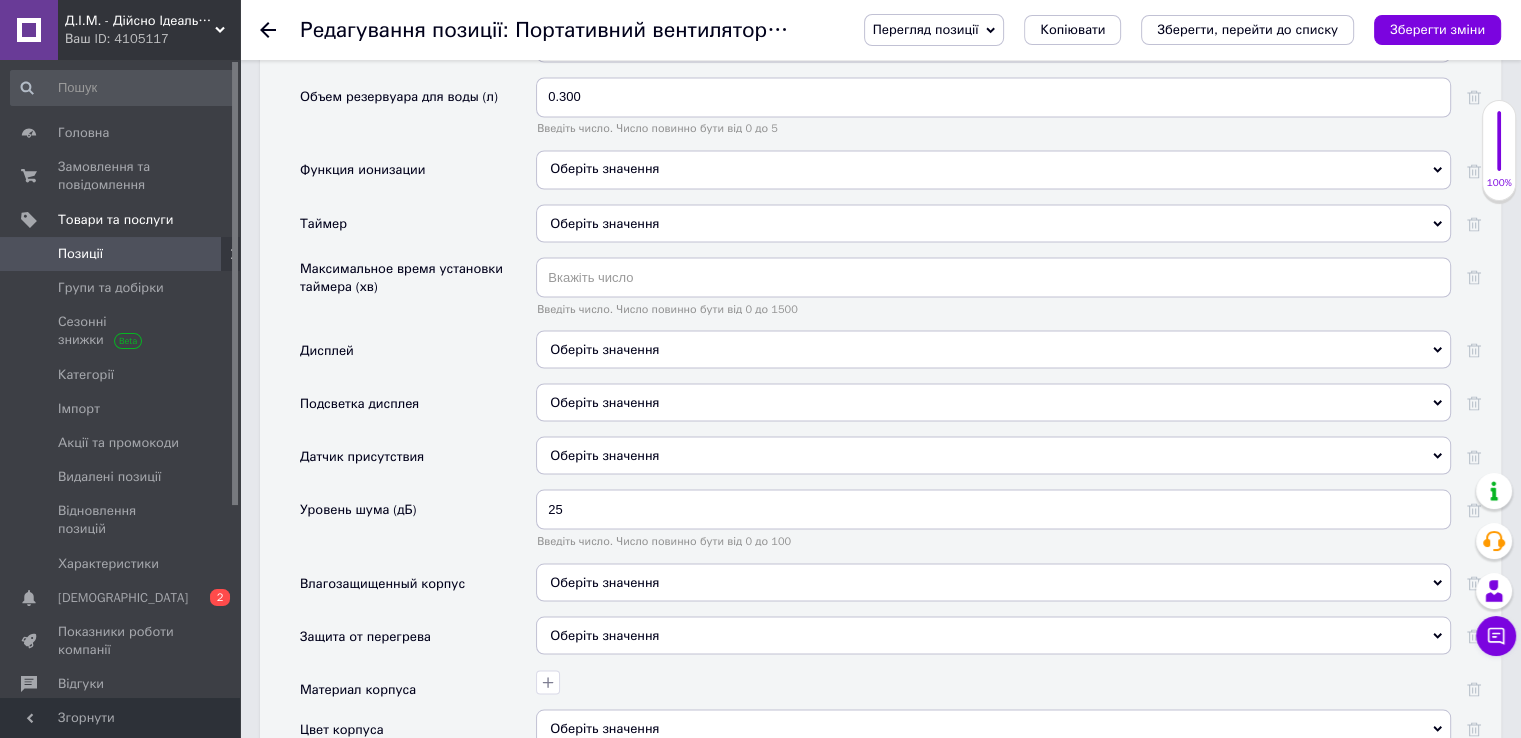 click on "Защита от перегрева" at bounding box center (418, 642) 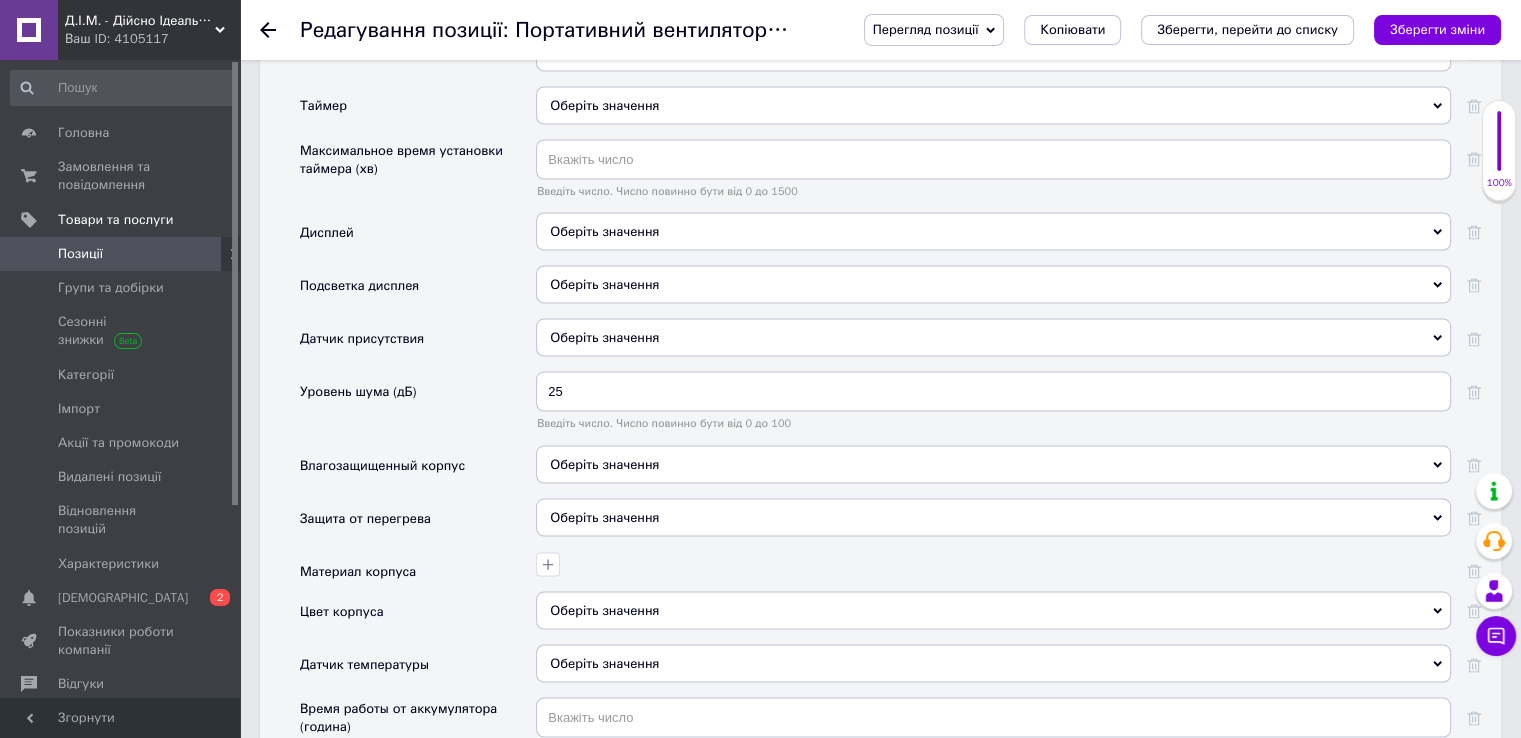 scroll, scrollTop: 3772, scrollLeft: 0, axis: vertical 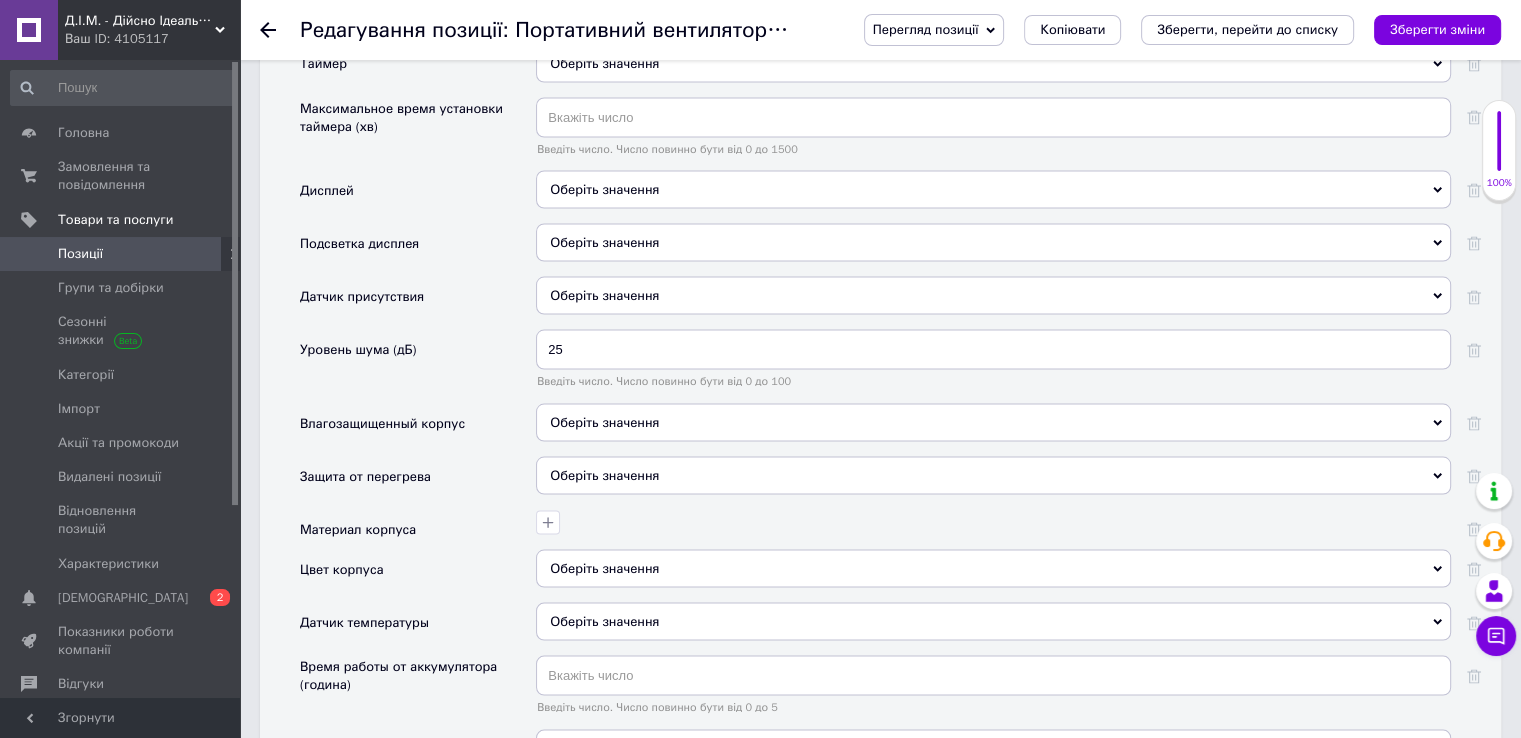 click on "Оберіть значення" at bounding box center (604, 421) 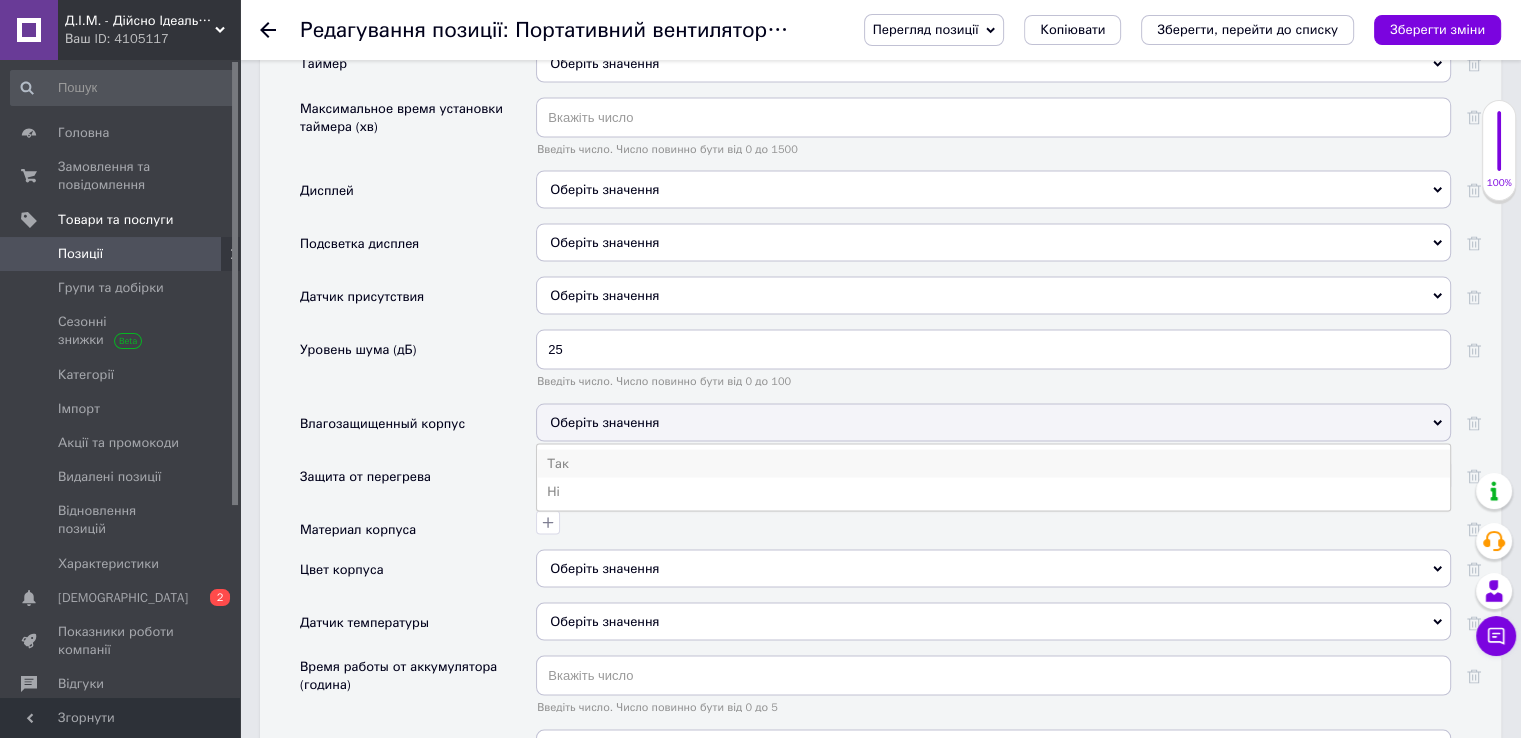 click on "Так" at bounding box center [993, 463] 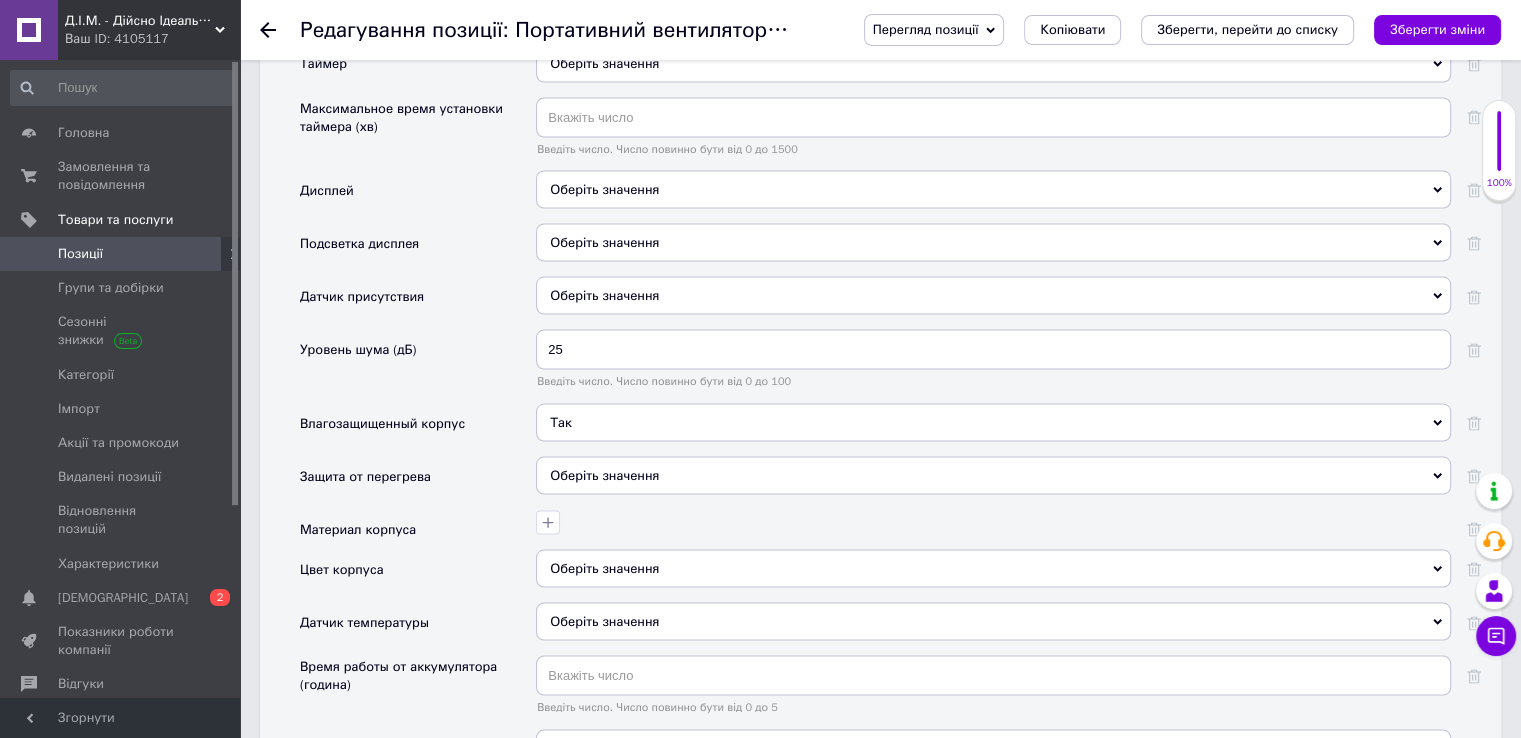 click on "Оберіть значення" at bounding box center [604, 474] 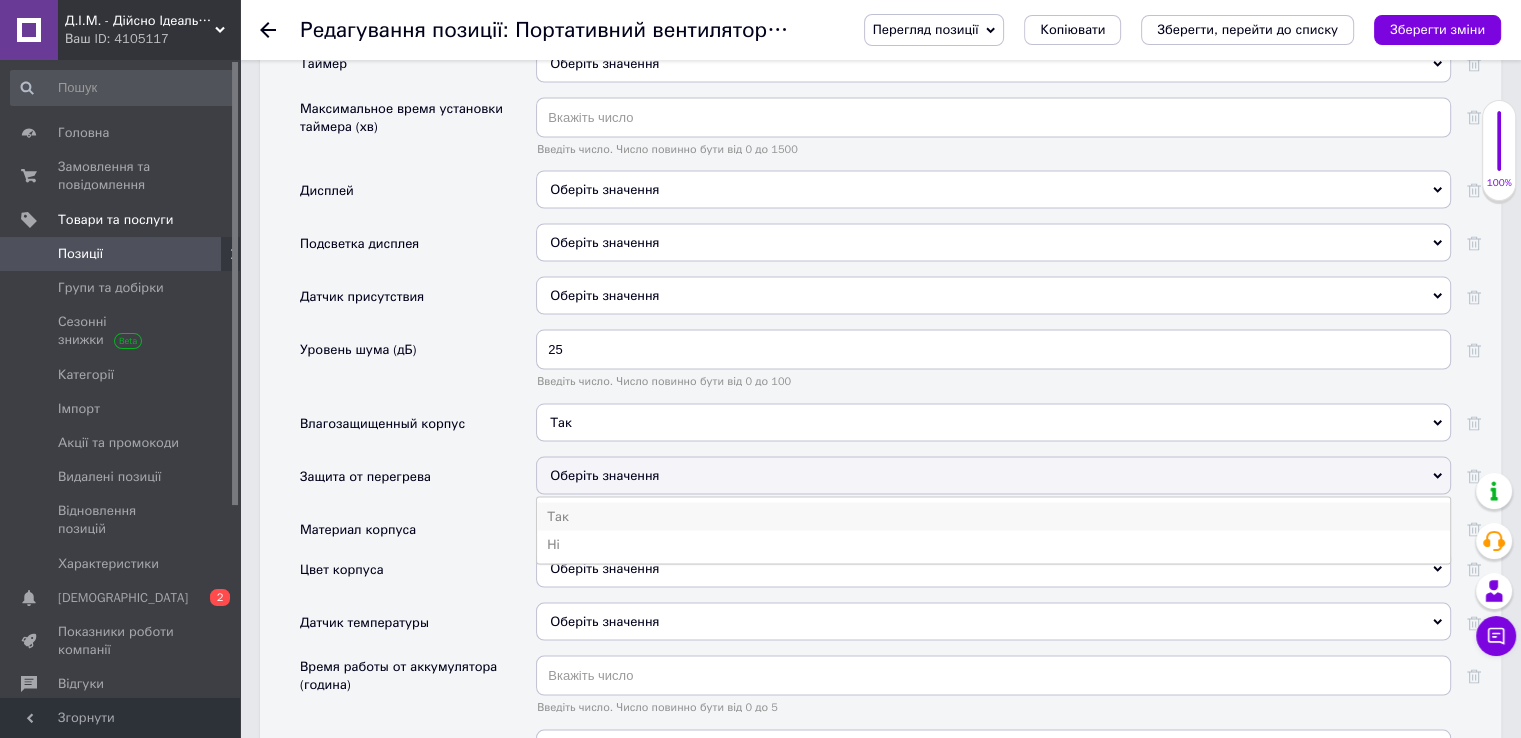 click on "Так" at bounding box center [993, 516] 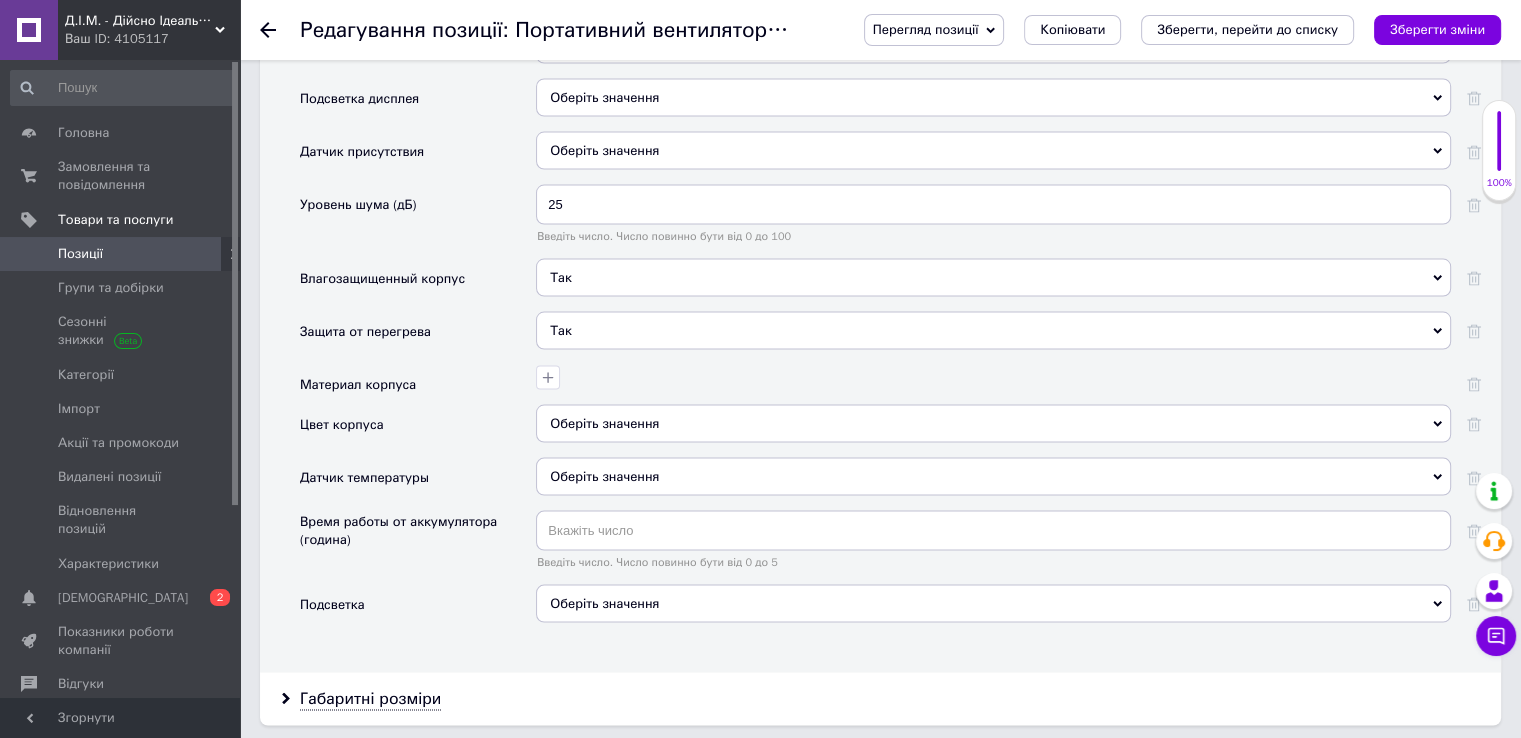 scroll, scrollTop: 4012, scrollLeft: 0, axis: vertical 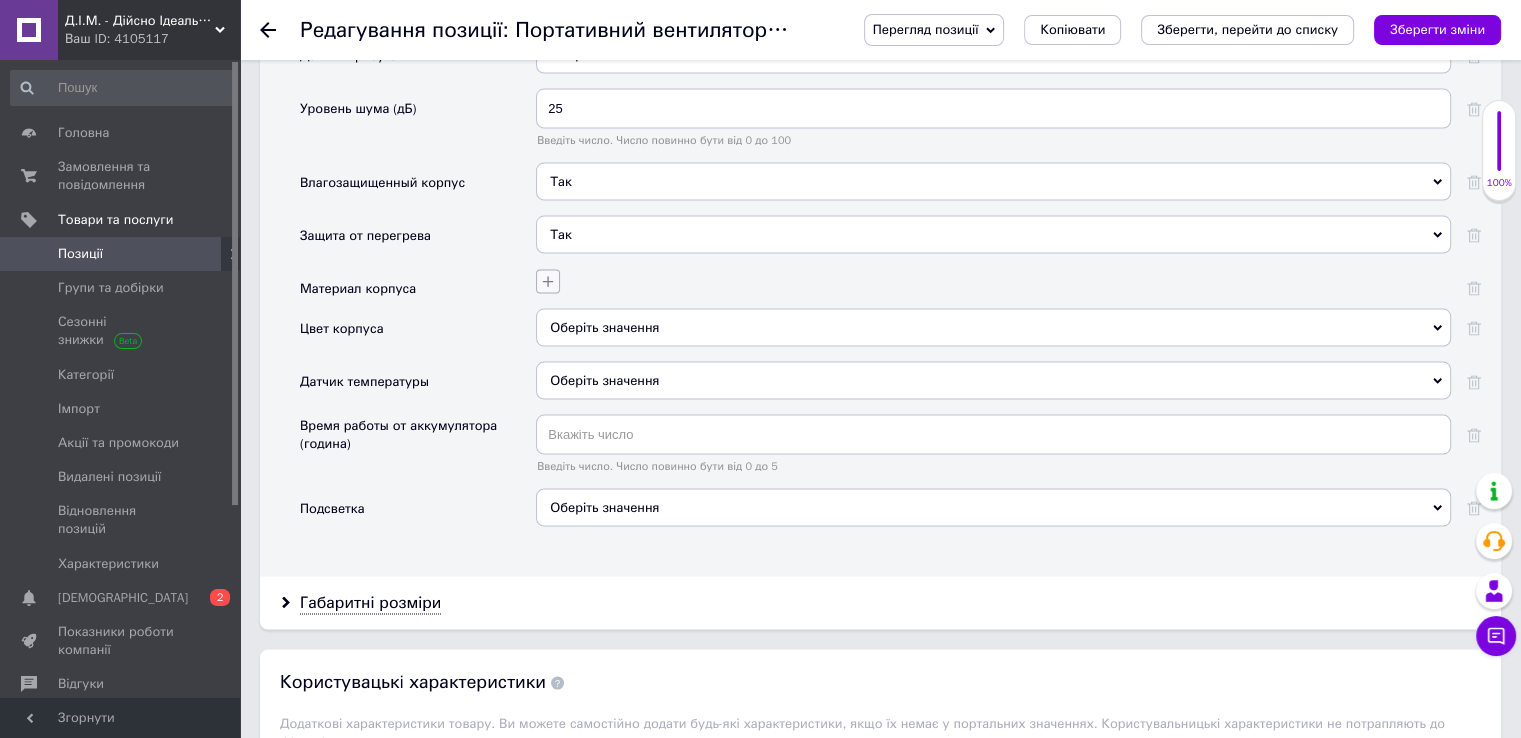 click 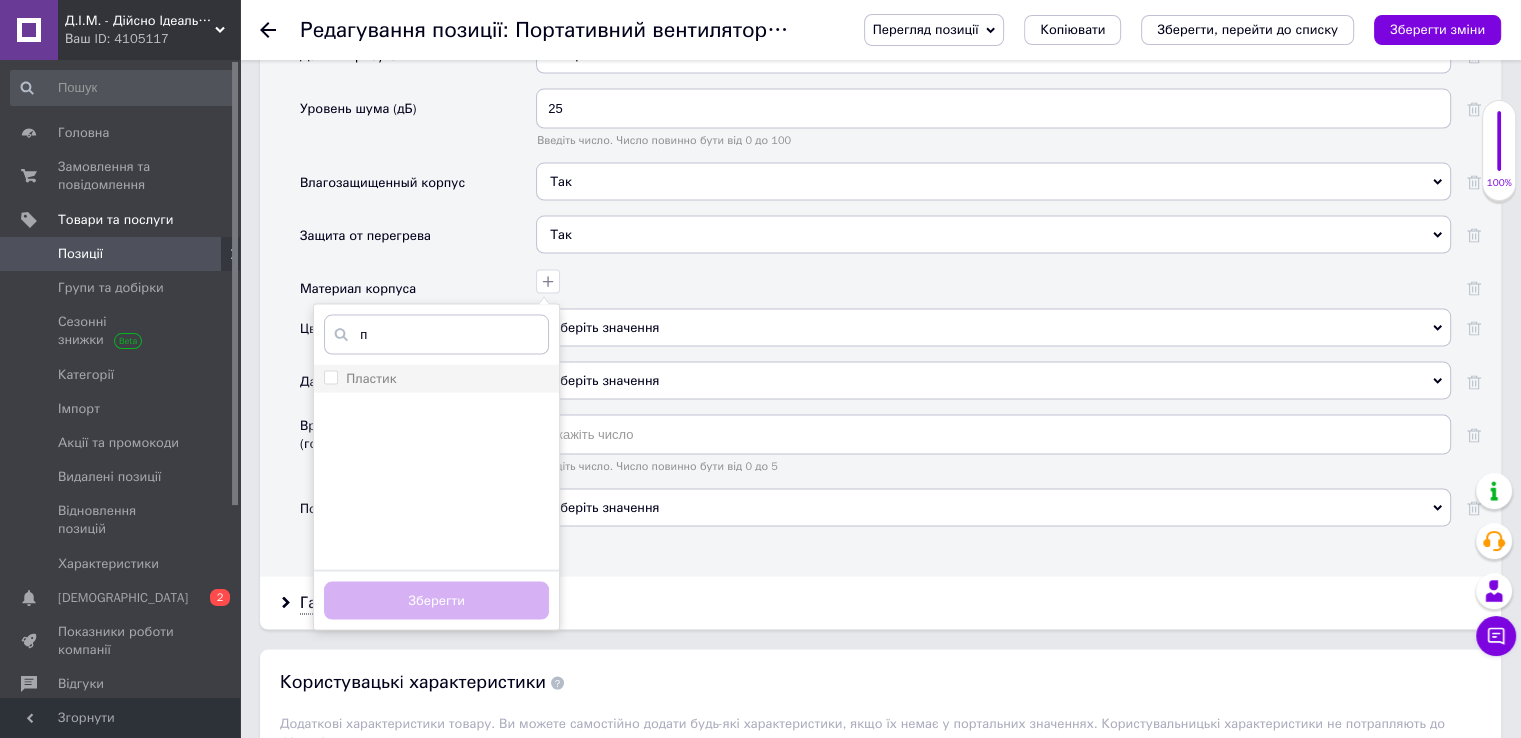 type on "п" 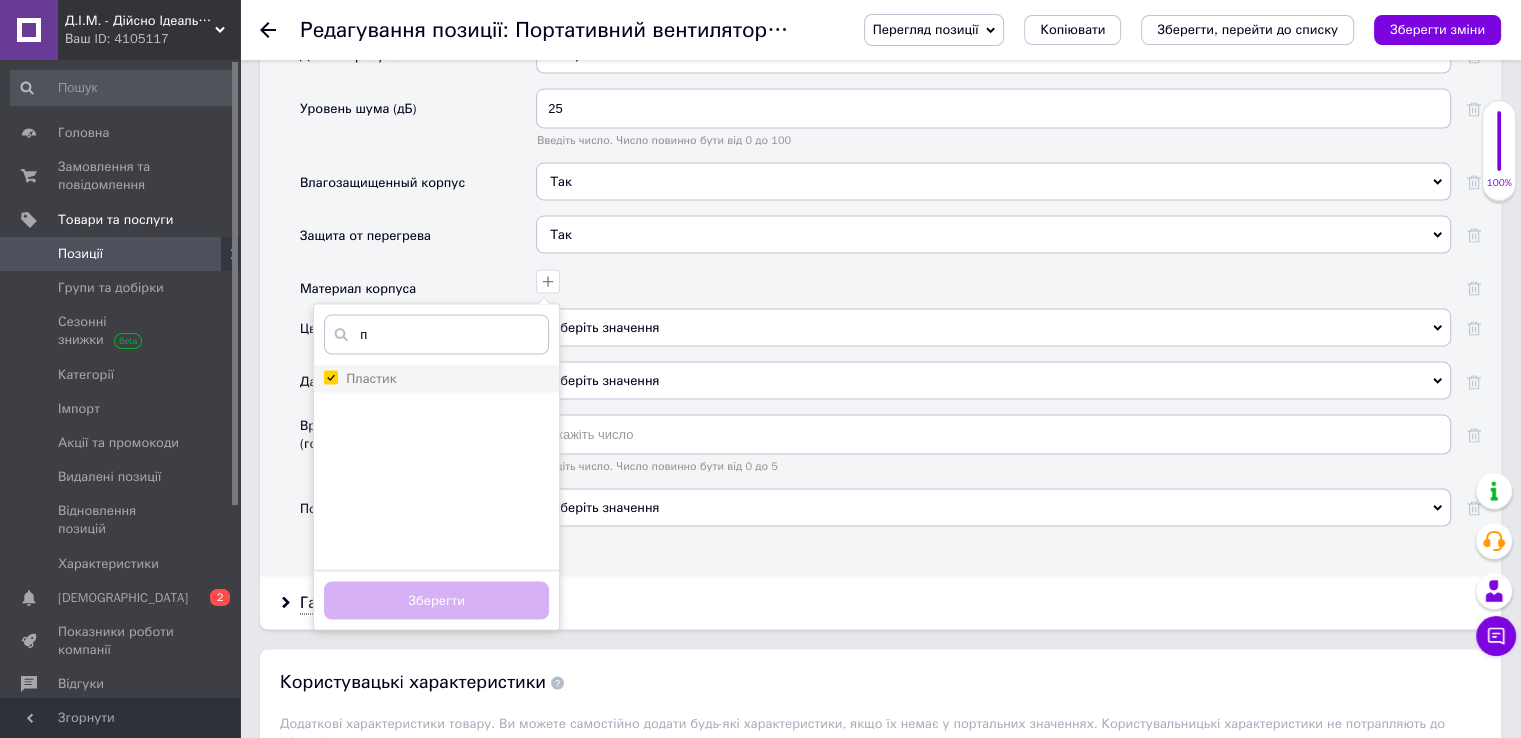 checkbox on "true" 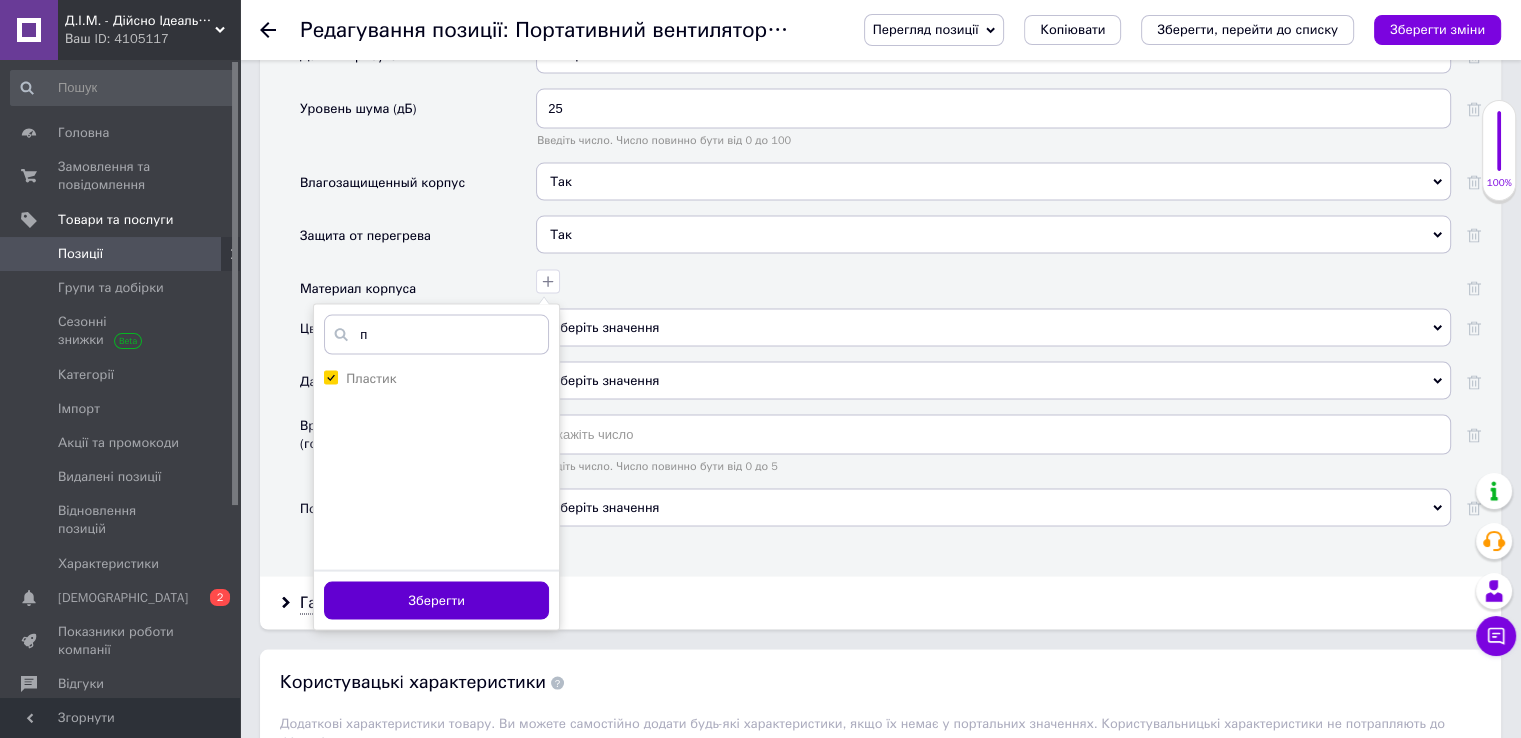 click on "Зберегти" at bounding box center (436, 601) 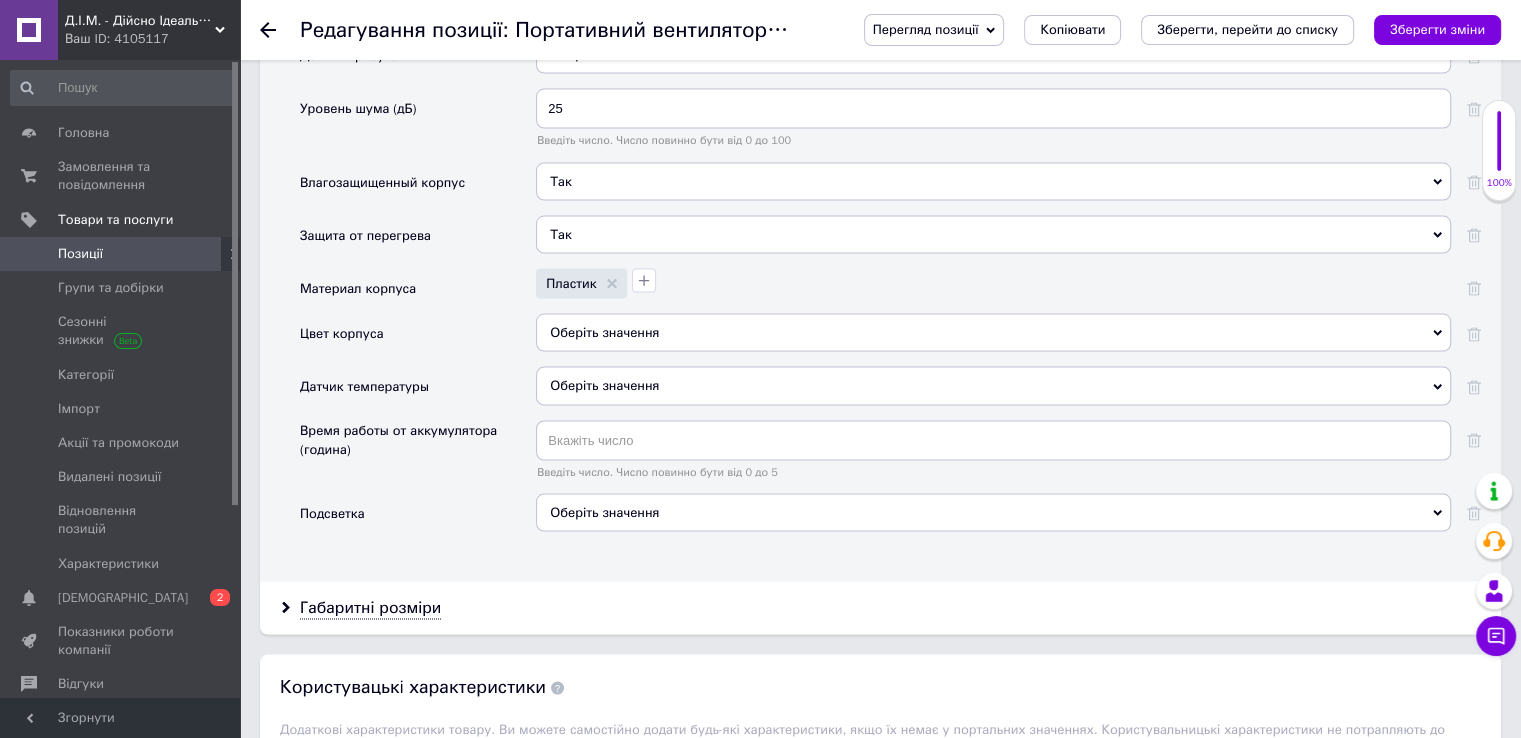 click on "Оберіть значення" at bounding box center [993, 333] 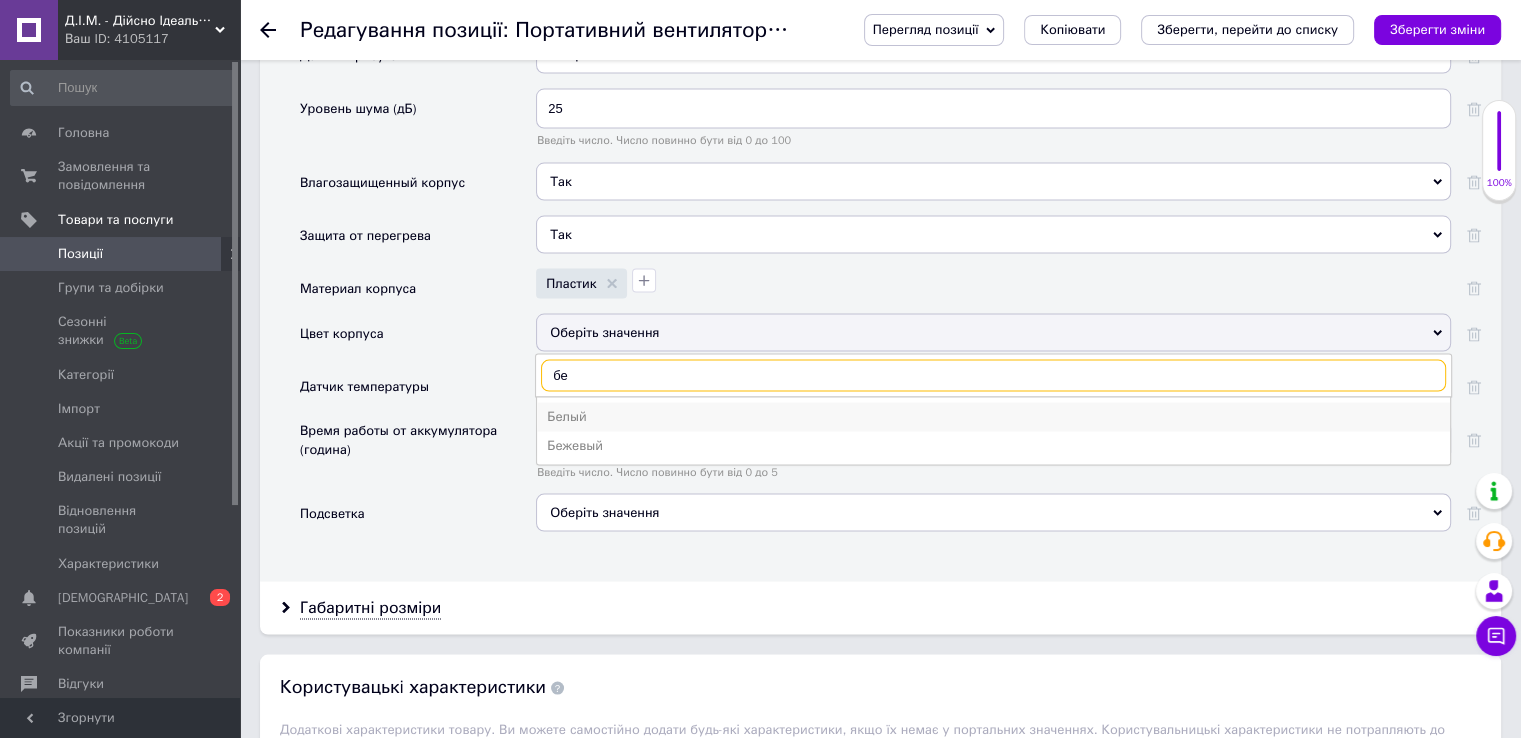 type on "бе" 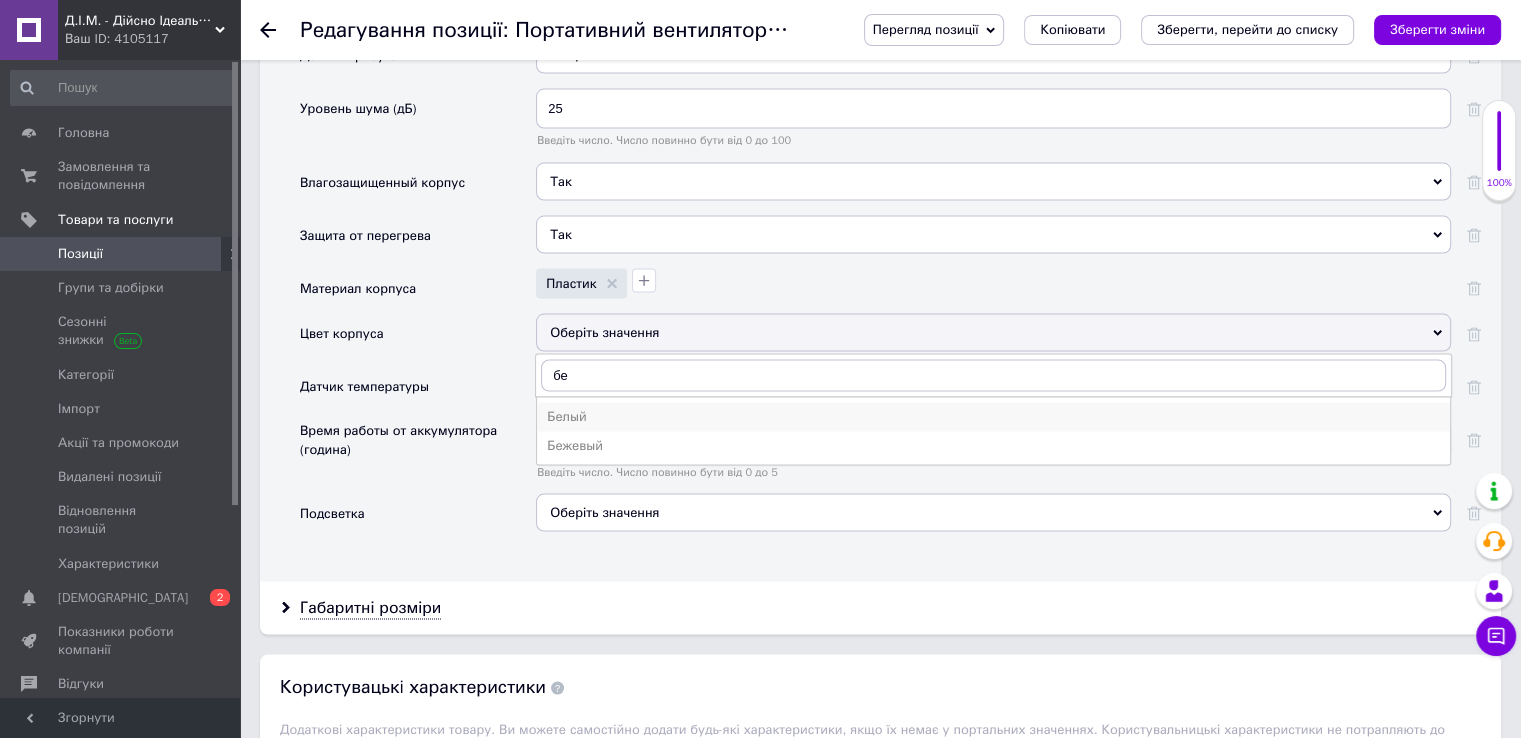 click on "Белый" at bounding box center [993, 417] 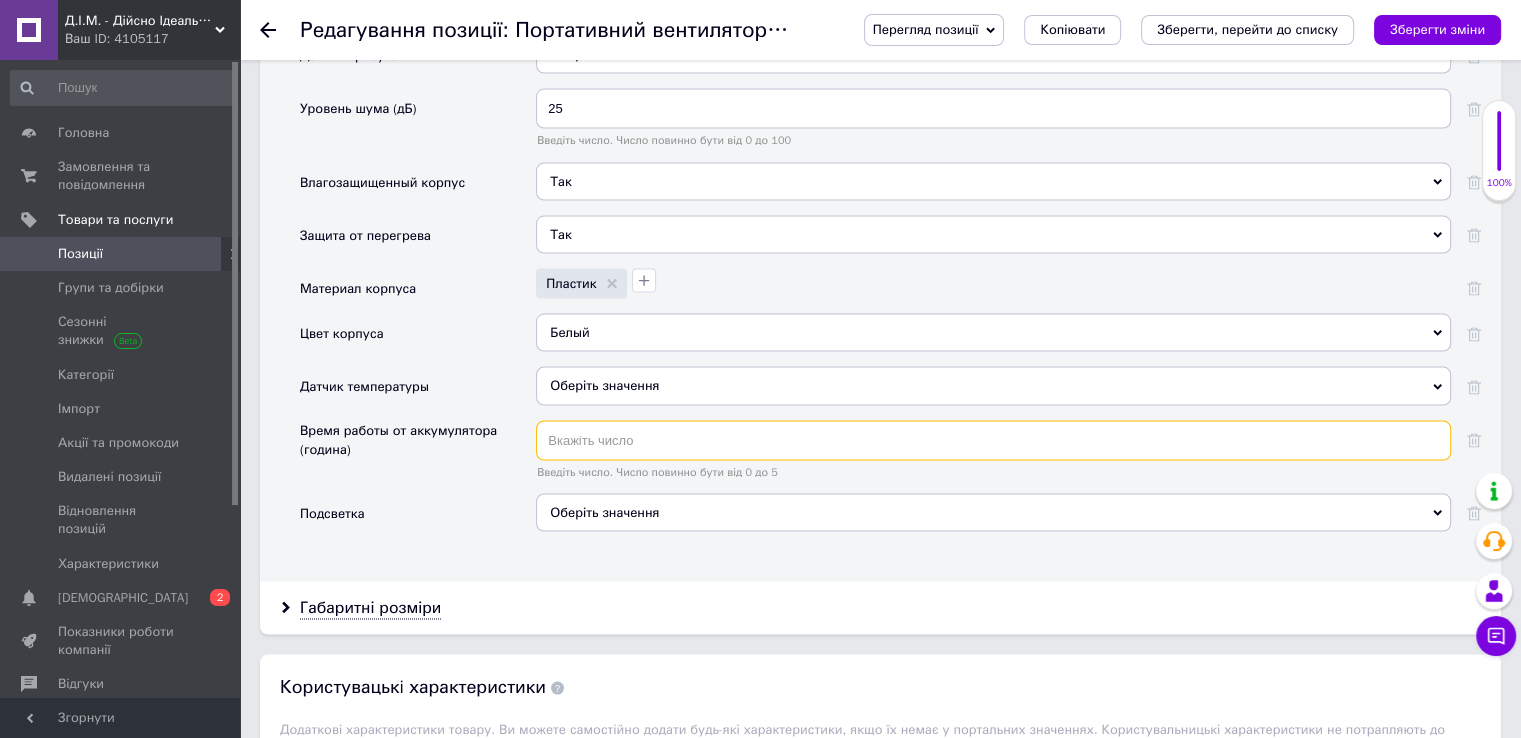 click at bounding box center [993, 441] 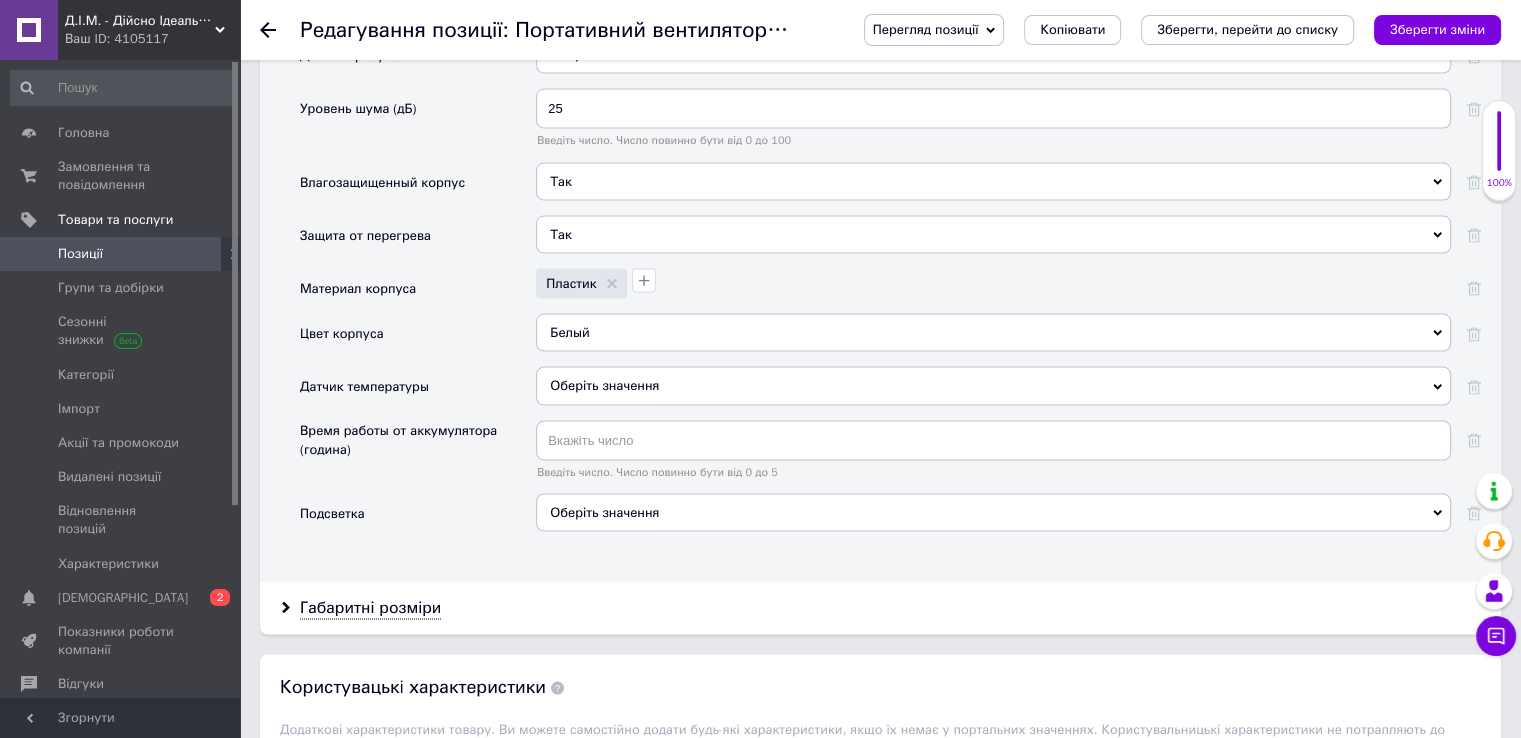 click on "Оберіть значення" at bounding box center (604, 512) 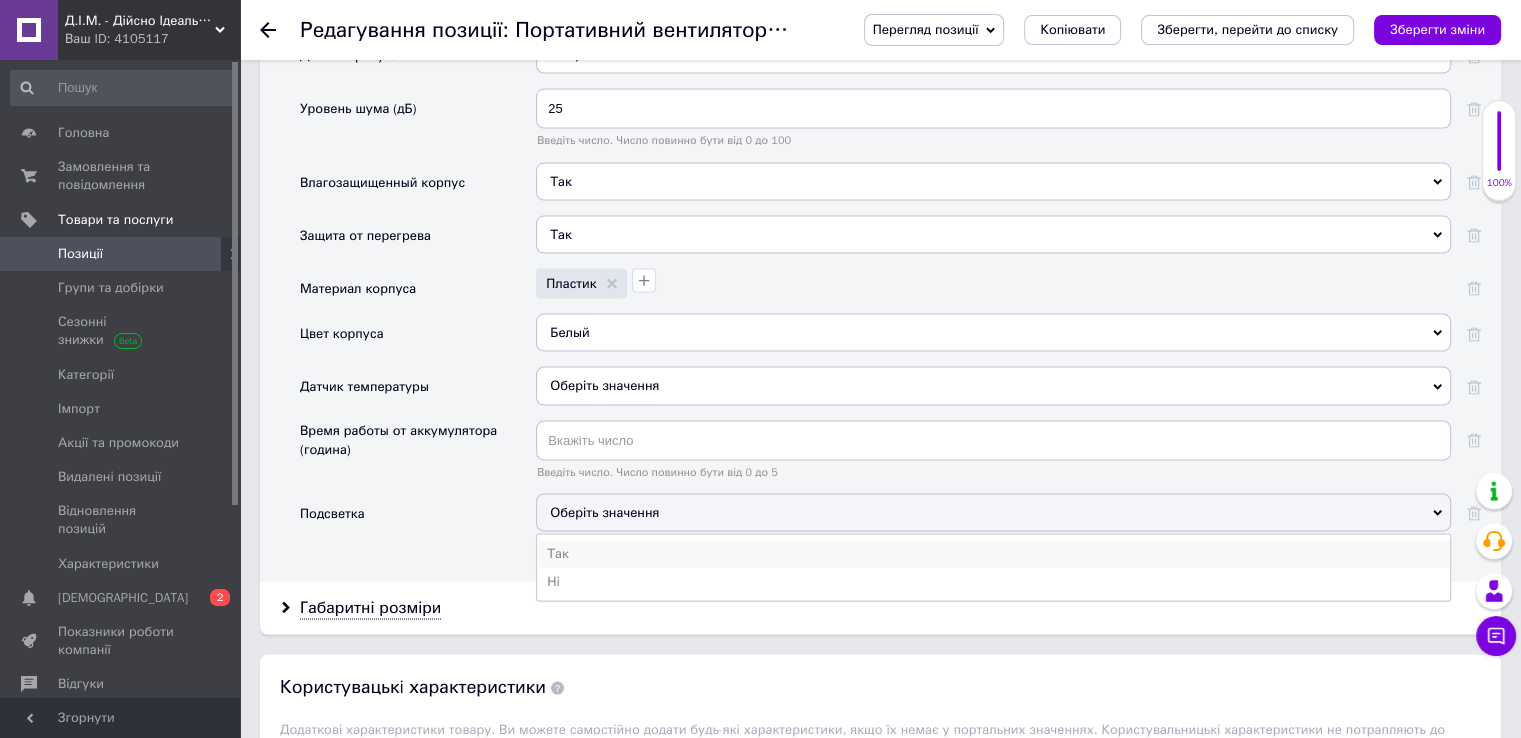 click on "Так" at bounding box center (993, 554) 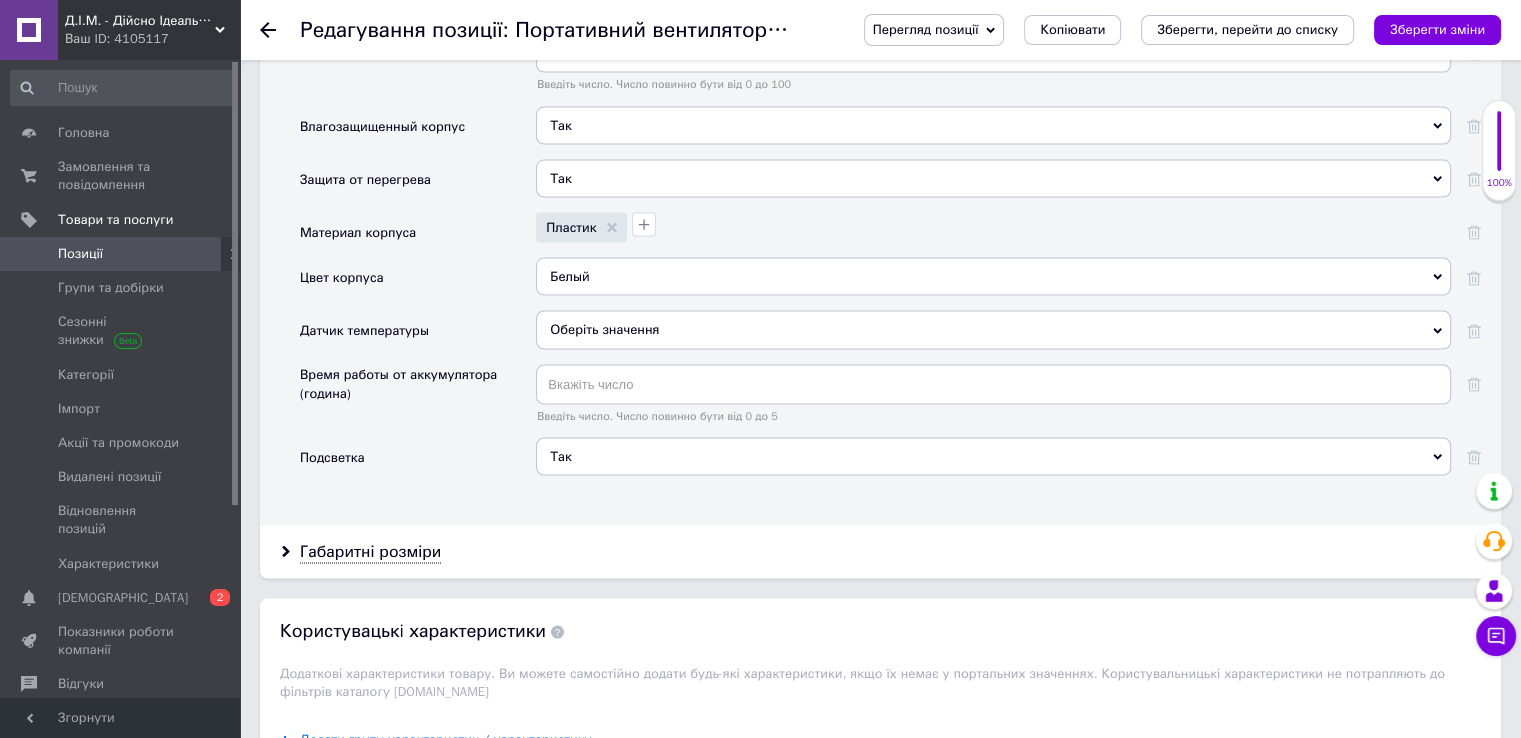 scroll, scrollTop: 4252, scrollLeft: 0, axis: vertical 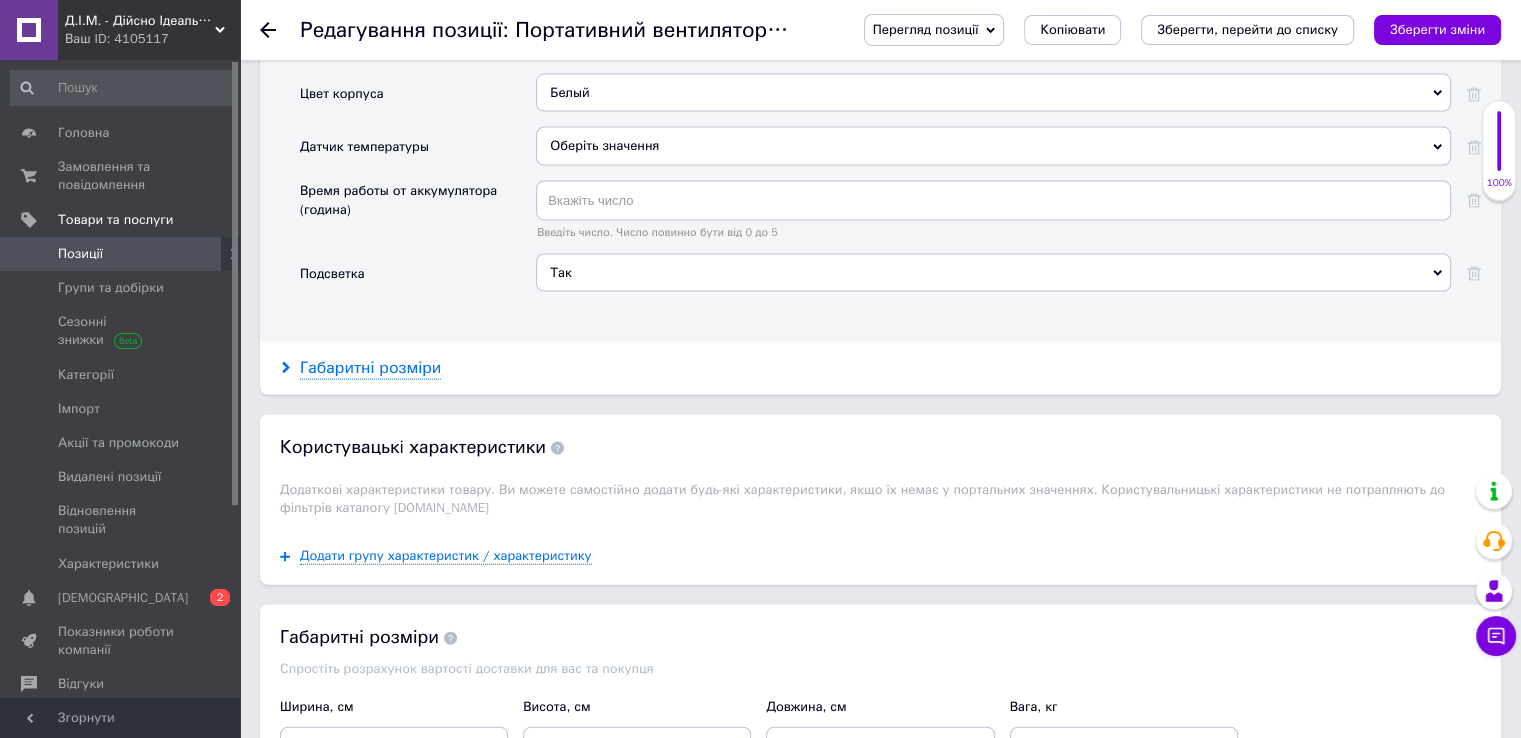 click on "Габаритні розміри" at bounding box center [370, 368] 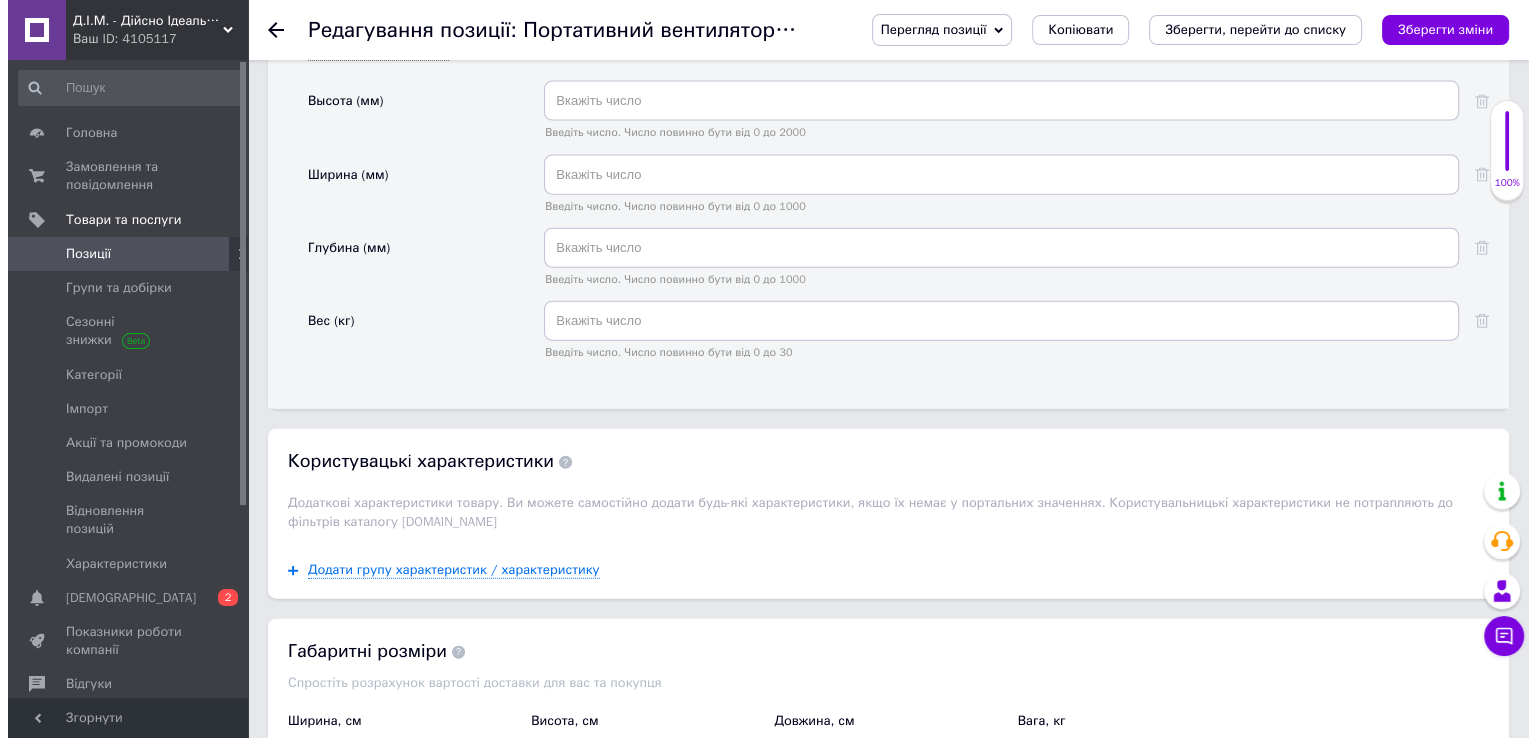 scroll, scrollTop: 4644, scrollLeft: 0, axis: vertical 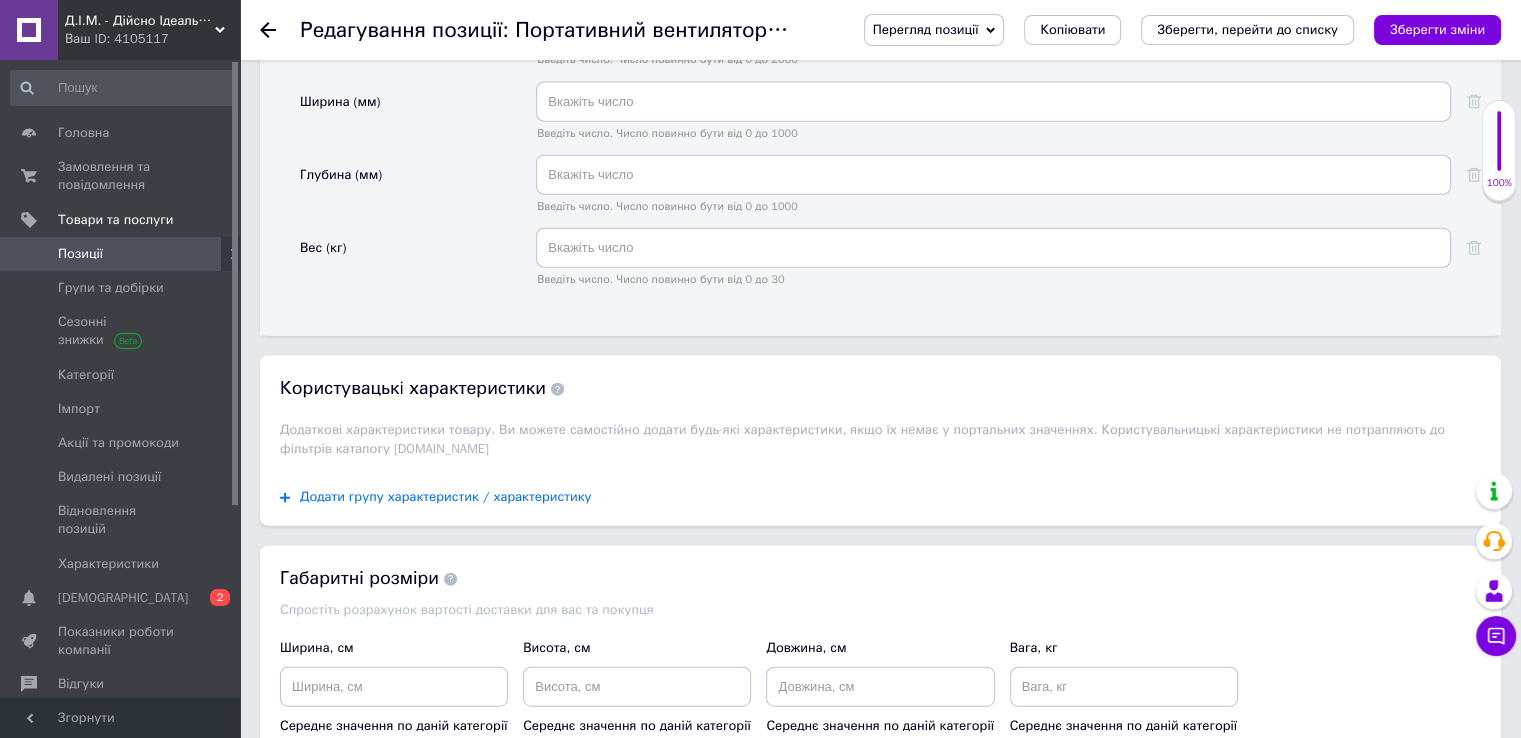 click on "Додати групу характеристик / характеристику" at bounding box center (446, 497) 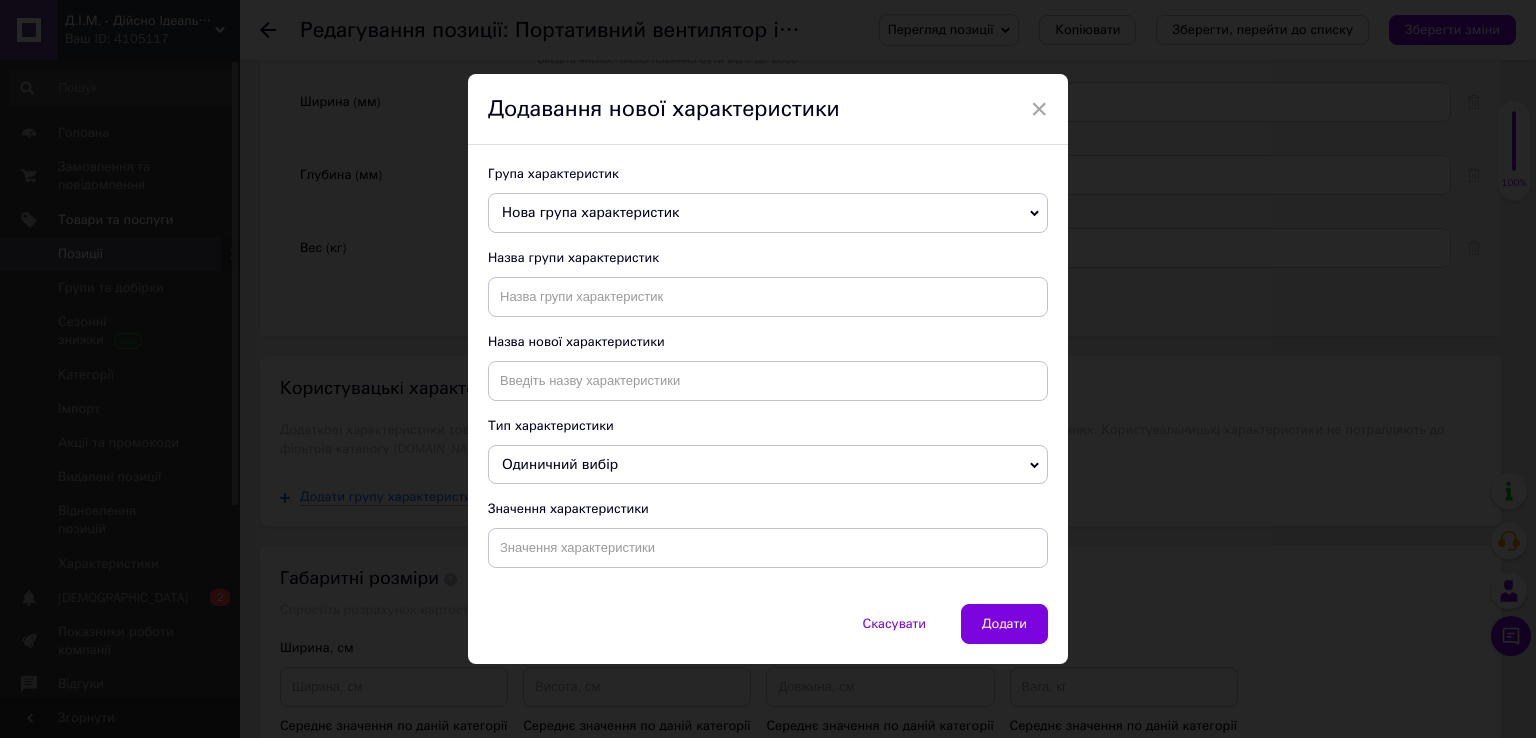 click on "Нова група характеристик" at bounding box center [768, 213] 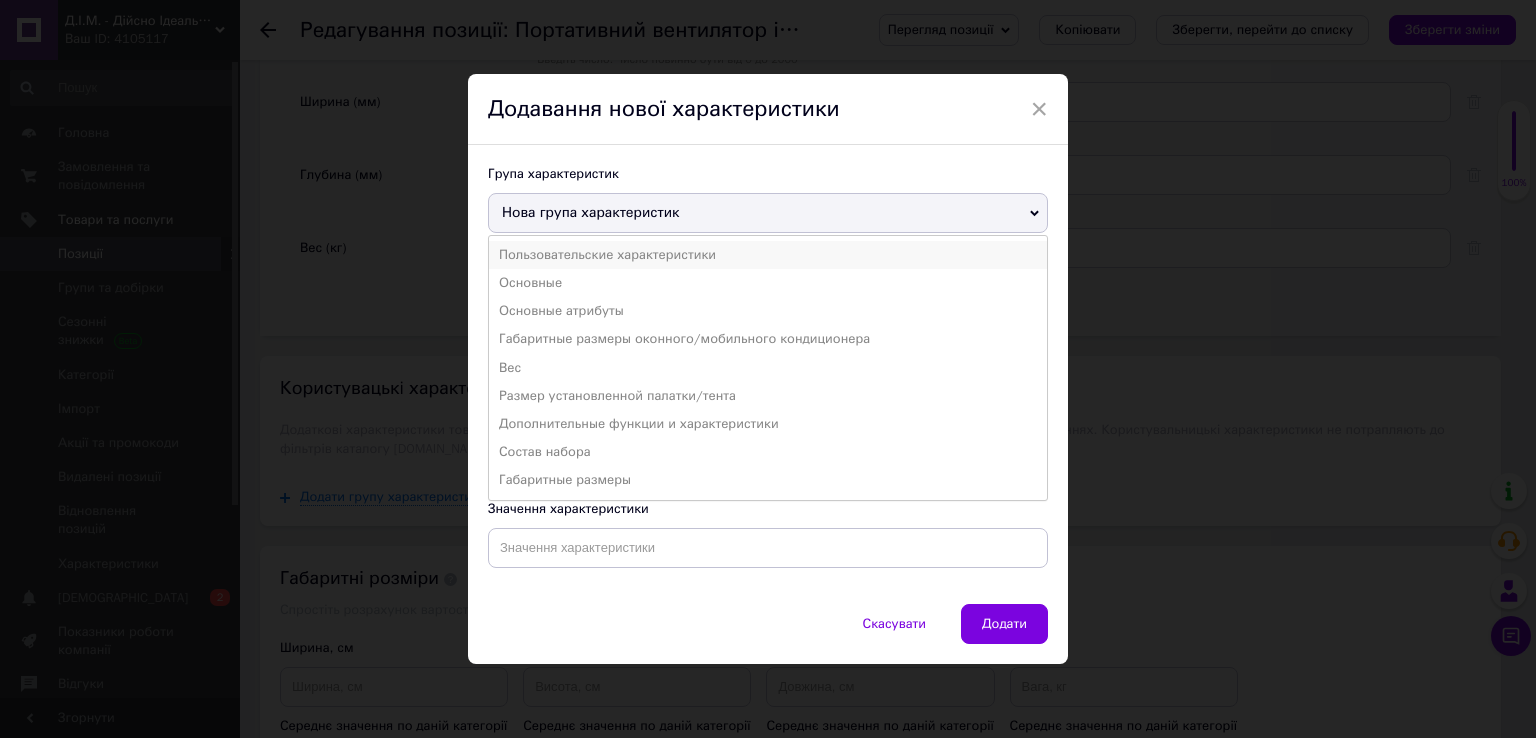 click on "Пользовательские характеристики" at bounding box center (768, 255) 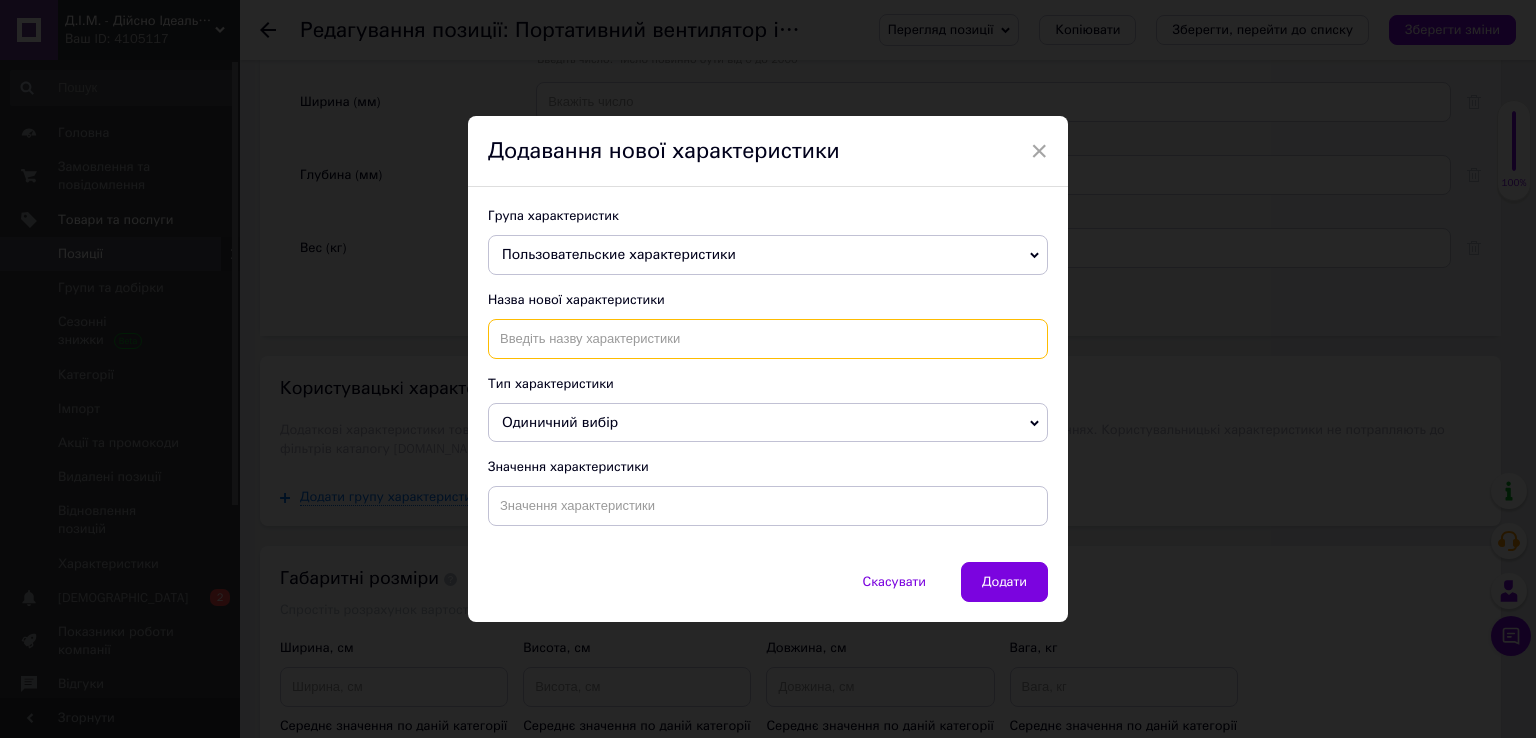 click at bounding box center (768, 339) 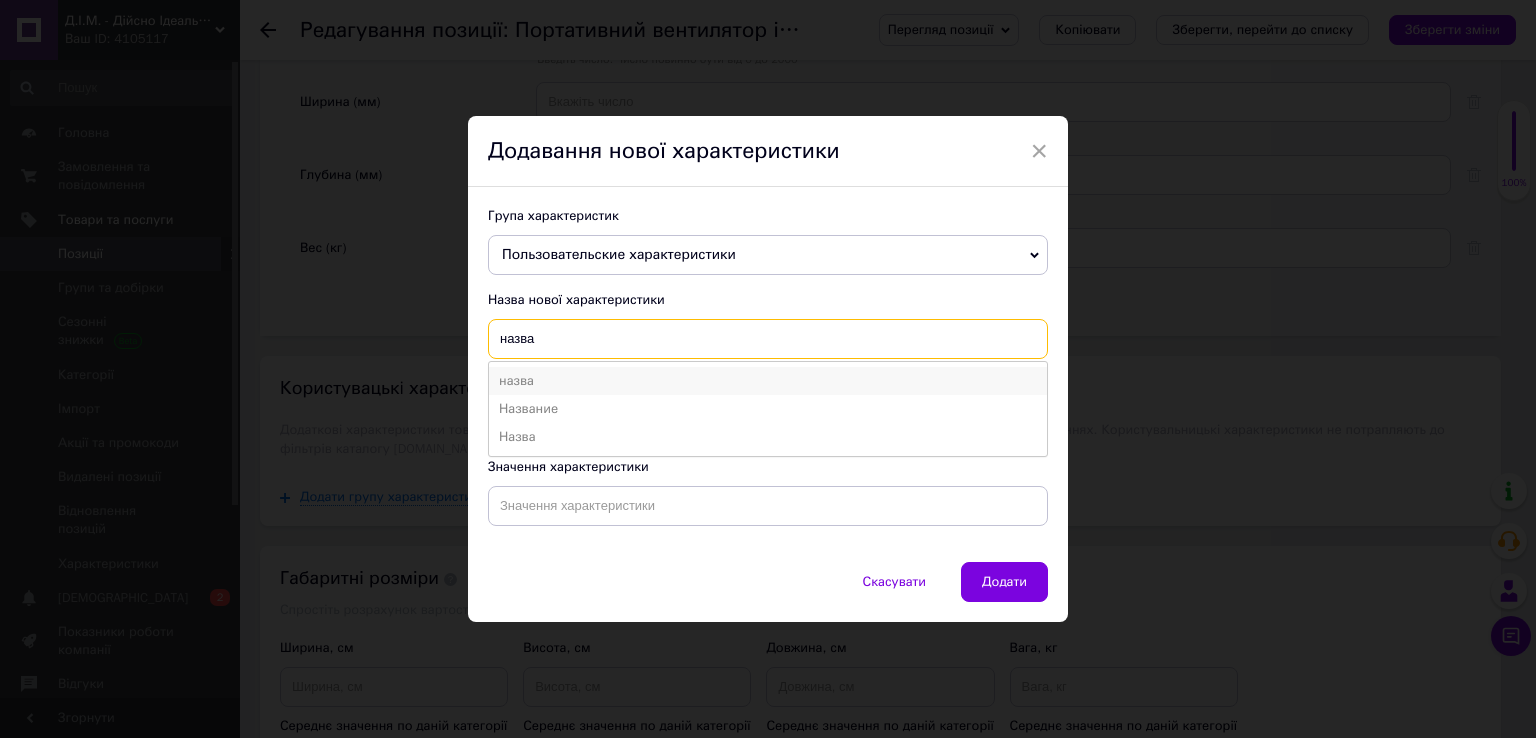 type on "назва" 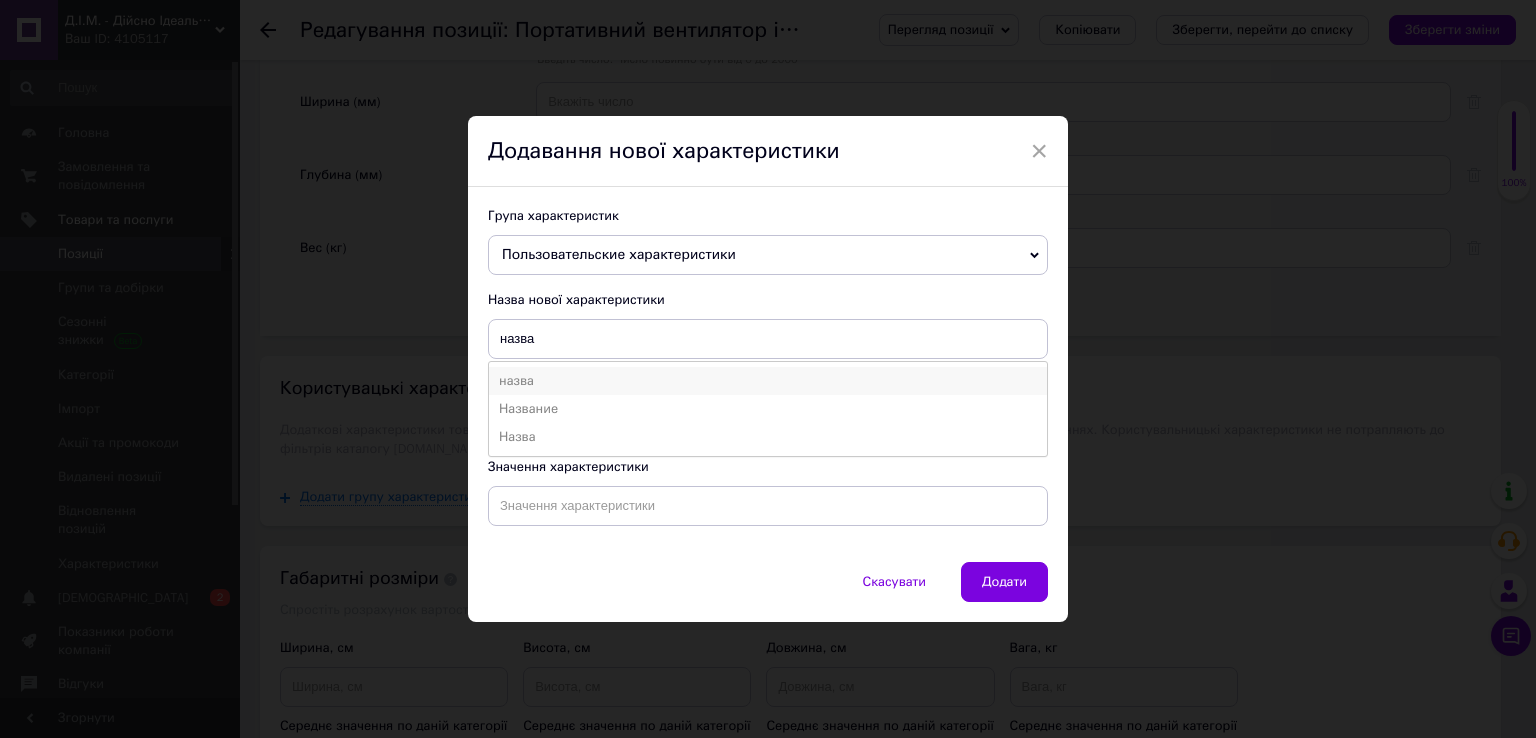 click on "назва" at bounding box center [768, 381] 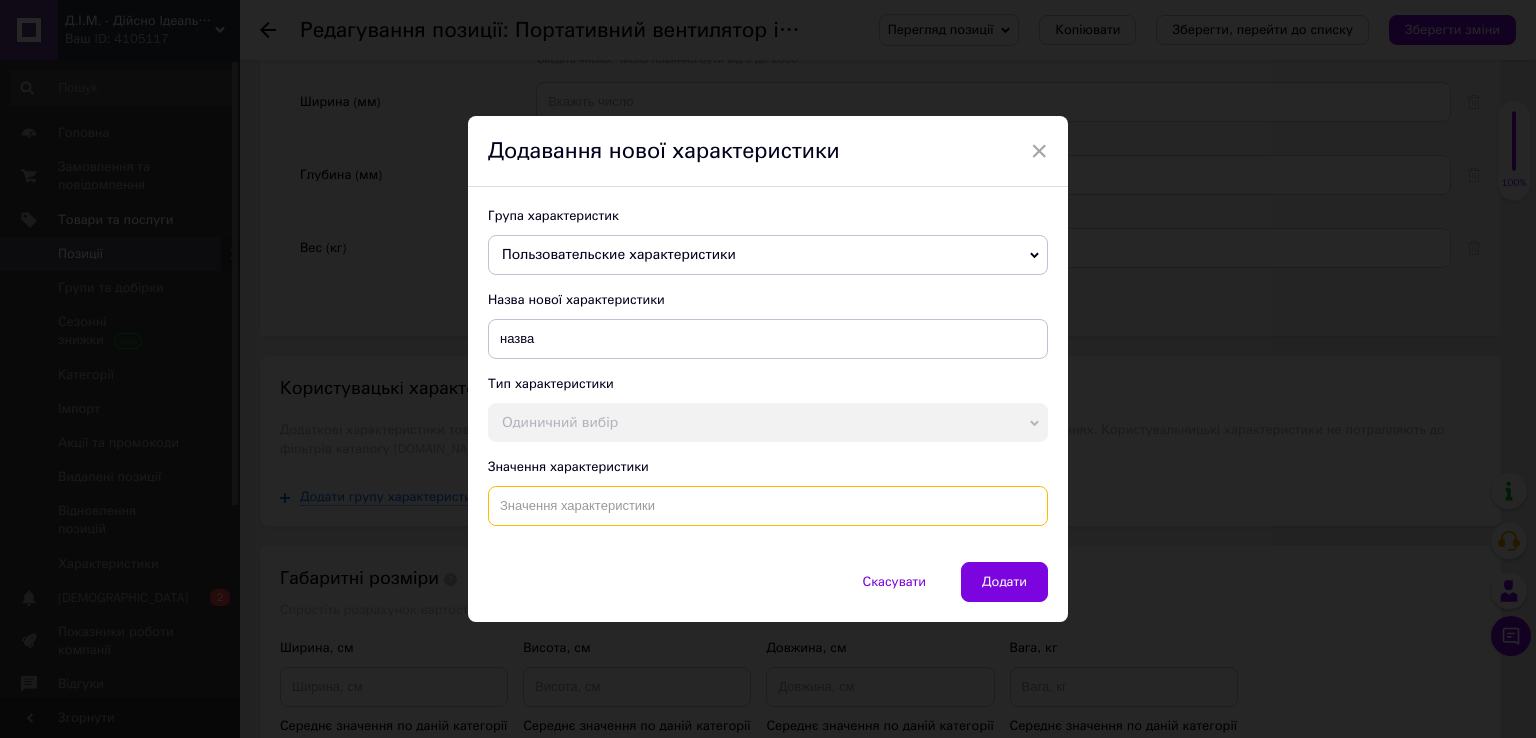click at bounding box center [768, 506] 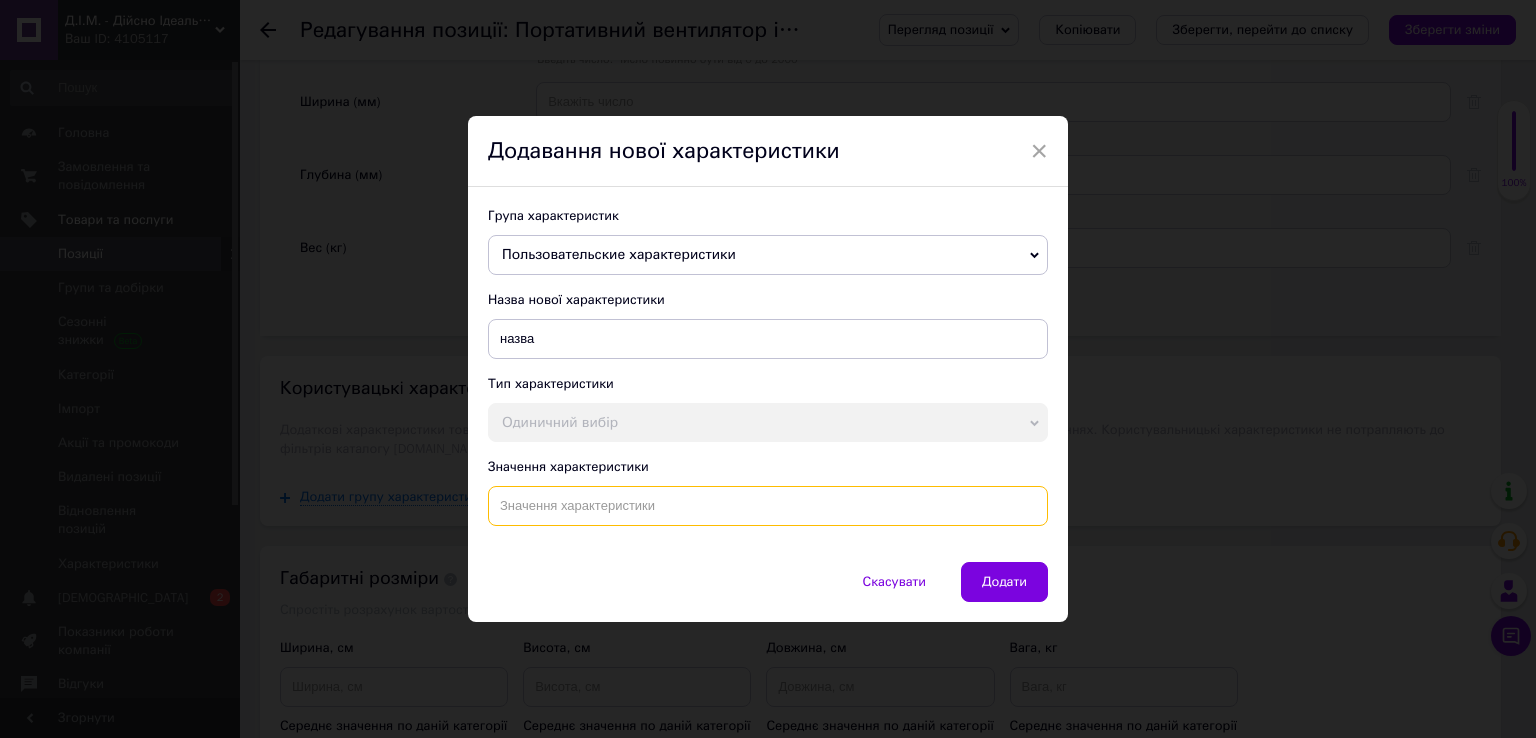 paste on "Портативный вентилятор с водяным распылением и контейнером Air cooler 657 Мини-кондиционер настольный с подсветкой акуумуляторный беспроводной" 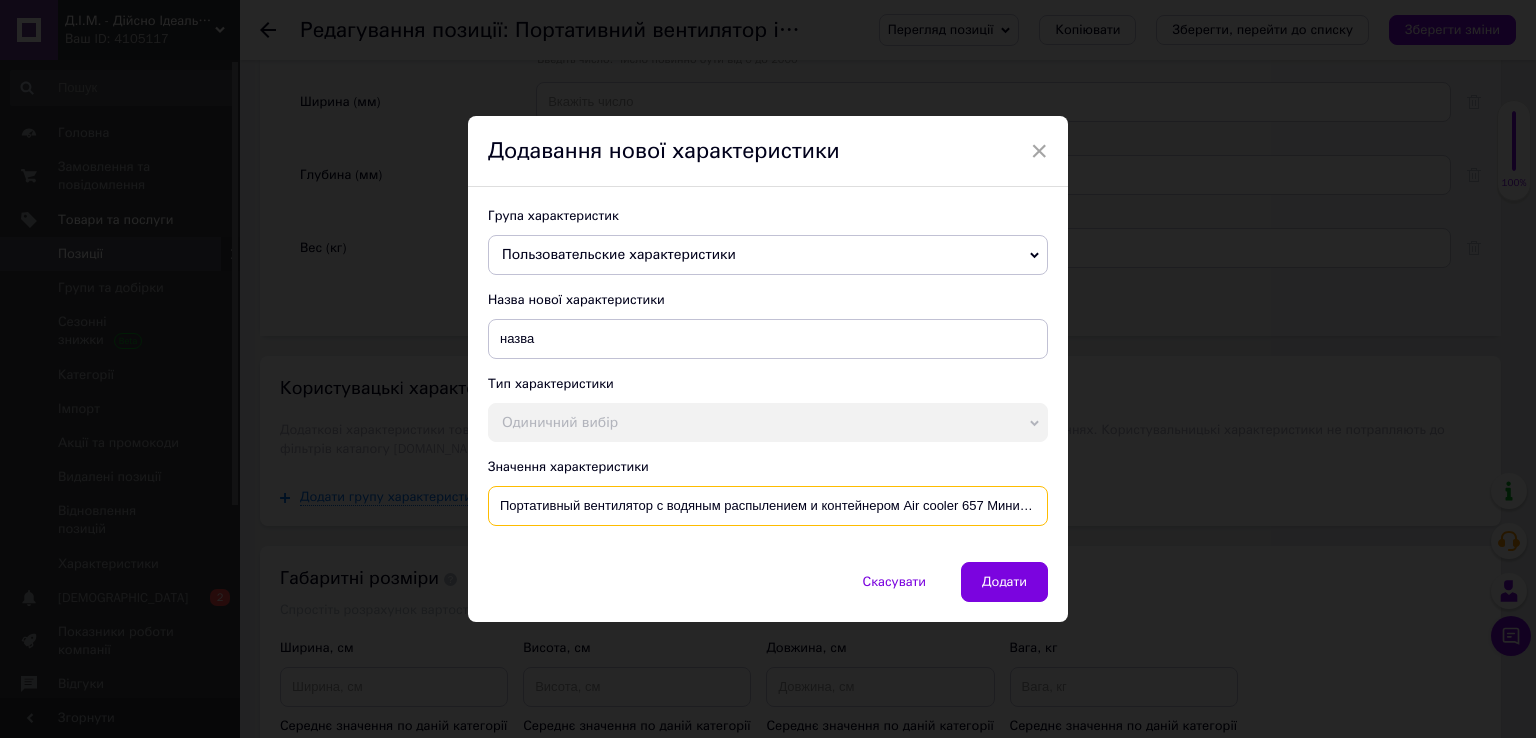 scroll, scrollTop: 0, scrollLeft: 416, axis: horizontal 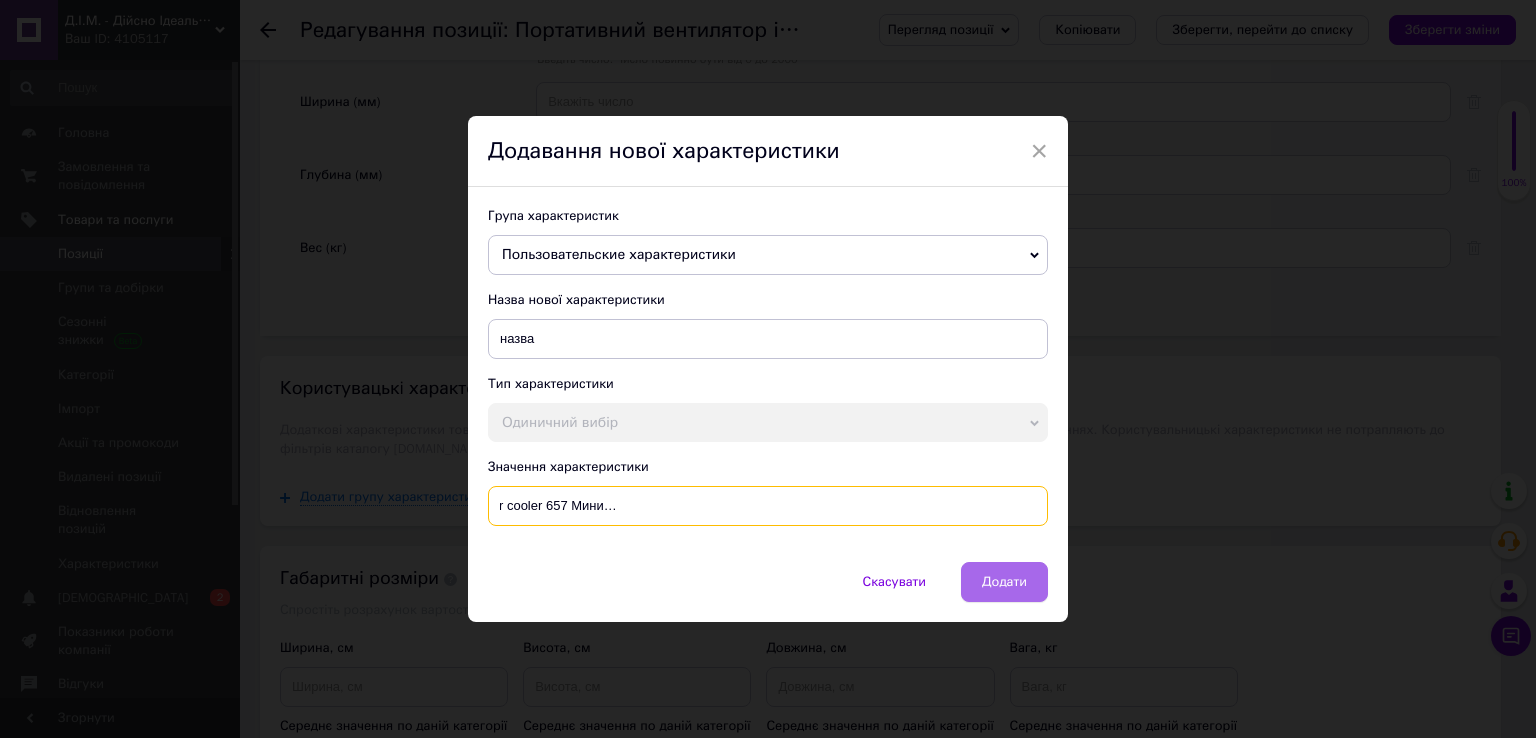 type on "Портативный вентилятор с водяным распылением и контейнером Air cooler 657 Мини-кондиционер настольный с подсветкой акуумуляторный беспроводной" 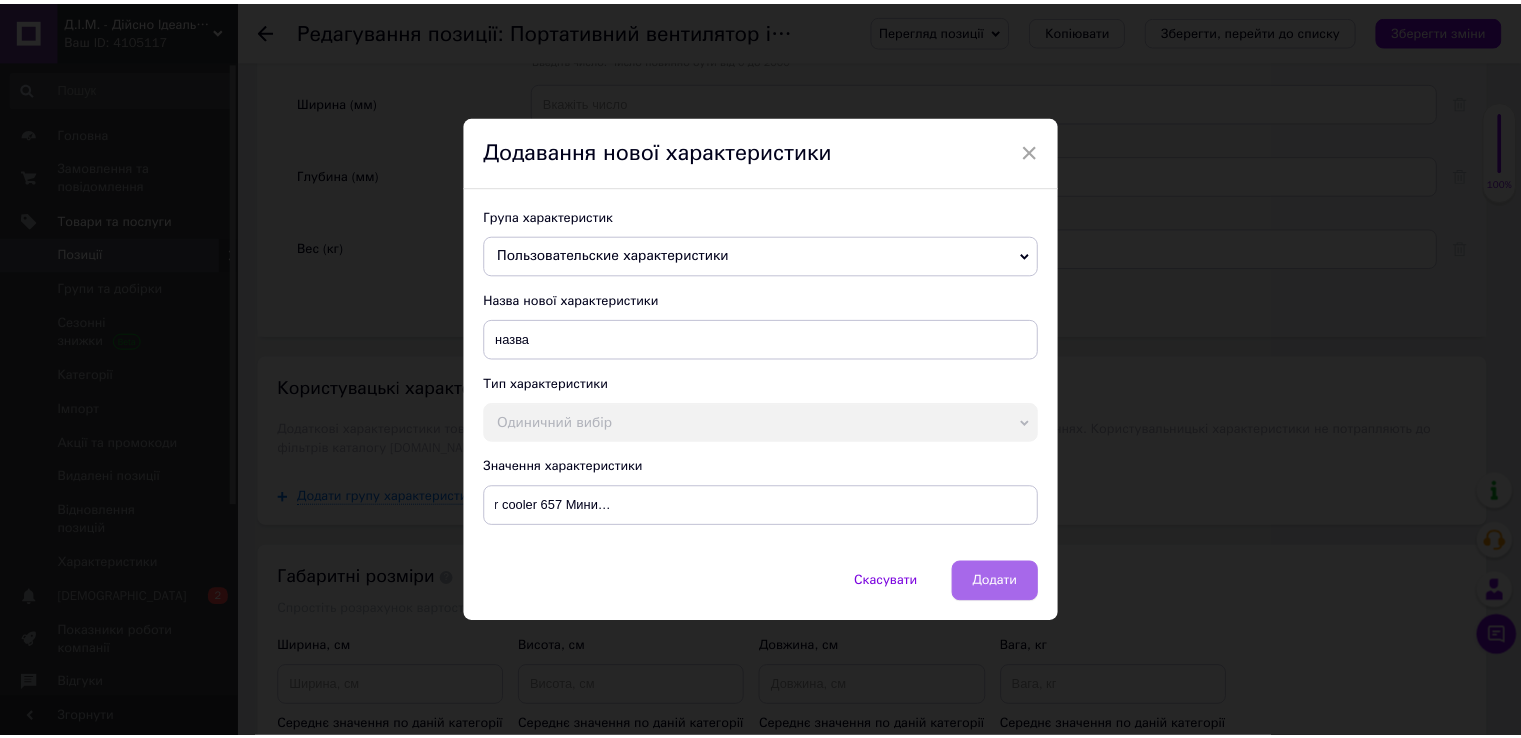 scroll, scrollTop: 0, scrollLeft: 0, axis: both 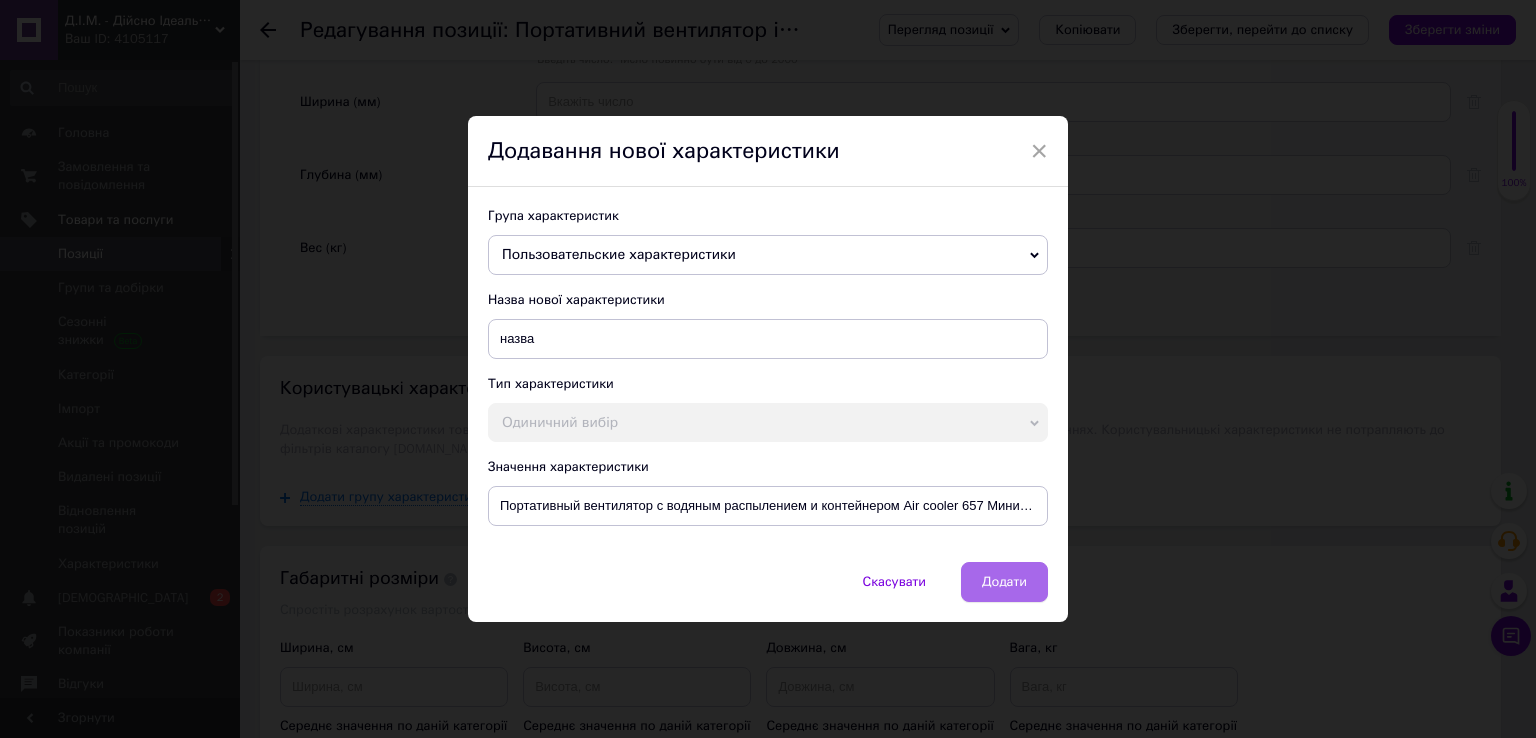 click on "Додати" at bounding box center (1004, 582) 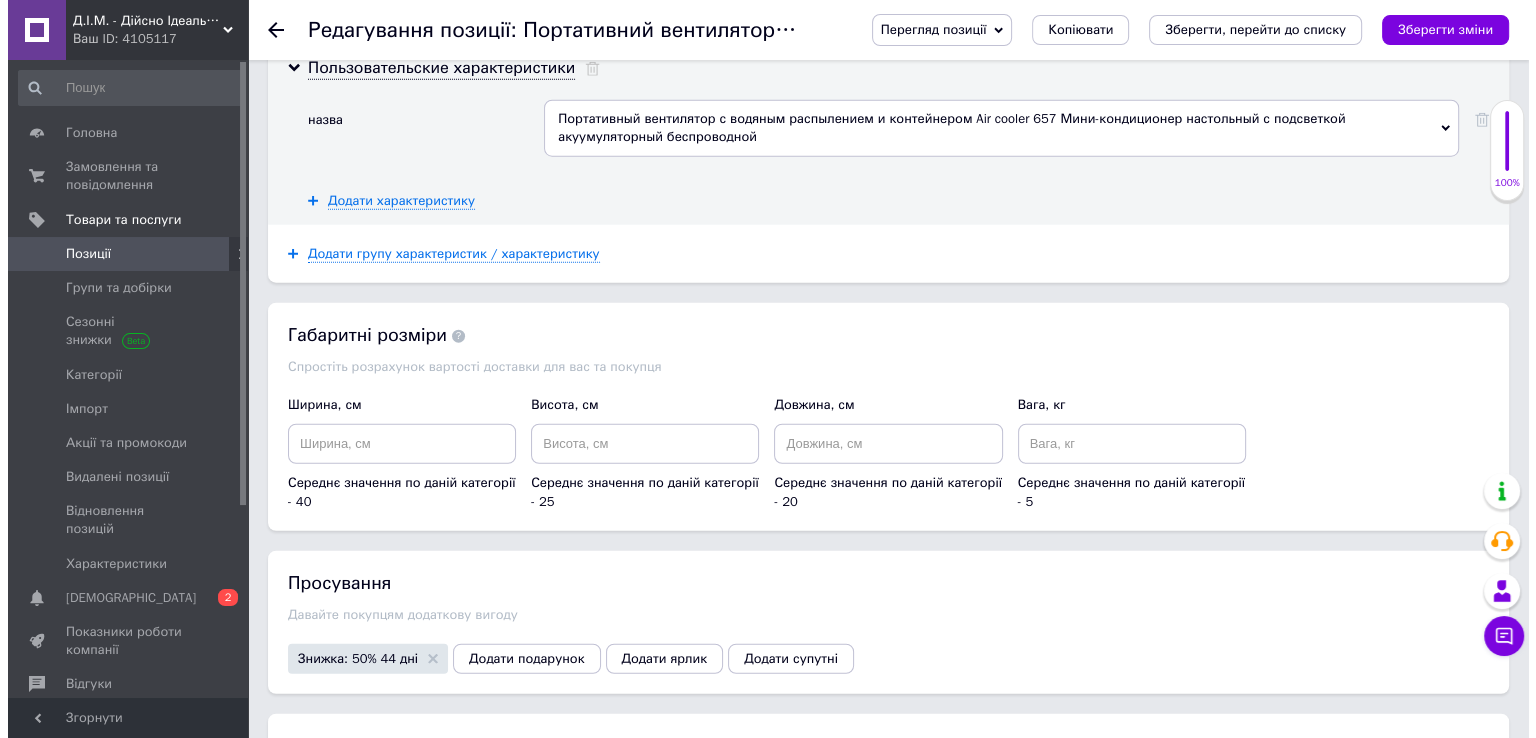 scroll, scrollTop: 5132, scrollLeft: 0, axis: vertical 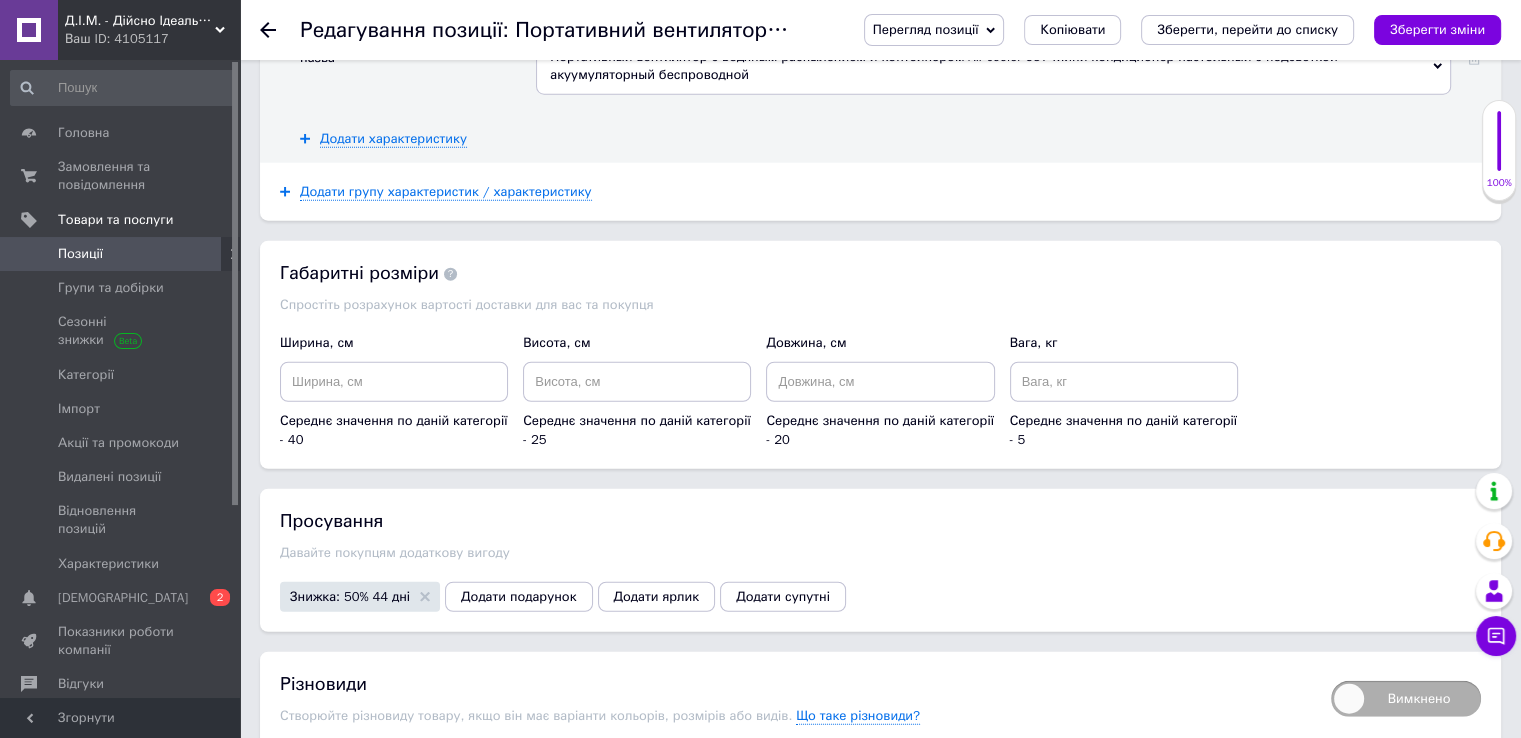 click on "Просування Давайте покупцям додаткову вигоду Знижка: 50% 44 дні Додати подарунок Додати ярлик Додати супутні" at bounding box center (880, 560) 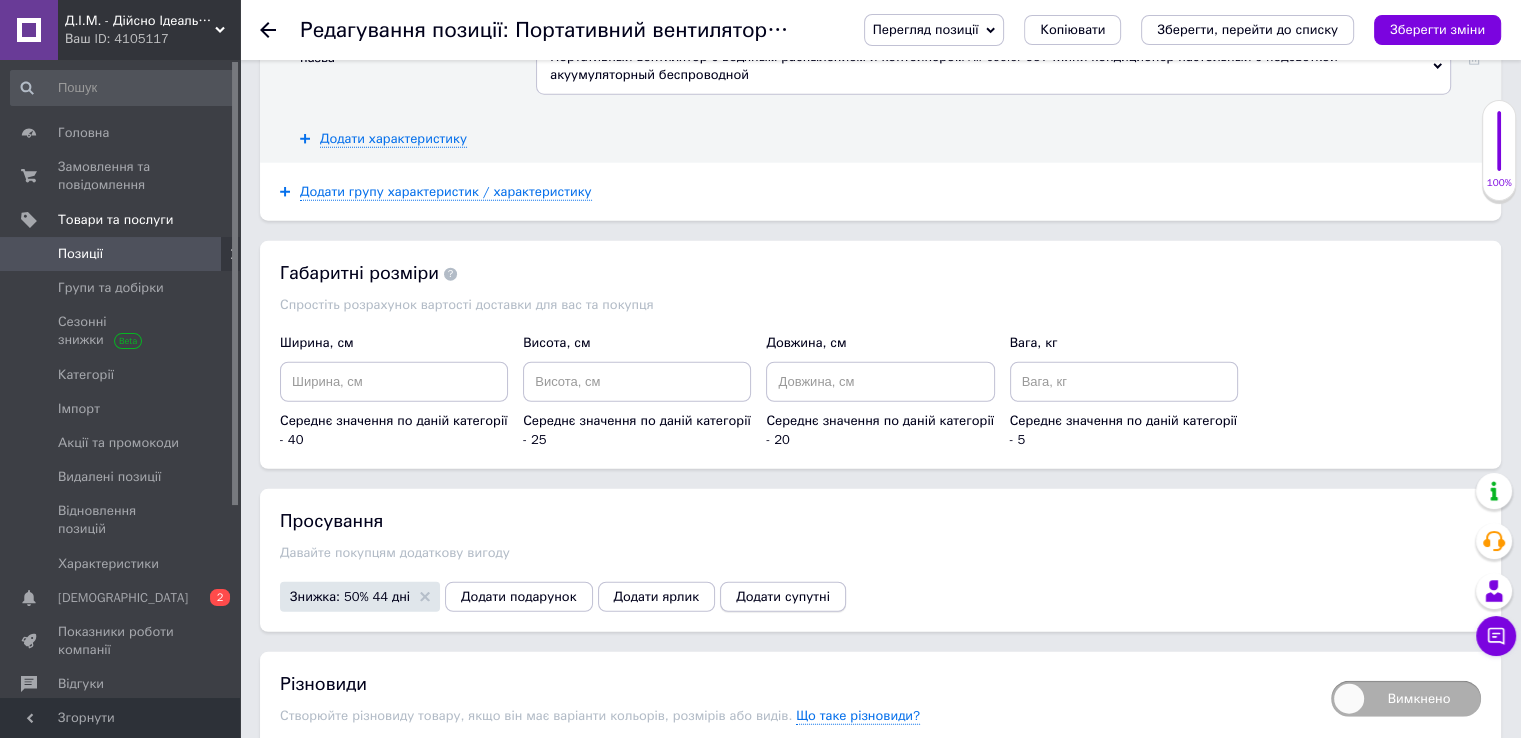 click on "Додати супутні" at bounding box center (783, 597) 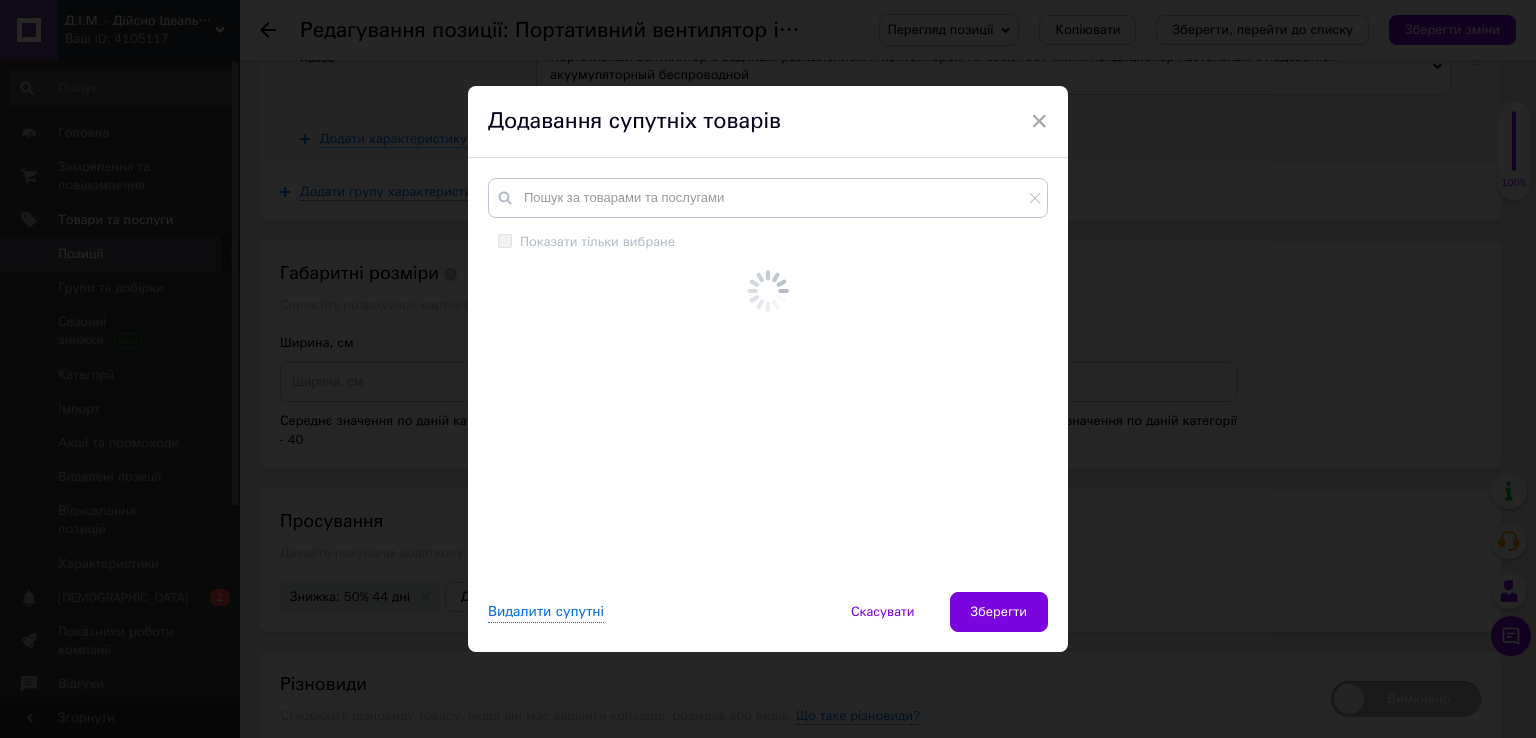 type 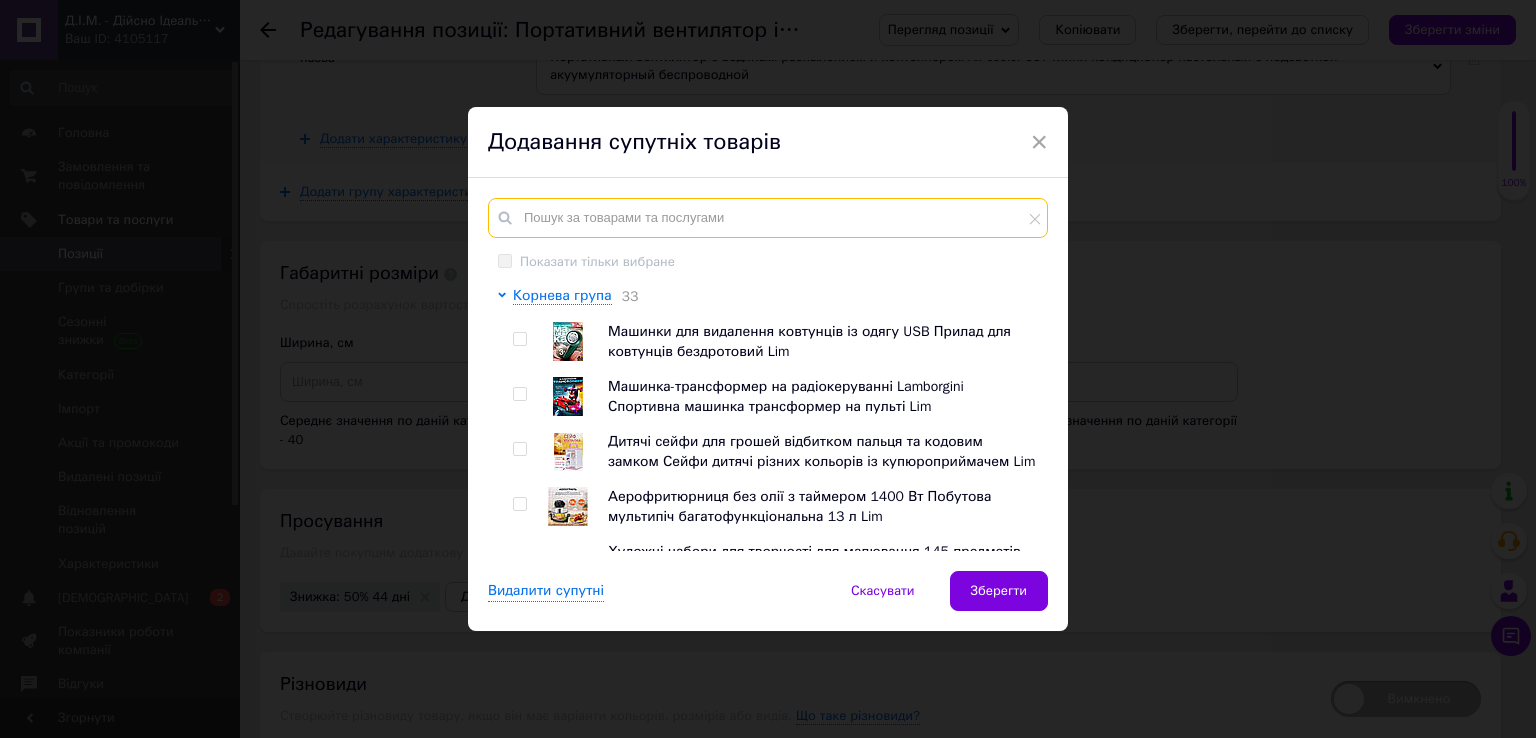 click at bounding box center (768, 218) 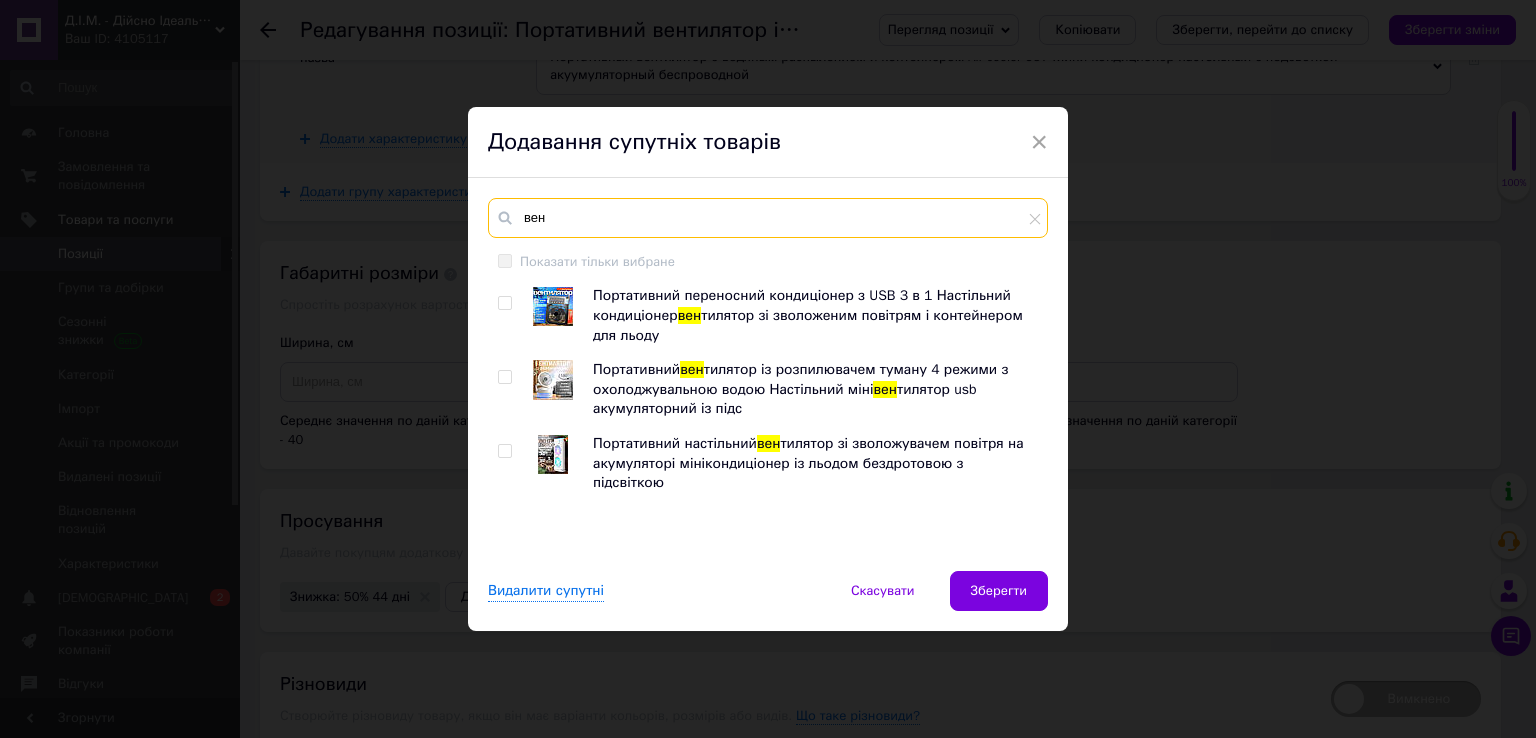 type on "вен" 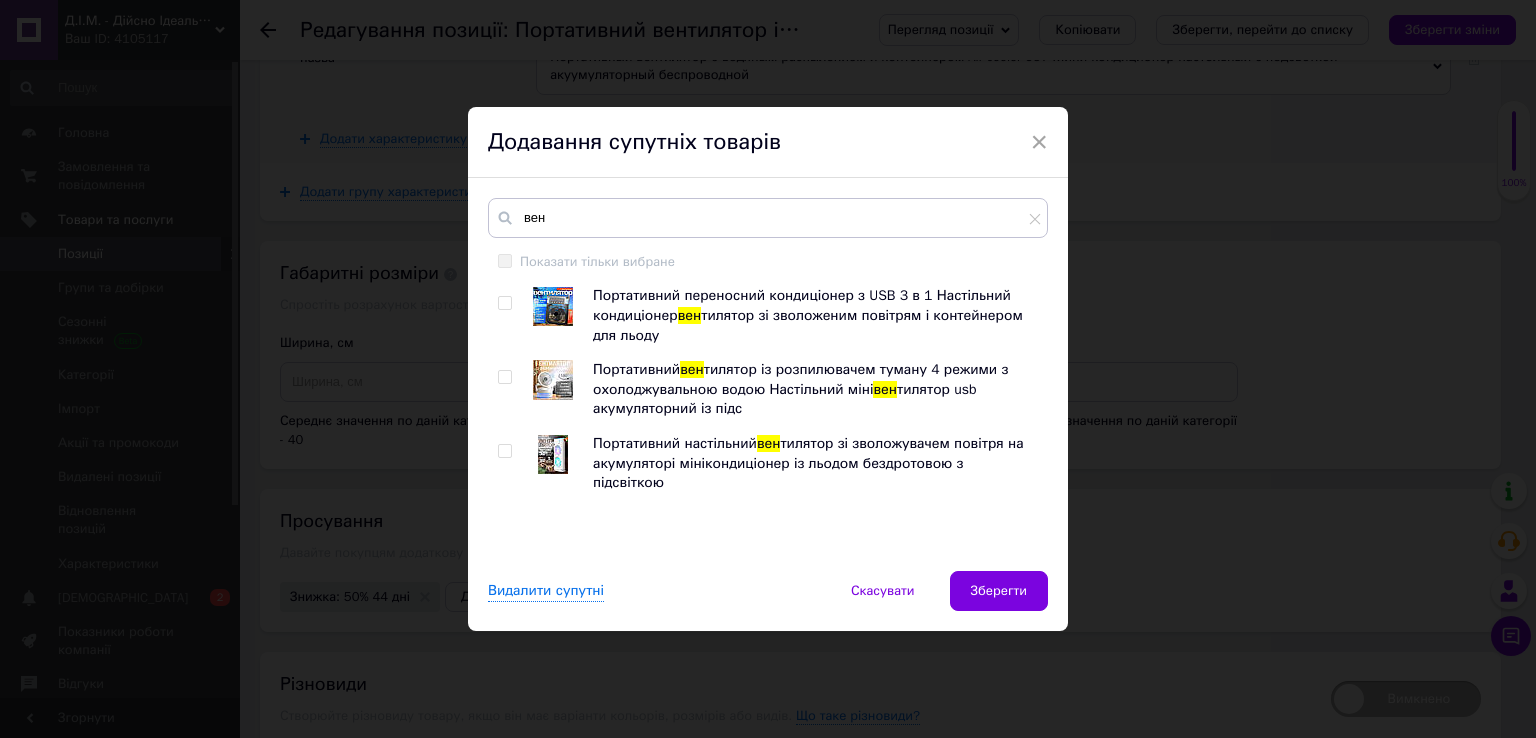 click at bounding box center (504, 303) 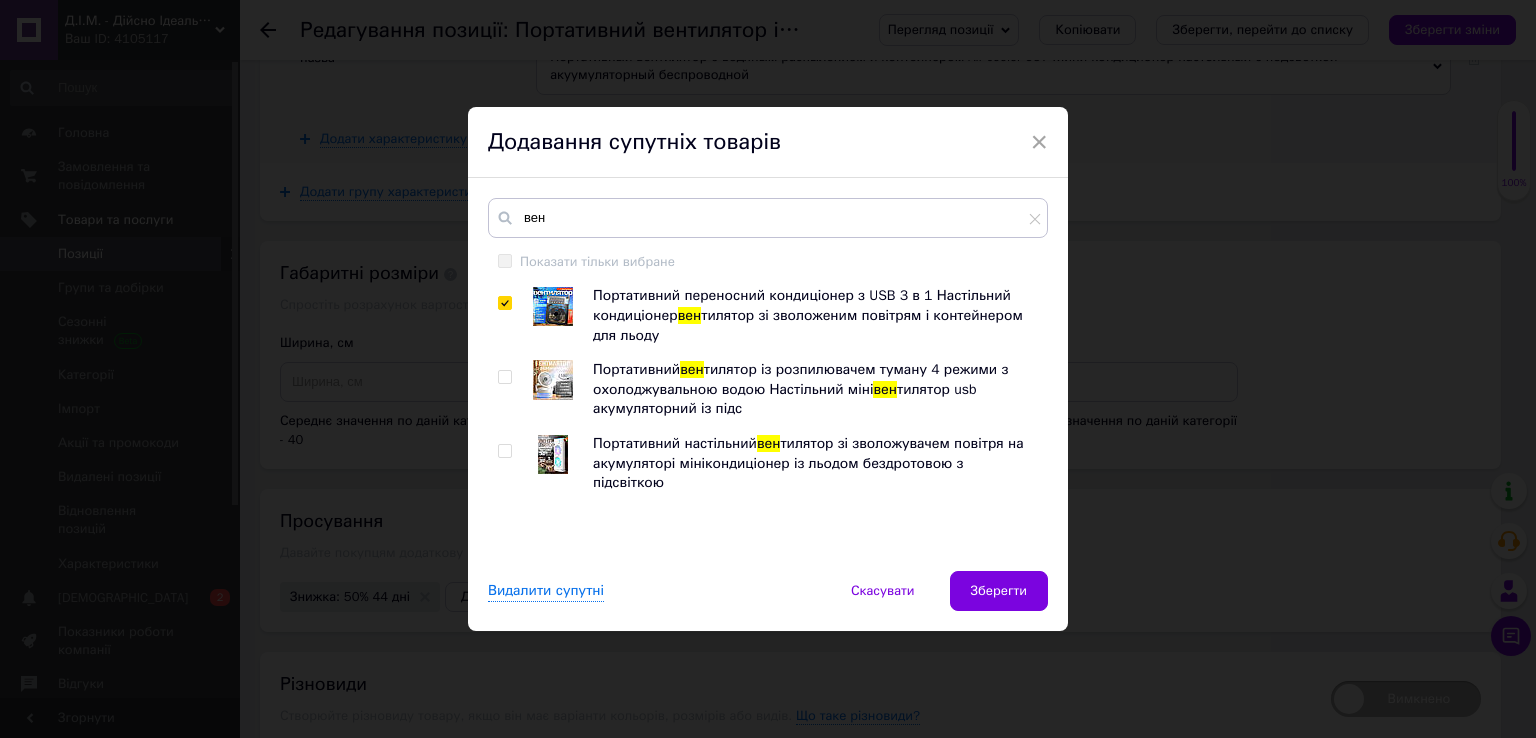 checkbox on "true" 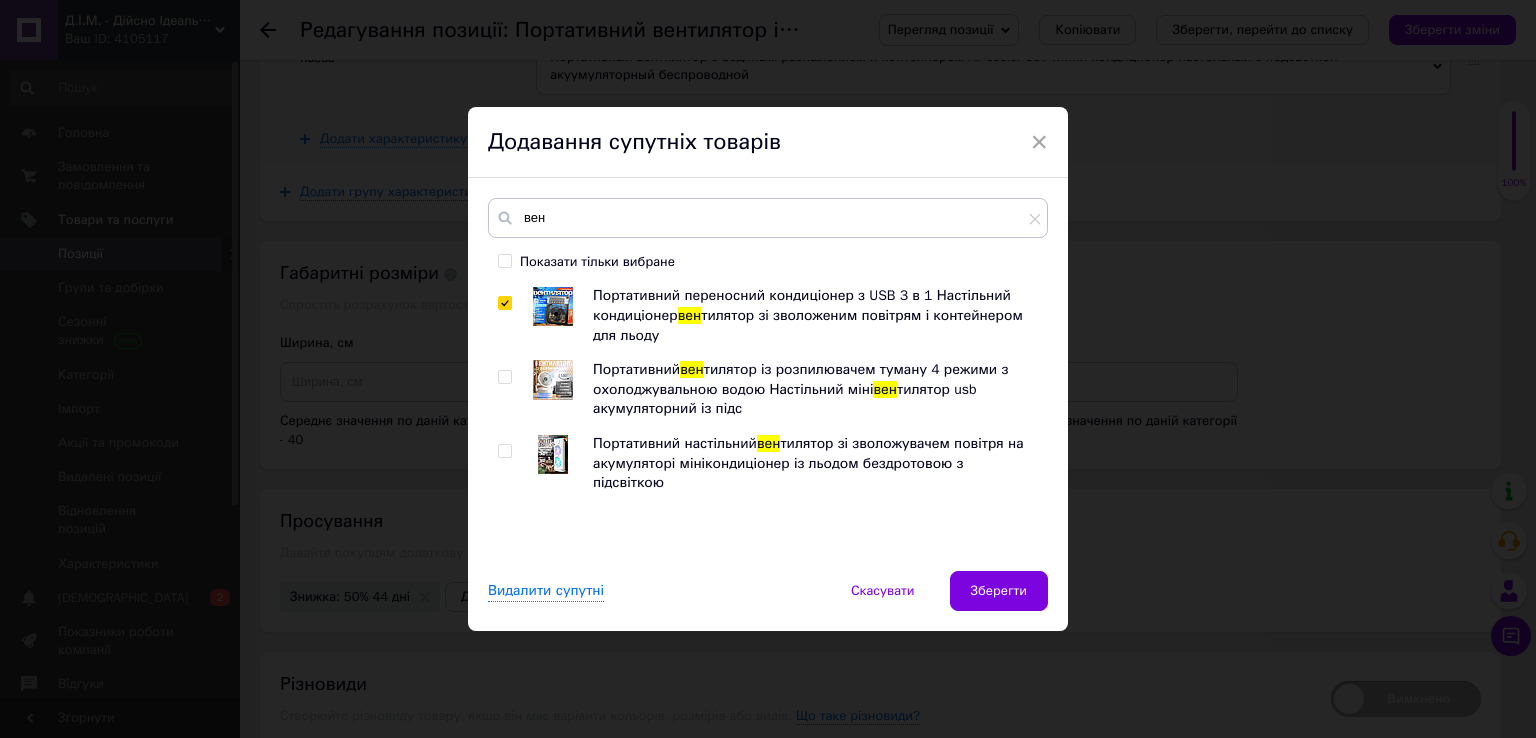 click at bounding box center [504, 377] 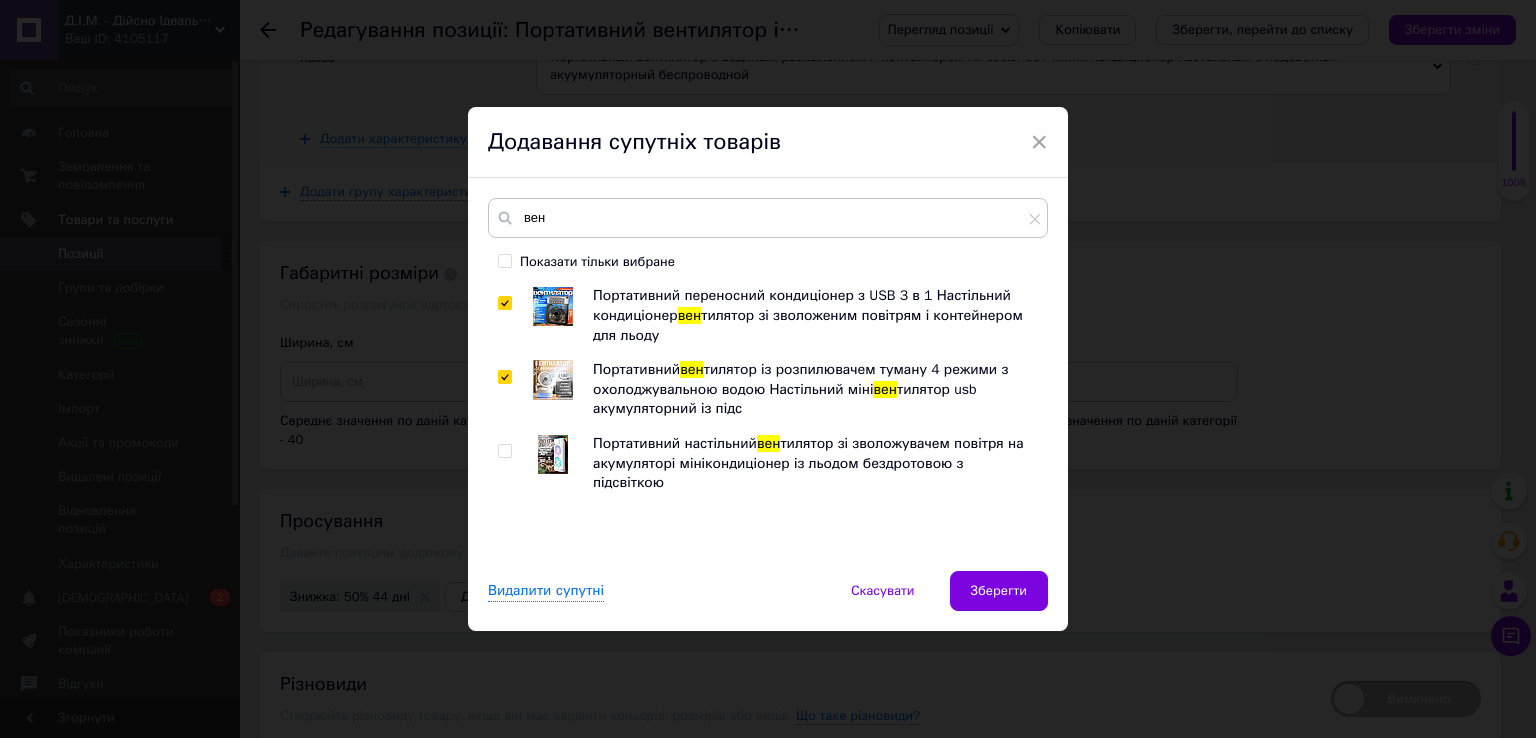 checkbox on "true" 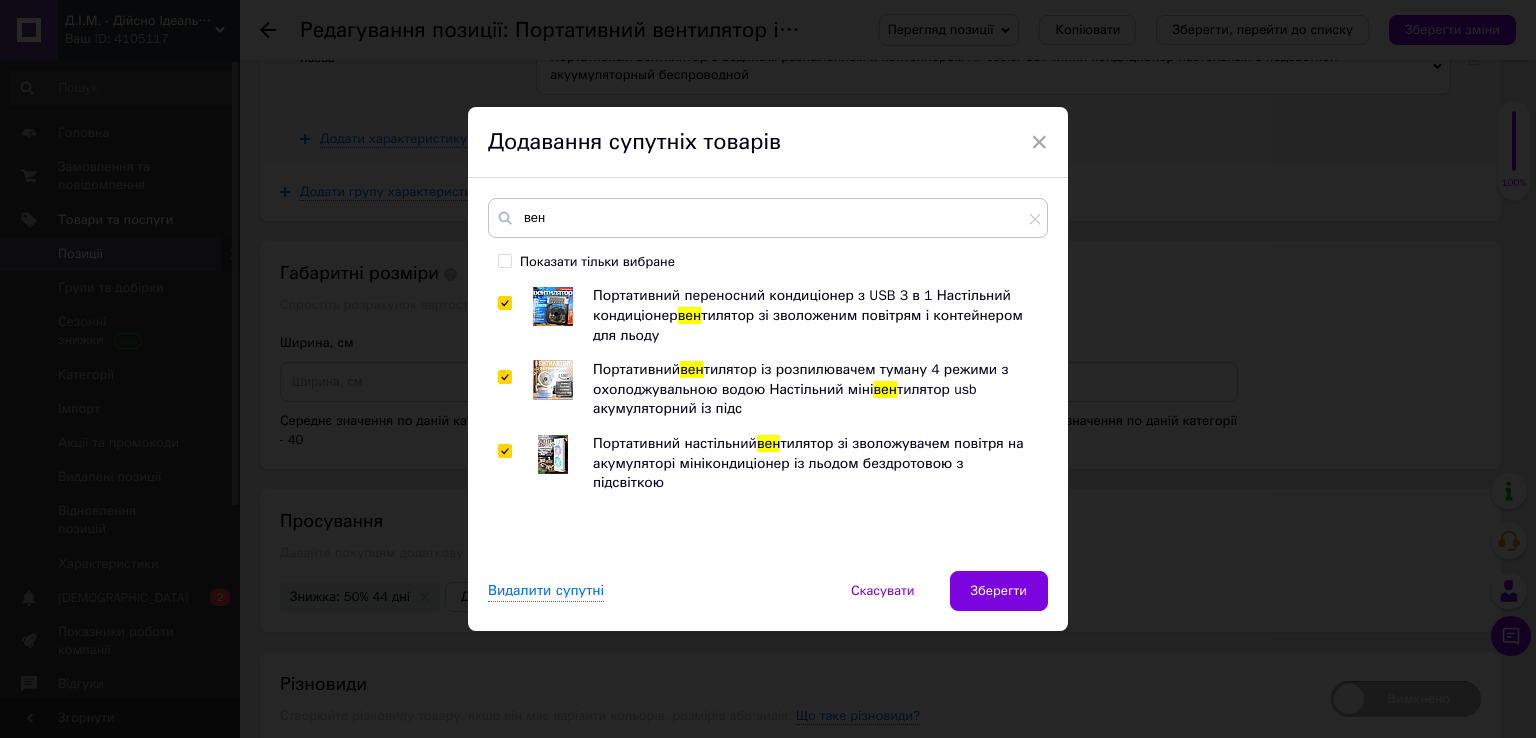checkbox on "true" 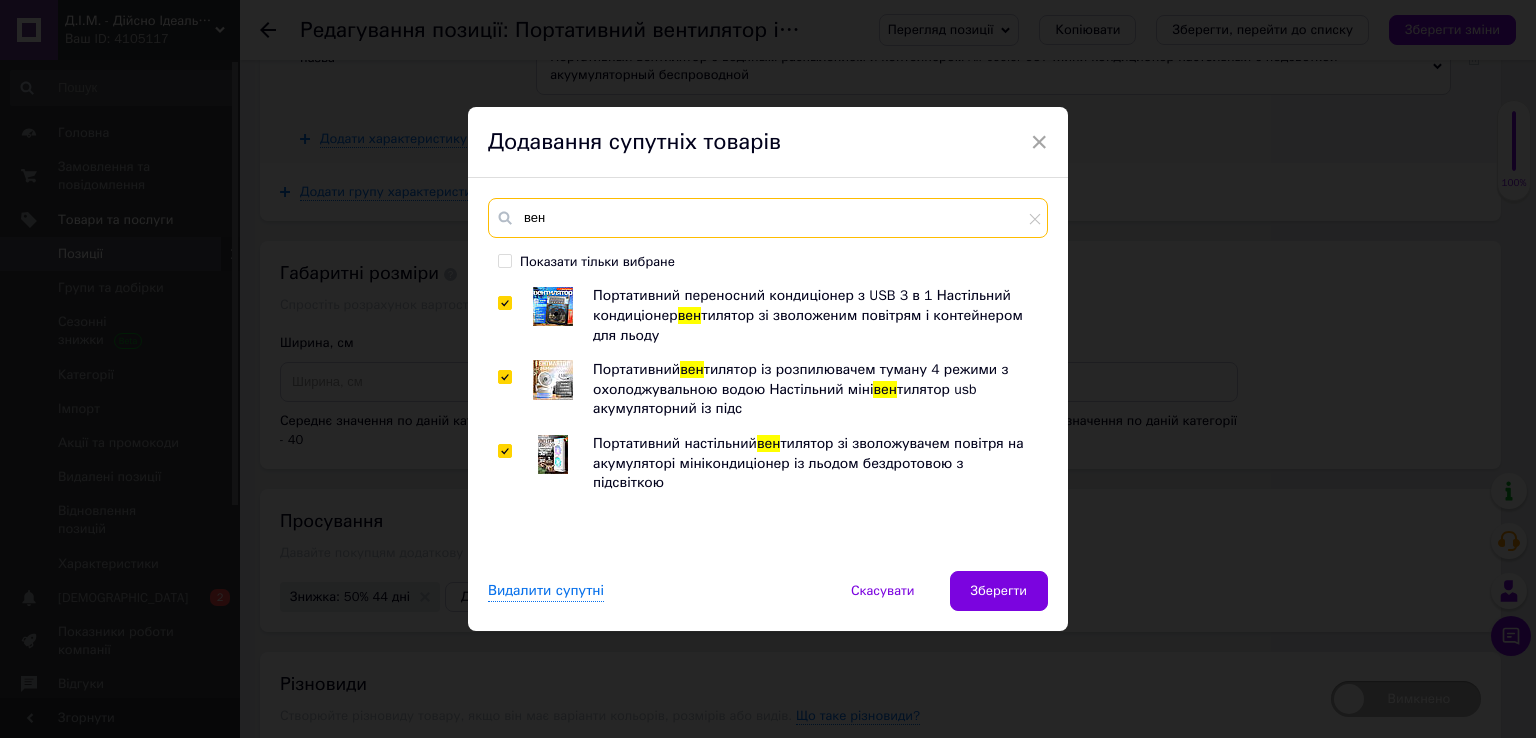 click on "вен" at bounding box center (768, 218) 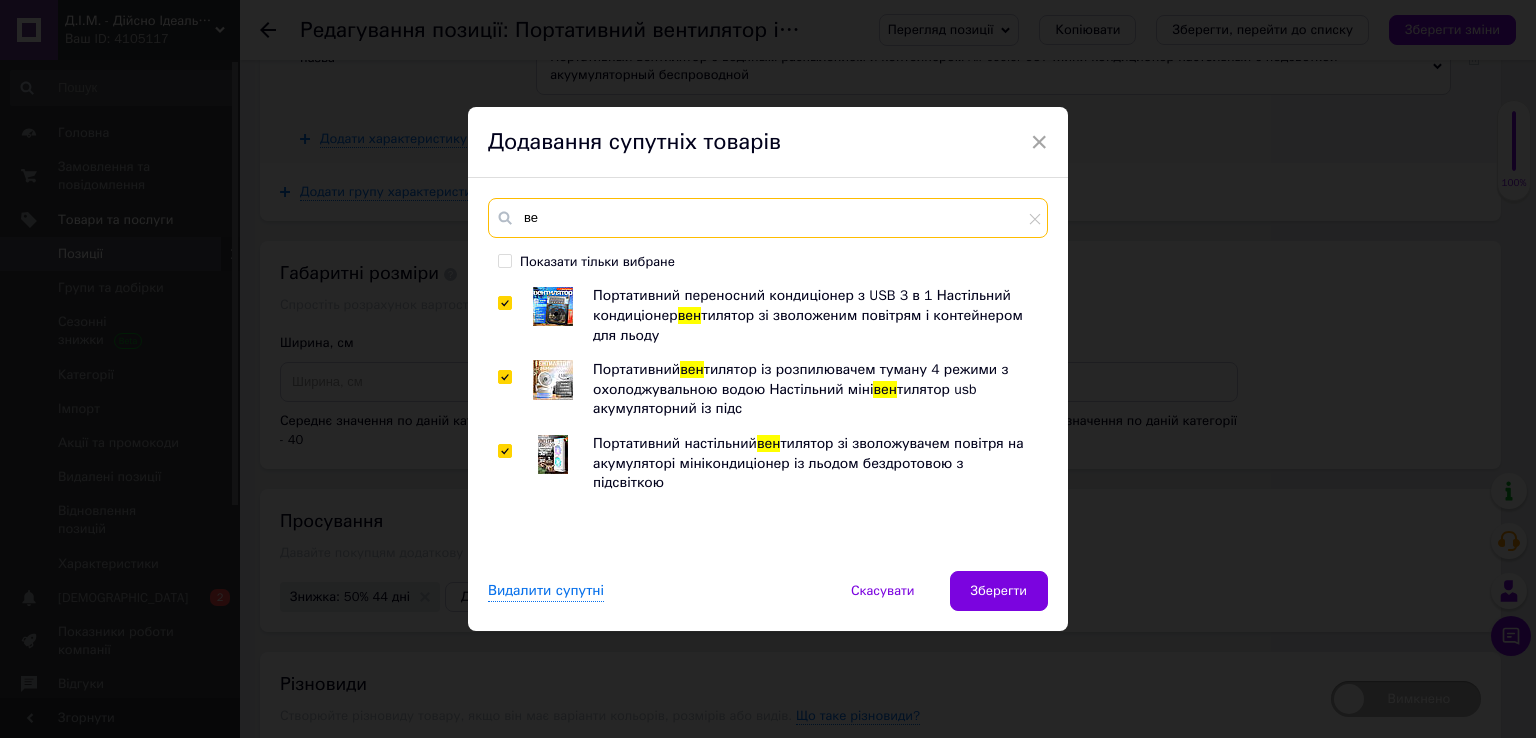 type on "в" 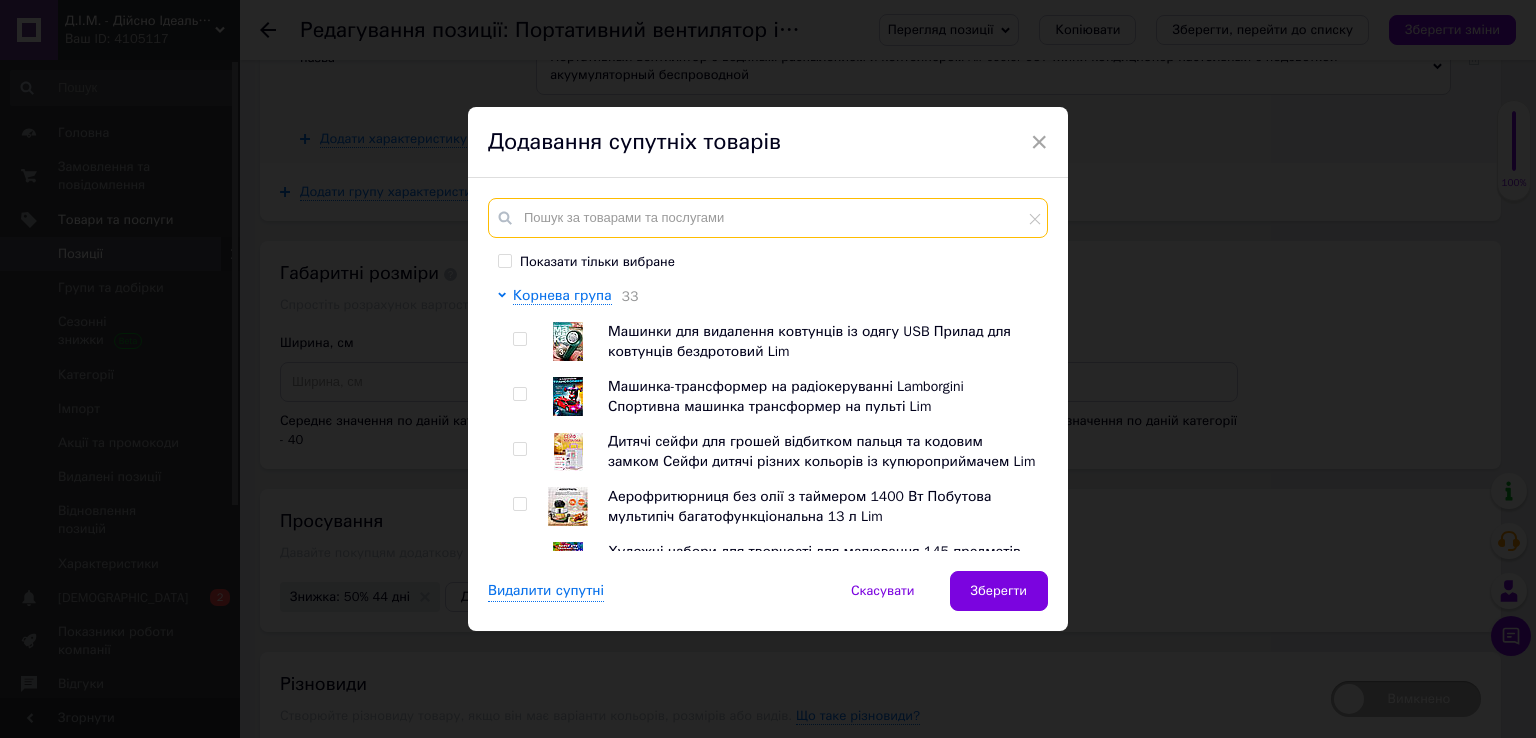 type 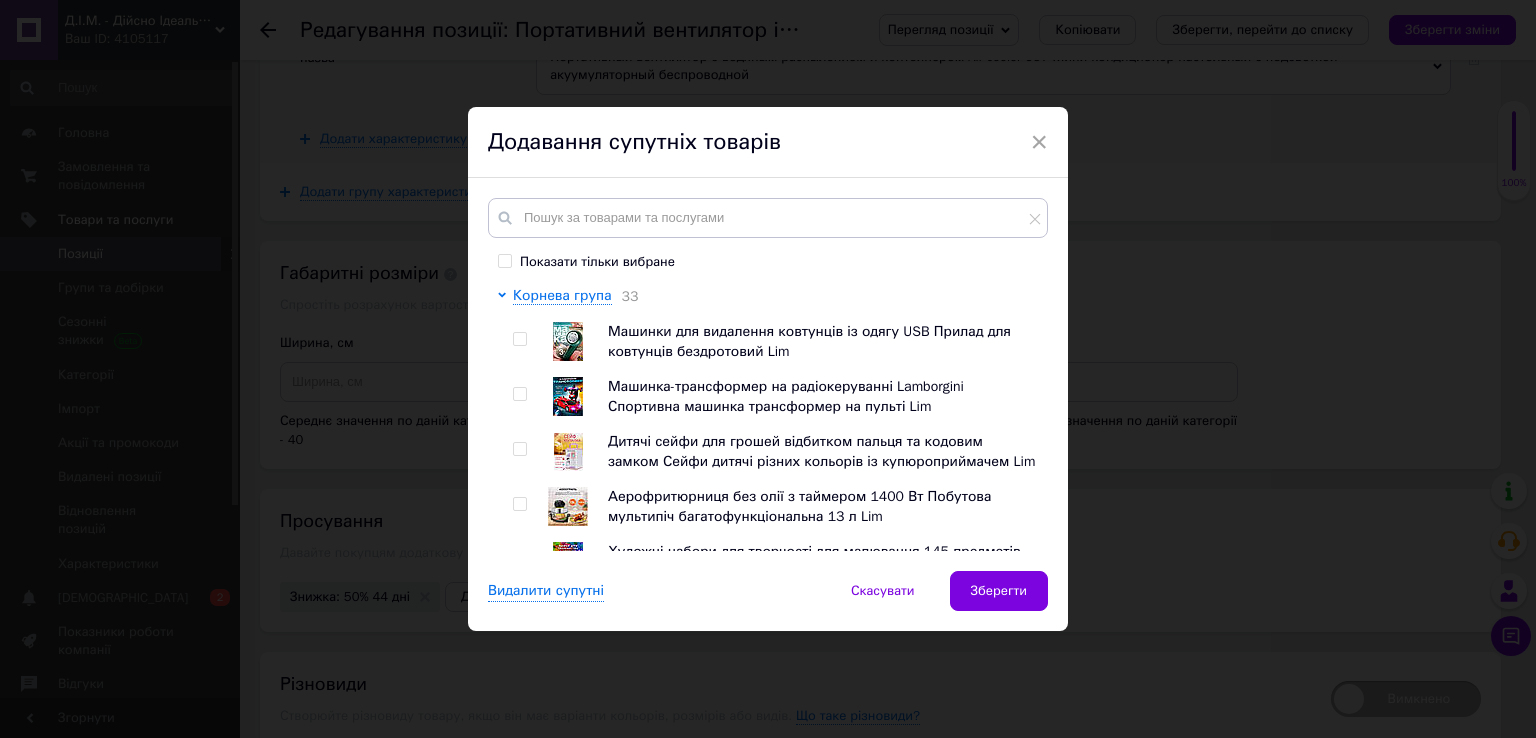 click at bounding box center [519, 339] 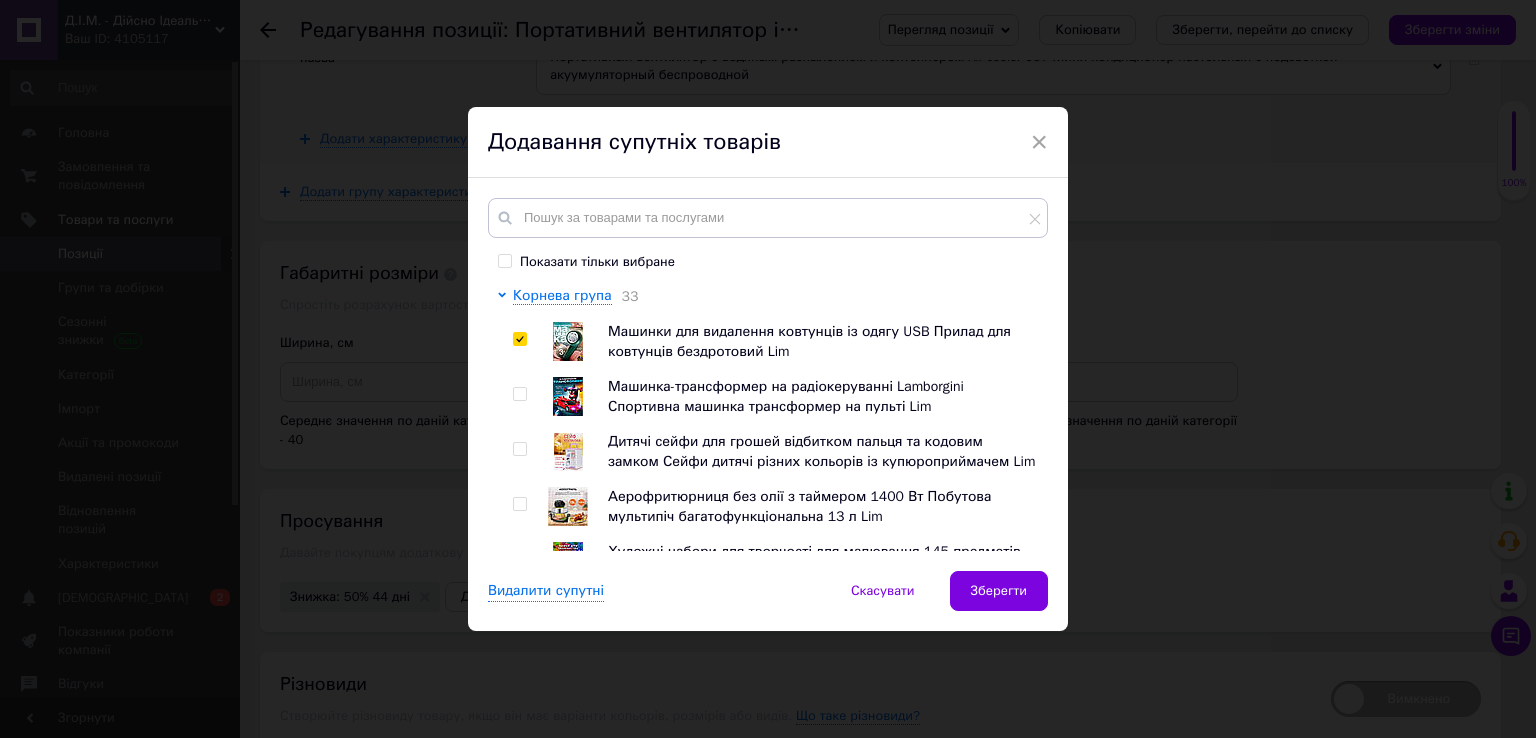 checkbox on "true" 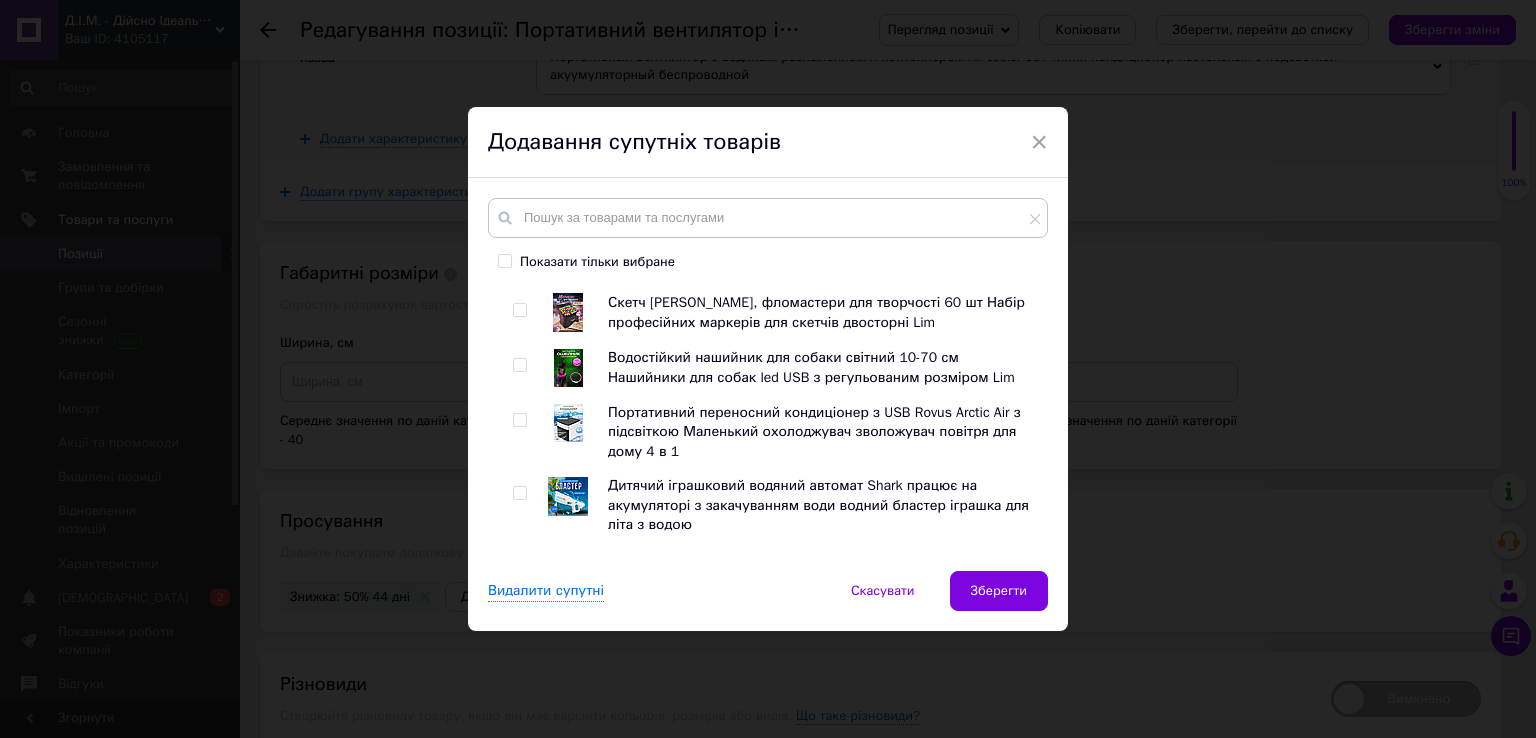 scroll, scrollTop: 600, scrollLeft: 0, axis: vertical 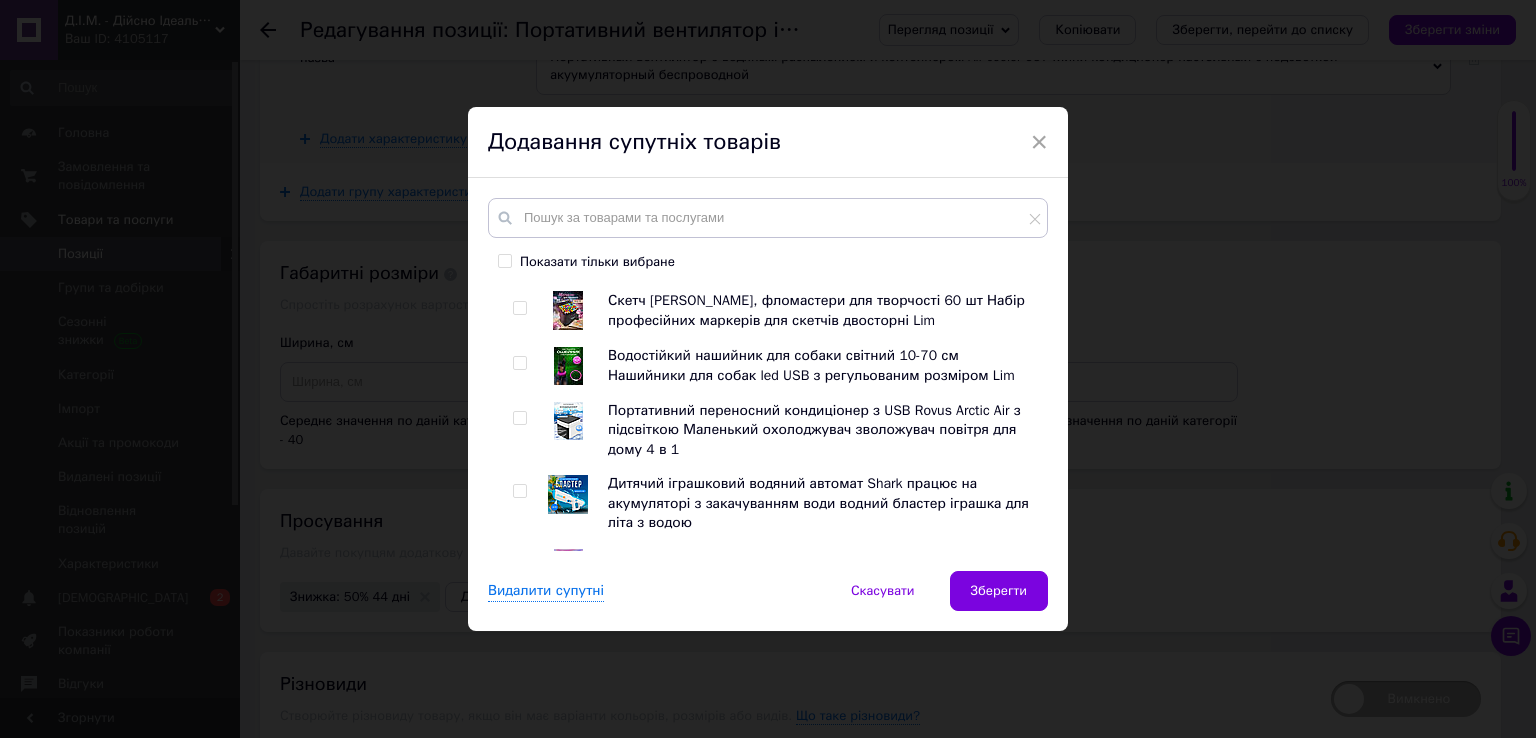 click at bounding box center [519, 363] 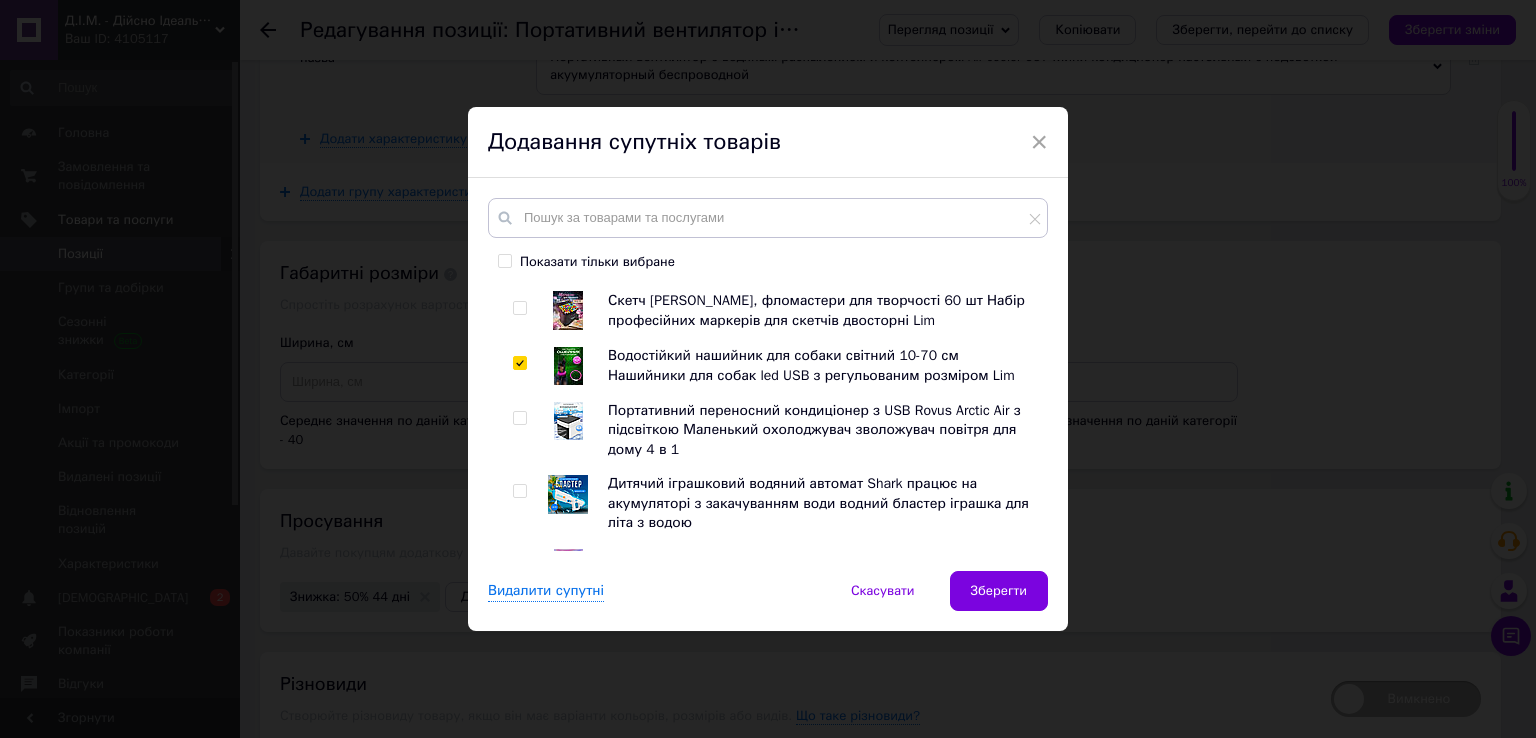 checkbox on "true" 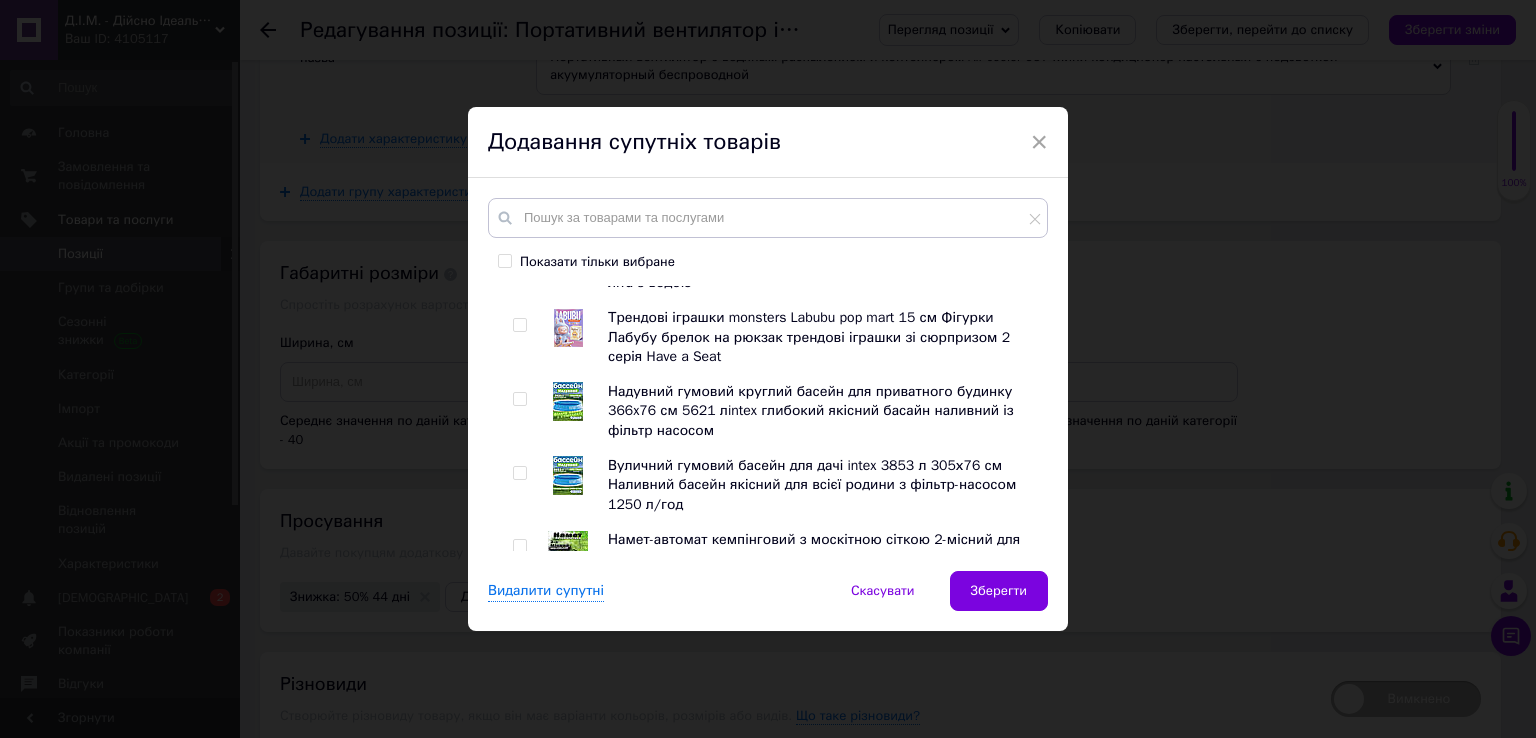 scroll, scrollTop: 800, scrollLeft: 0, axis: vertical 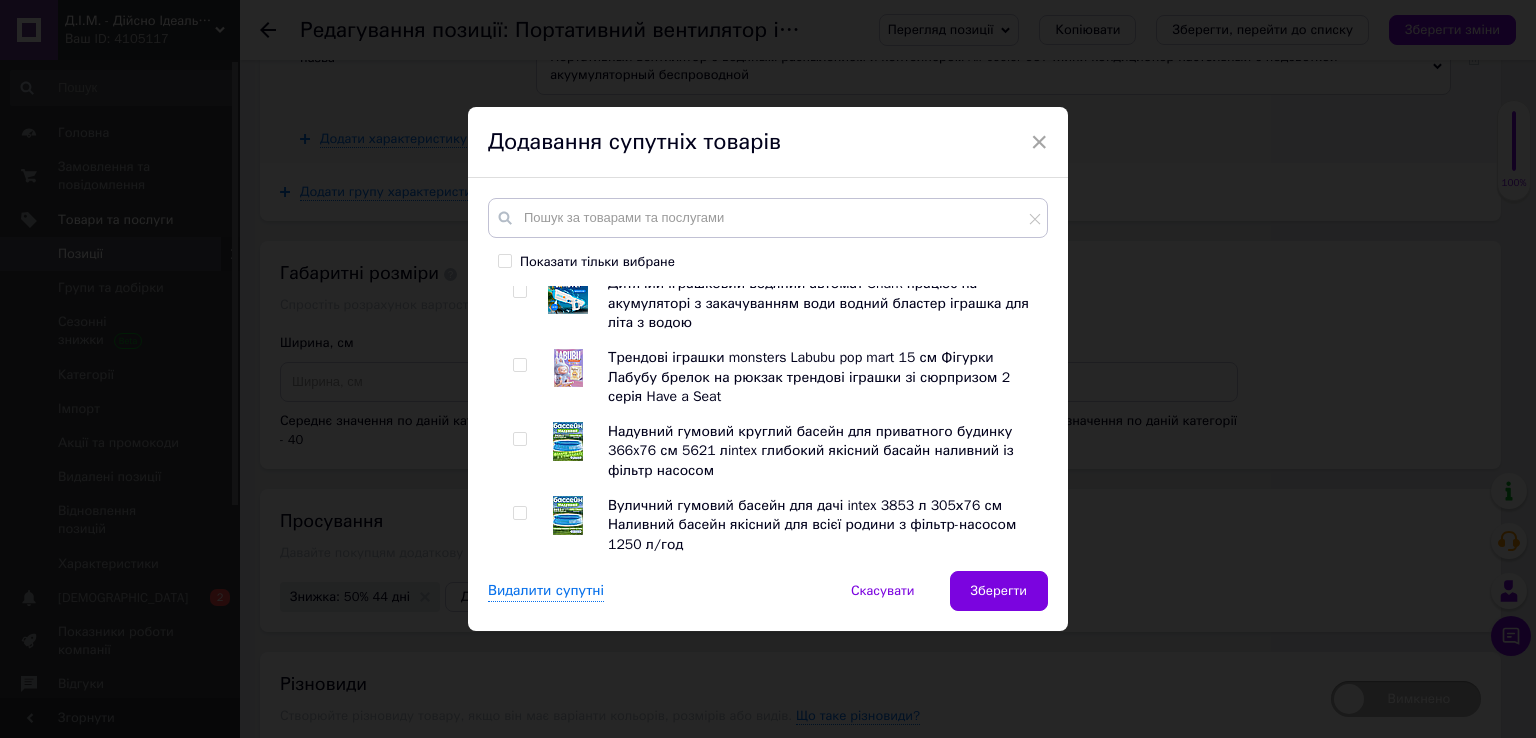 drag, startPoint x: 516, startPoint y: 349, endPoint x: 505, endPoint y: 352, distance: 11.401754 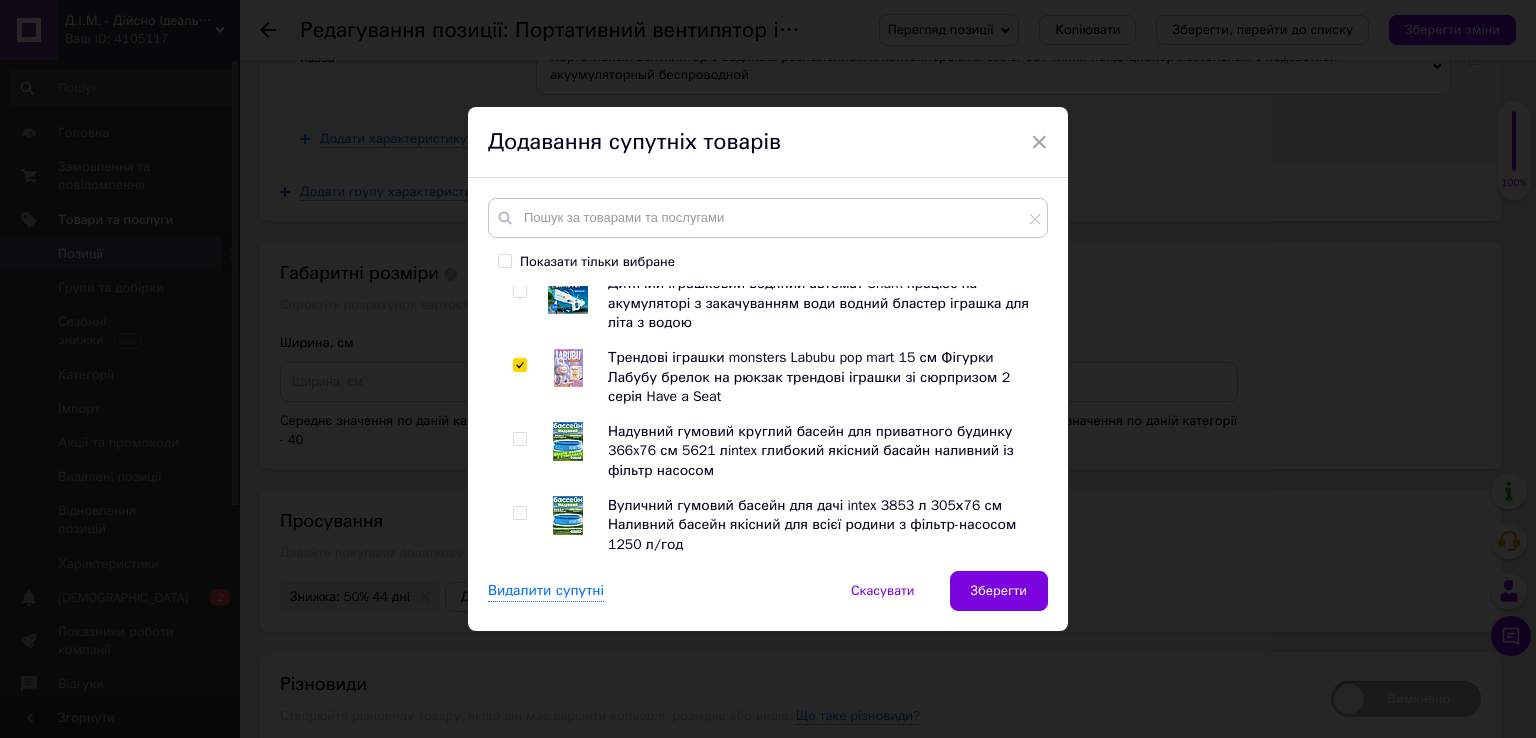 checkbox on "true" 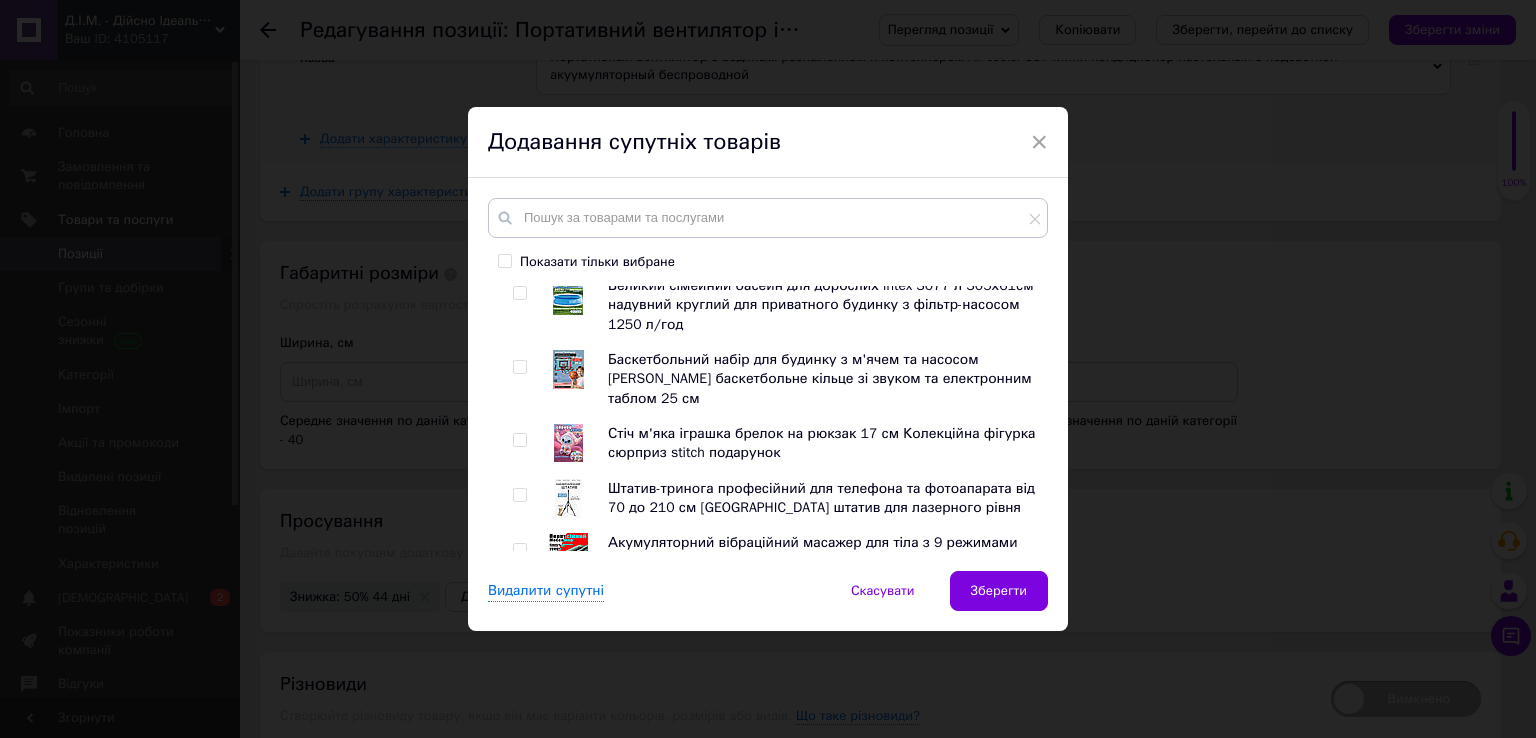 scroll, scrollTop: 1480, scrollLeft: 0, axis: vertical 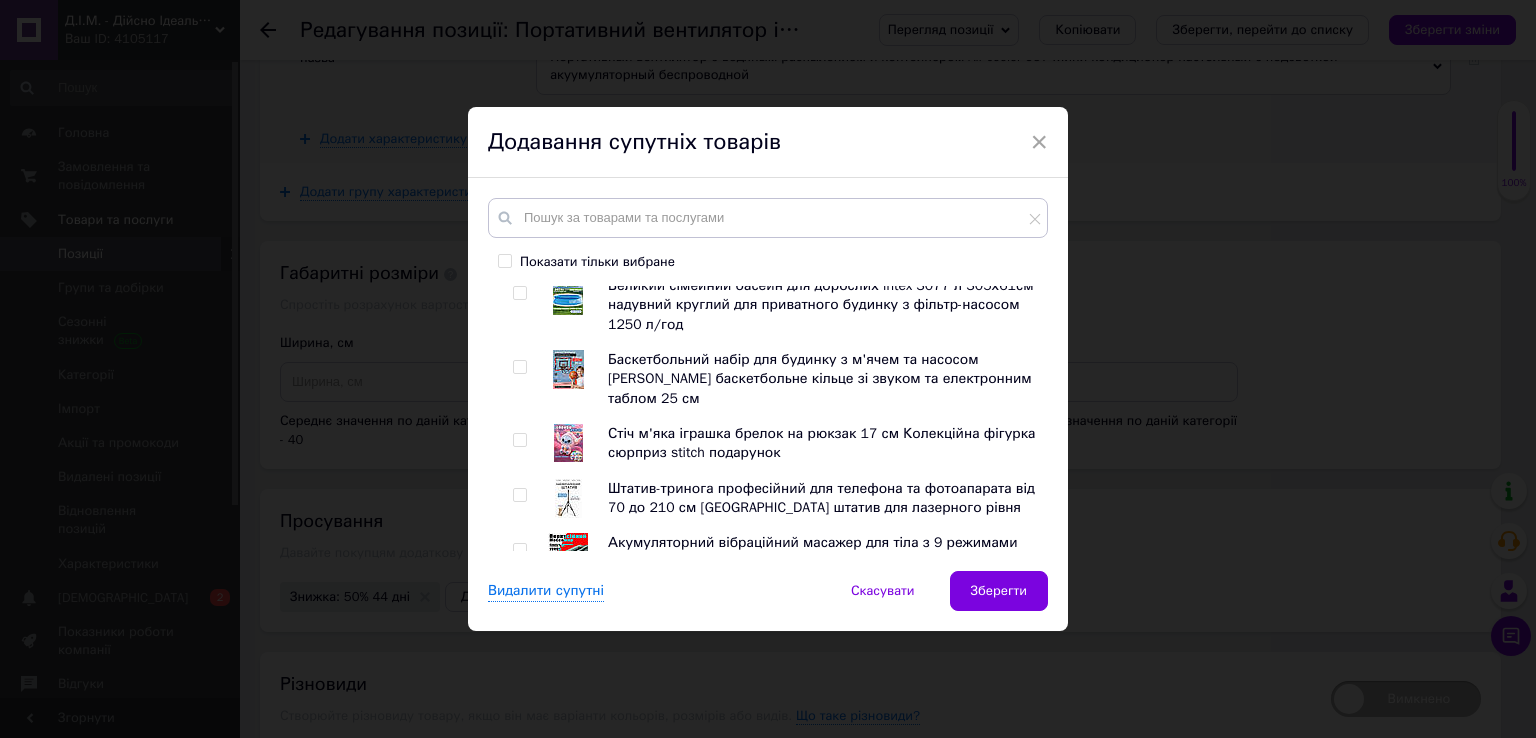 click at bounding box center [519, 440] 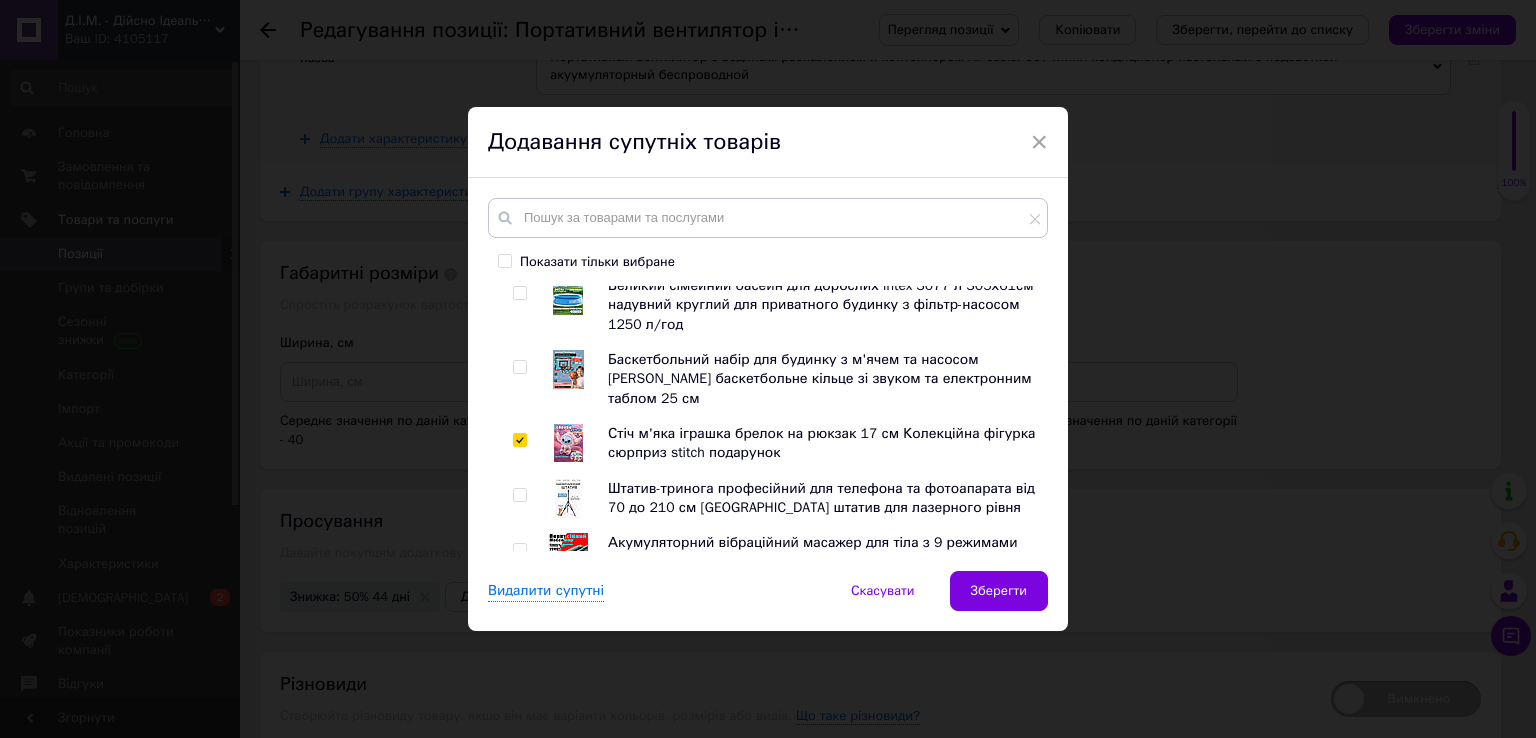 checkbox on "true" 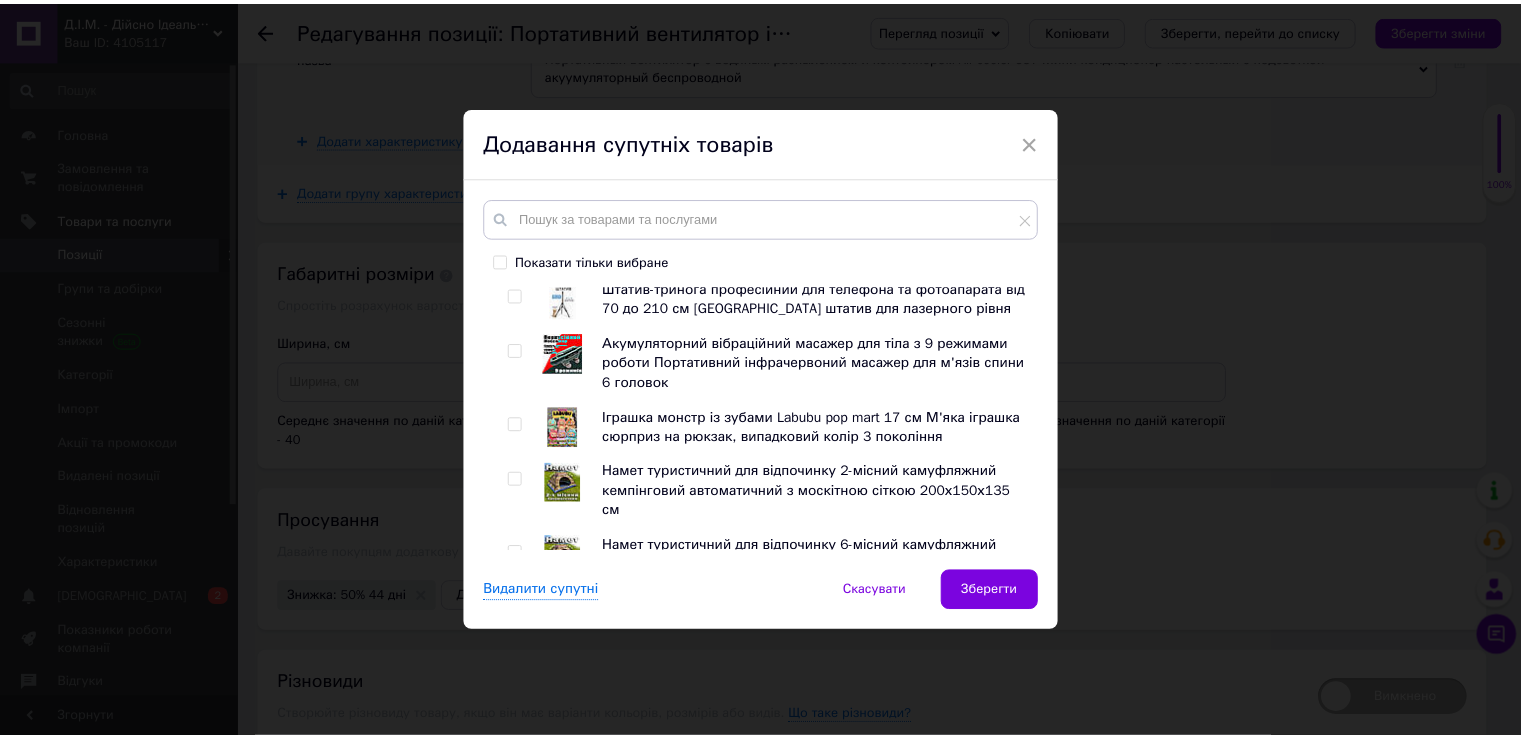 scroll, scrollTop: 1640, scrollLeft: 0, axis: vertical 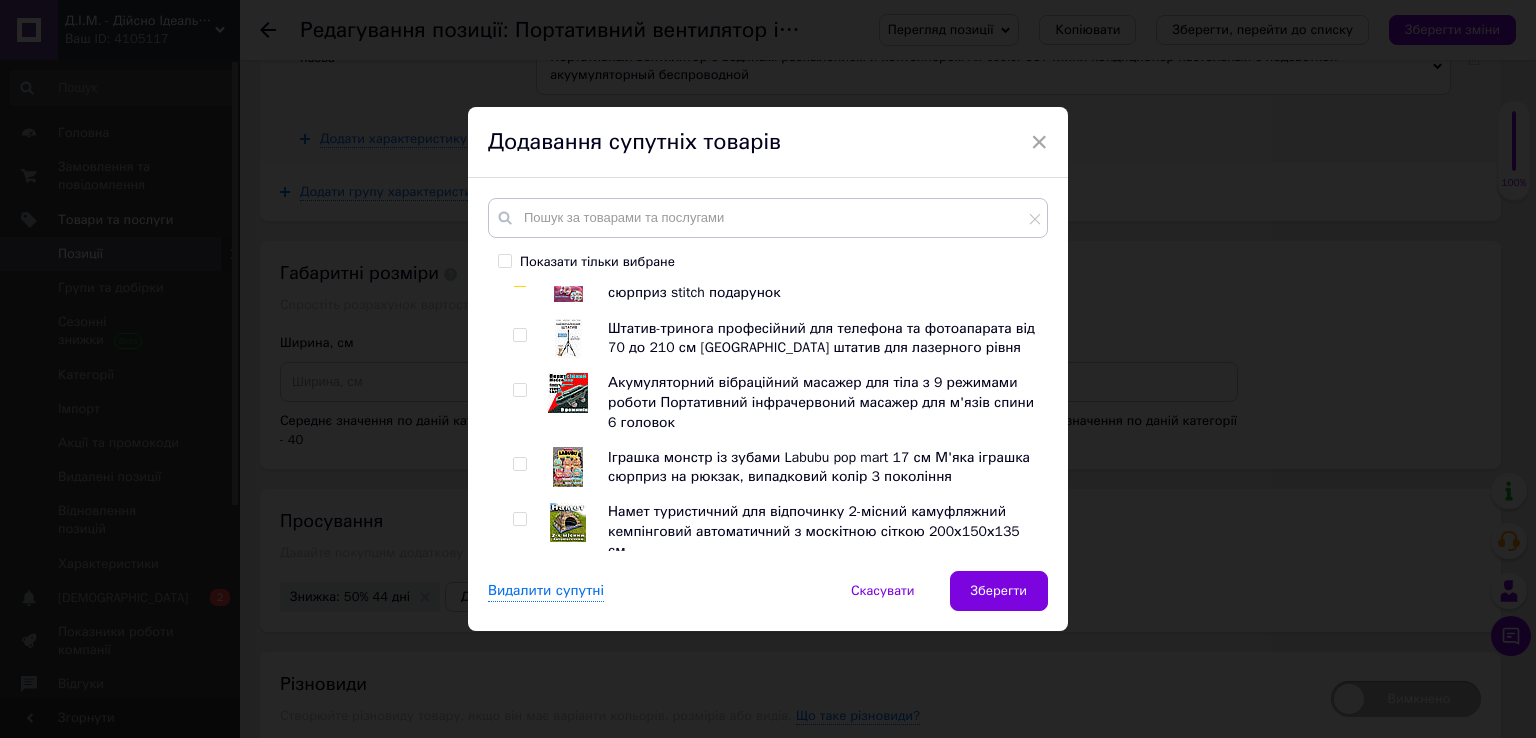 click at bounding box center [519, 390] 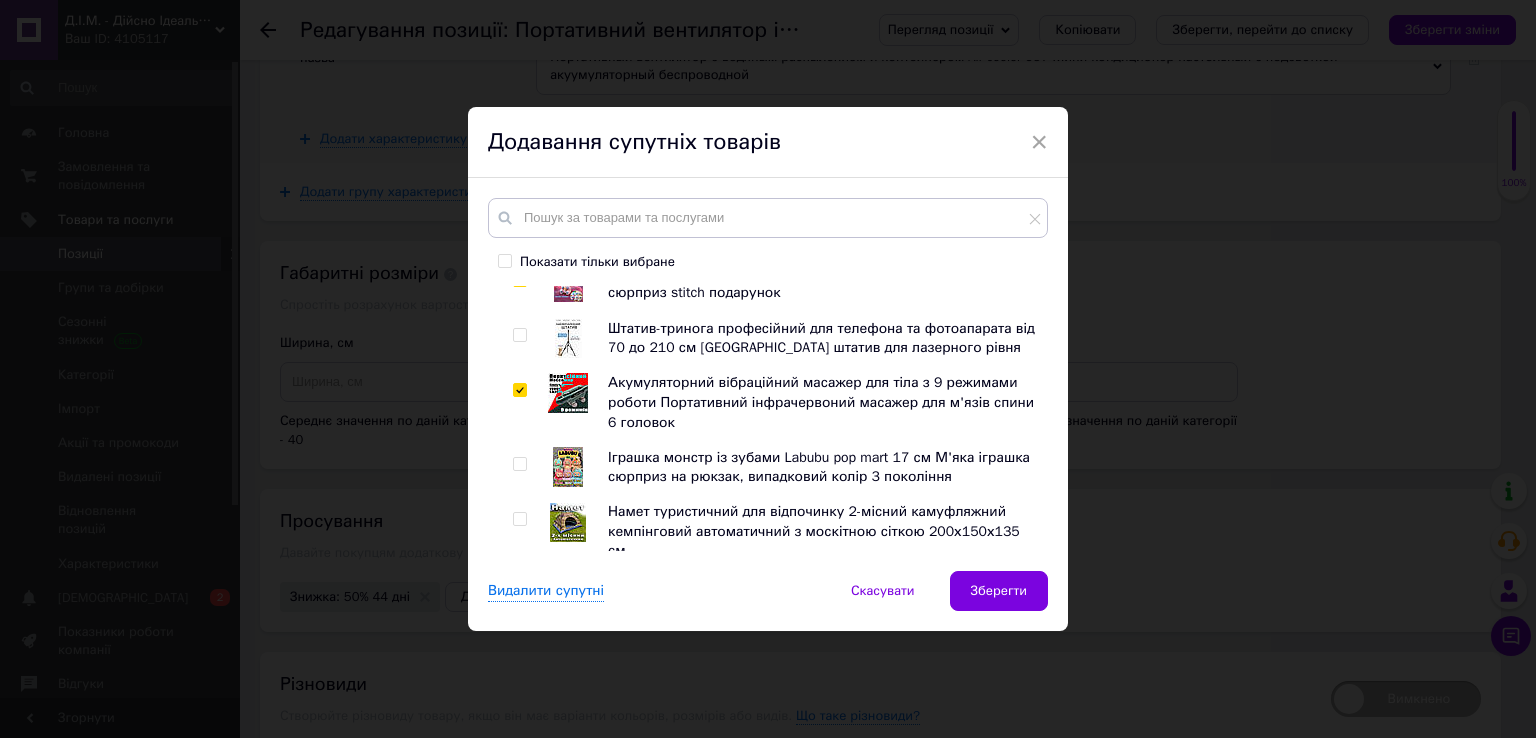 checkbox on "true" 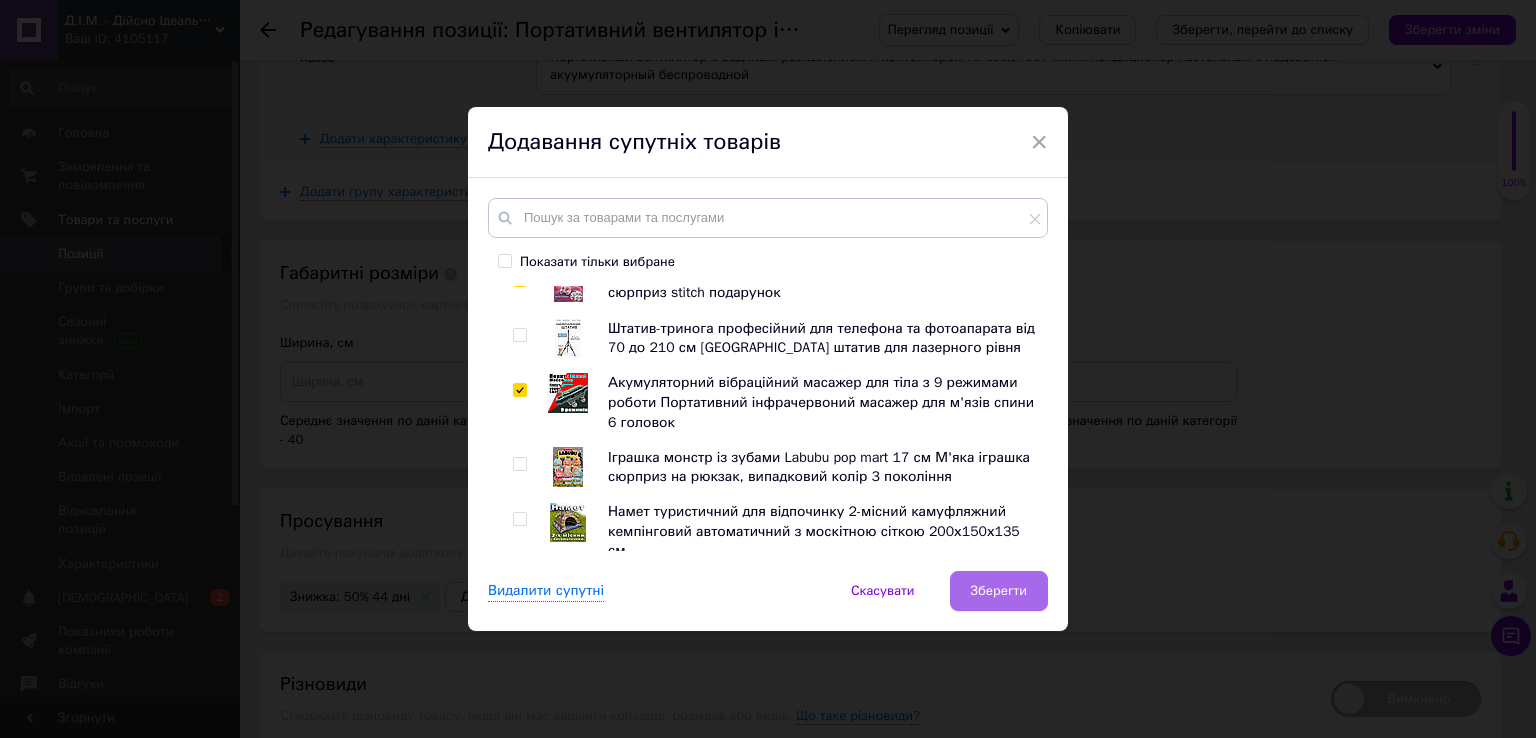 click on "Зберегти" at bounding box center [999, 591] 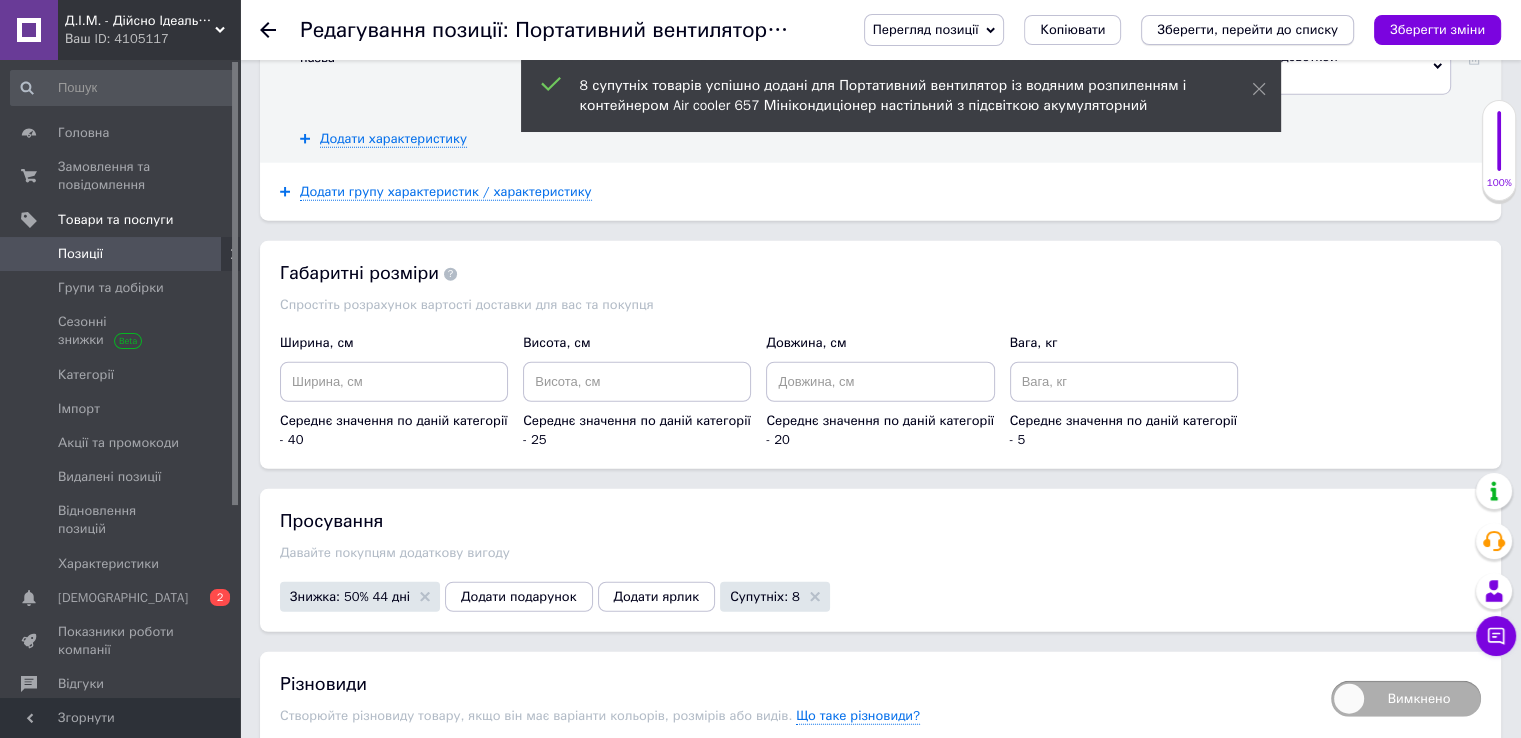 click on "Зберегти, перейти до списку" at bounding box center (1247, 30) 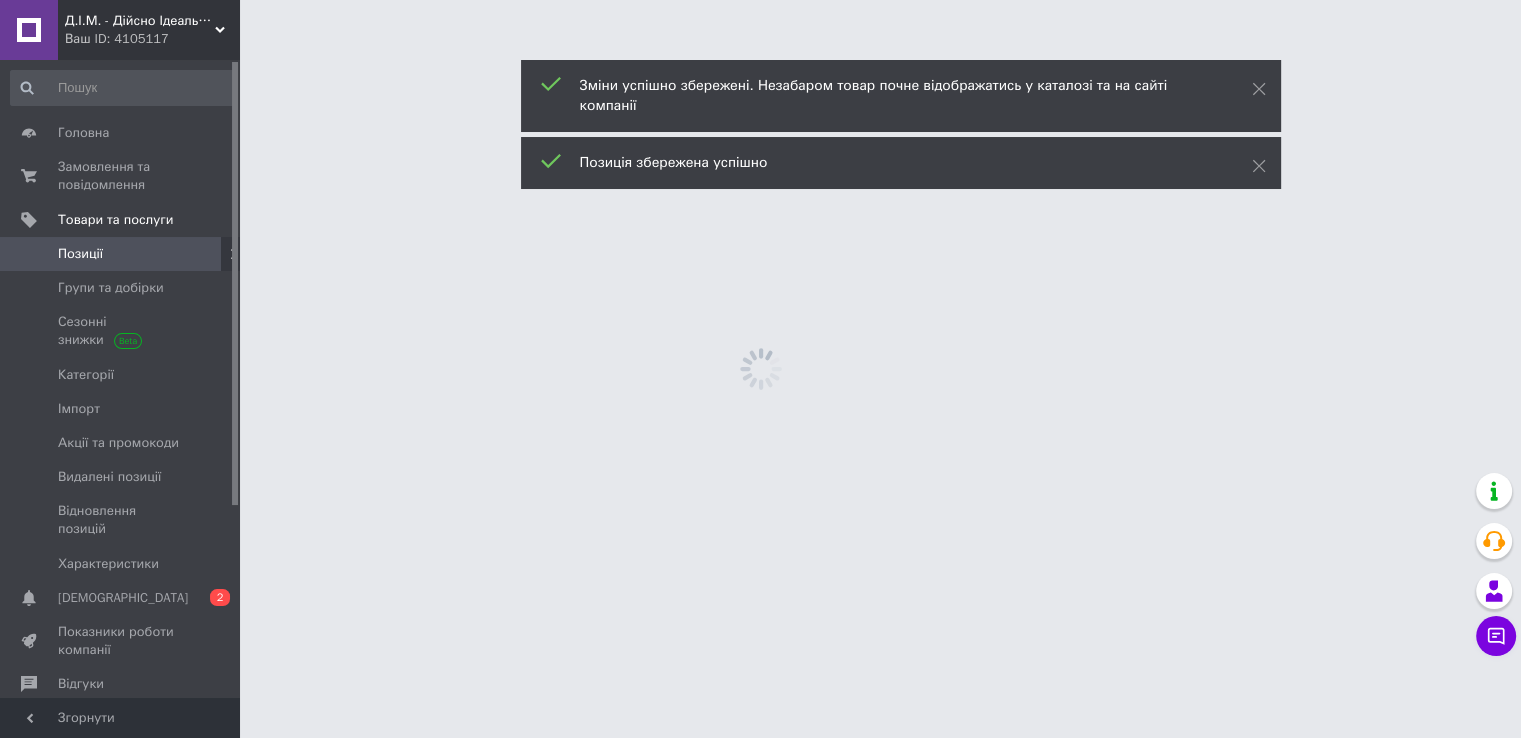 scroll, scrollTop: 0, scrollLeft: 0, axis: both 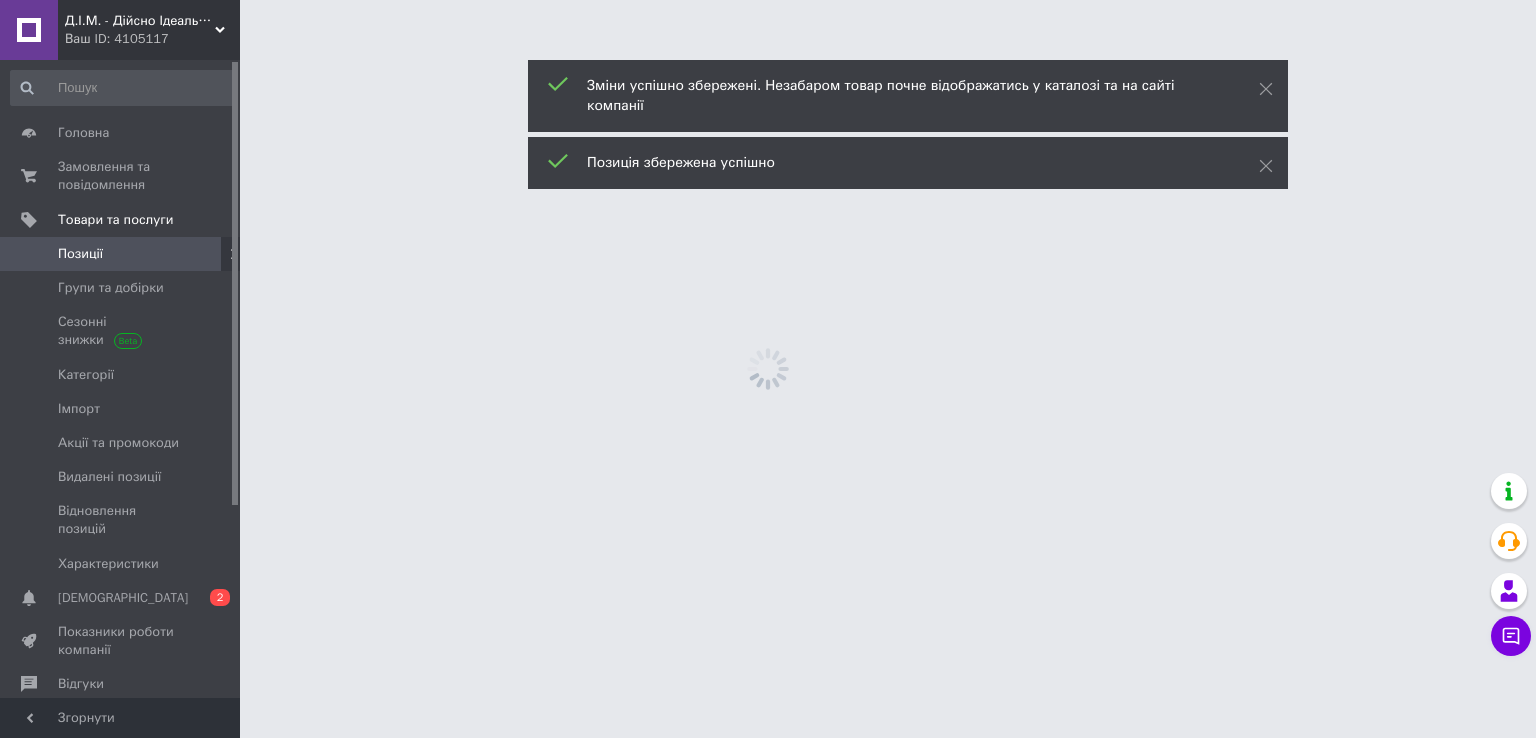 click on "Д.І.М. - Дійсно Ідеальний Магазин Ваш ID: 4105117 Сайт Д.І.М. - Дійсно Ідеальний Магазин Кабінет покупця Перевірити стан системи Сторінка на порталі Влад Євтодієв Довідка Вийти Головна Замовлення та повідомлення 0 0 Товари та послуги Позиції Групи та добірки Сезонні знижки Категорії Імпорт Акції та промокоди Видалені позиції Відновлення позицій Характеристики Сповіщення 0 2 Показники роботи компанії Відгуки Клієнти Каталог ProSale Аналітика Управління сайтом Гаманець компанії Маркет Налаштування Згорнути" at bounding box center [768, 0] 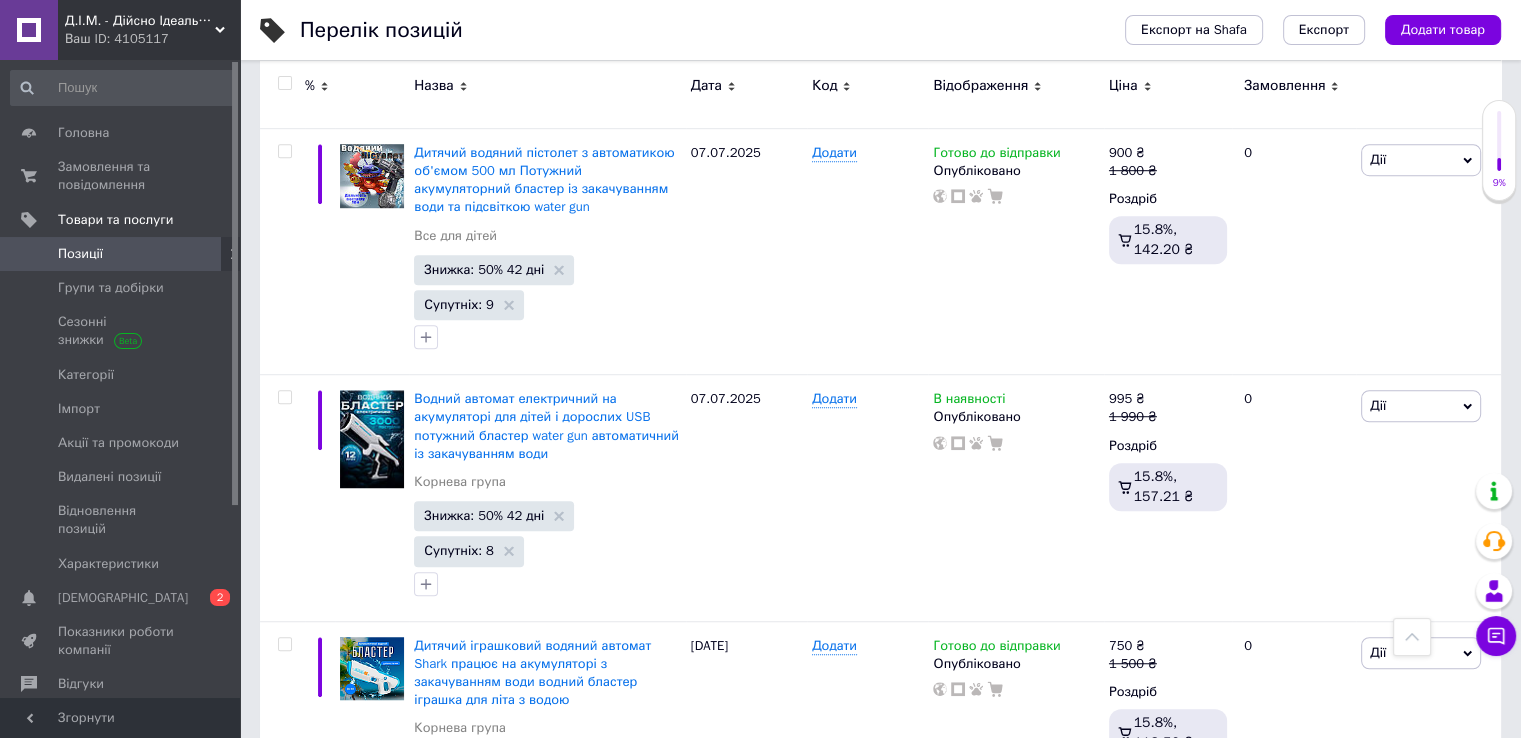 scroll, scrollTop: 1289, scrollLeft: 0, axis: vertical 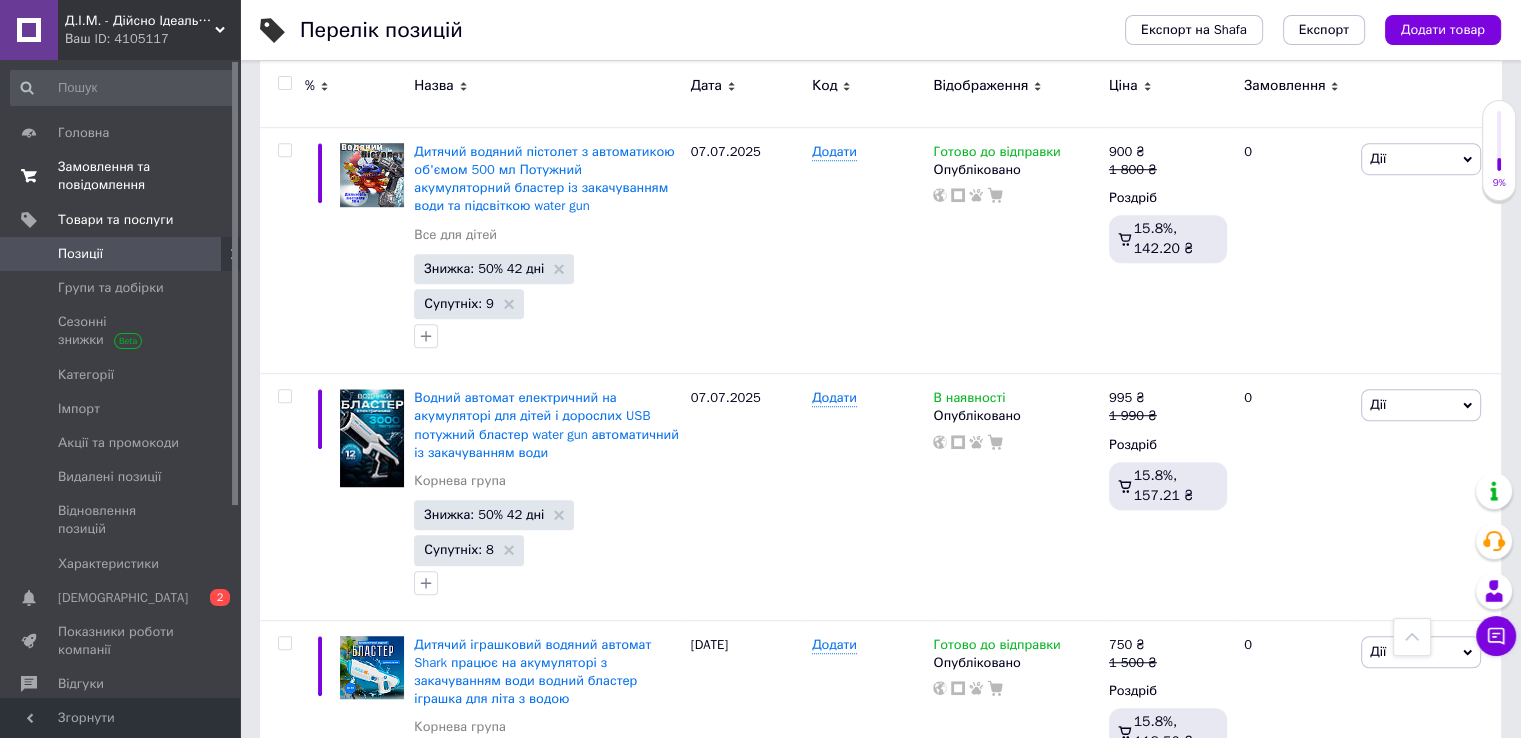 click at bounding box center [29, 176] 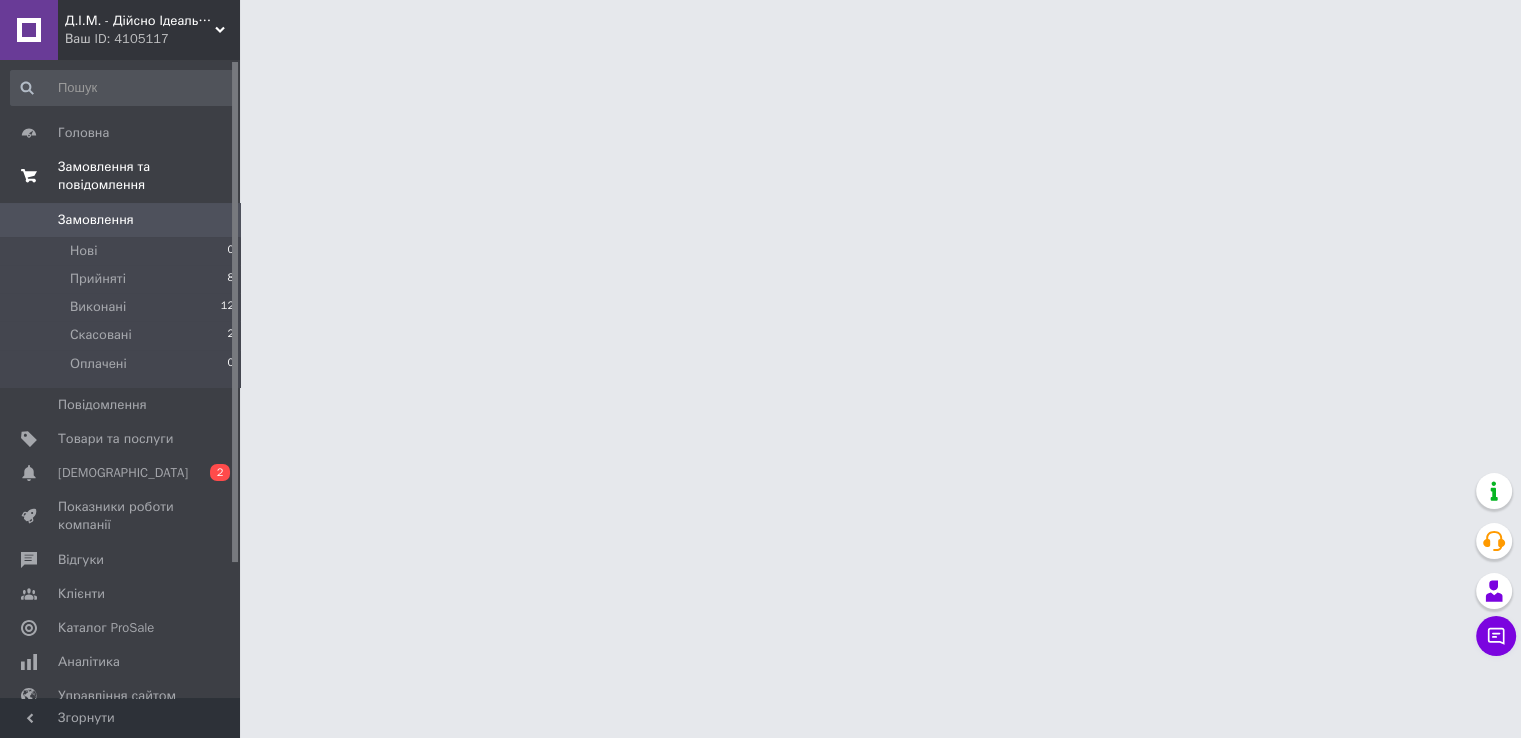 scroll, scrollTop: 0, scrollLeft: 0, axis: both 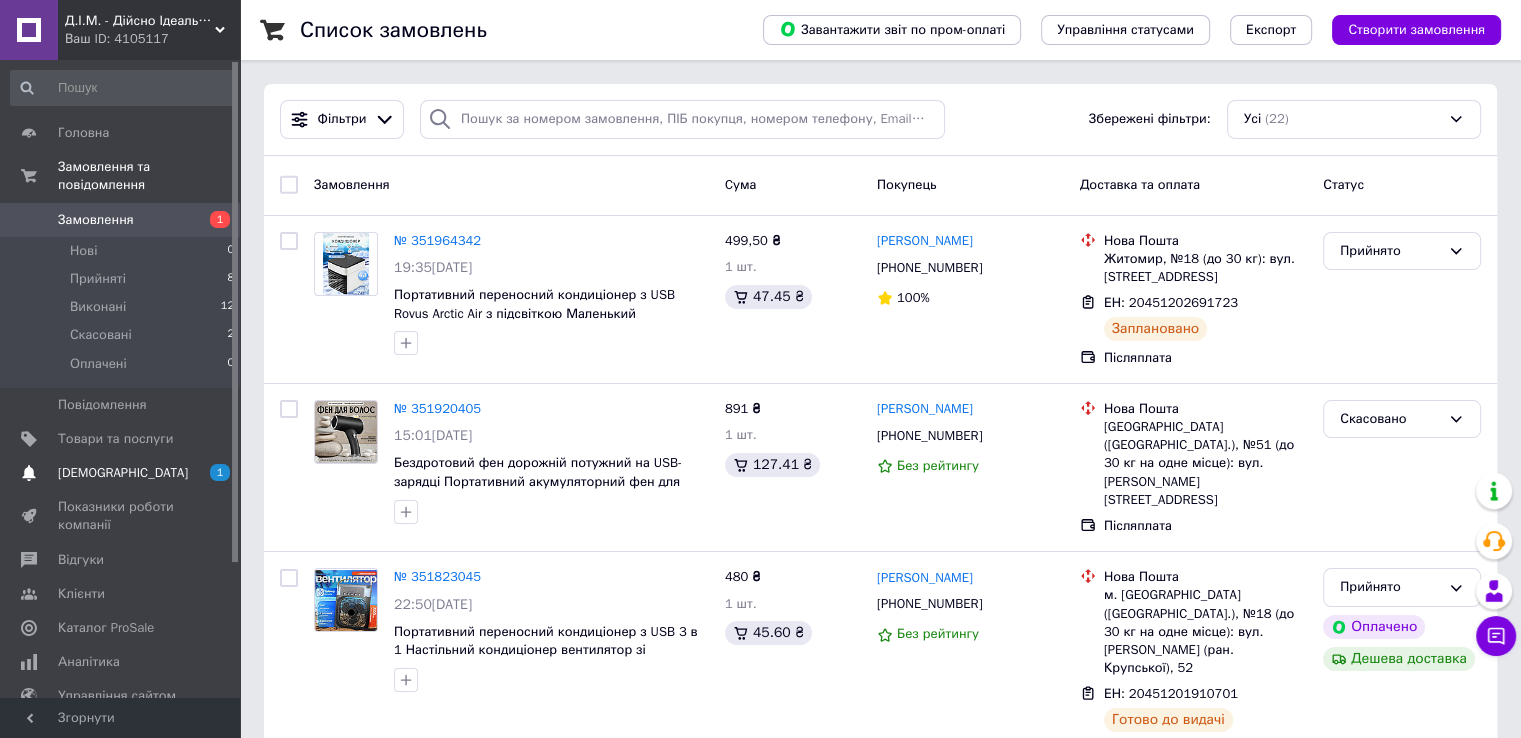 click on "[DEMOGRAPHIC_DATA]" at bounding box center (123, 473) 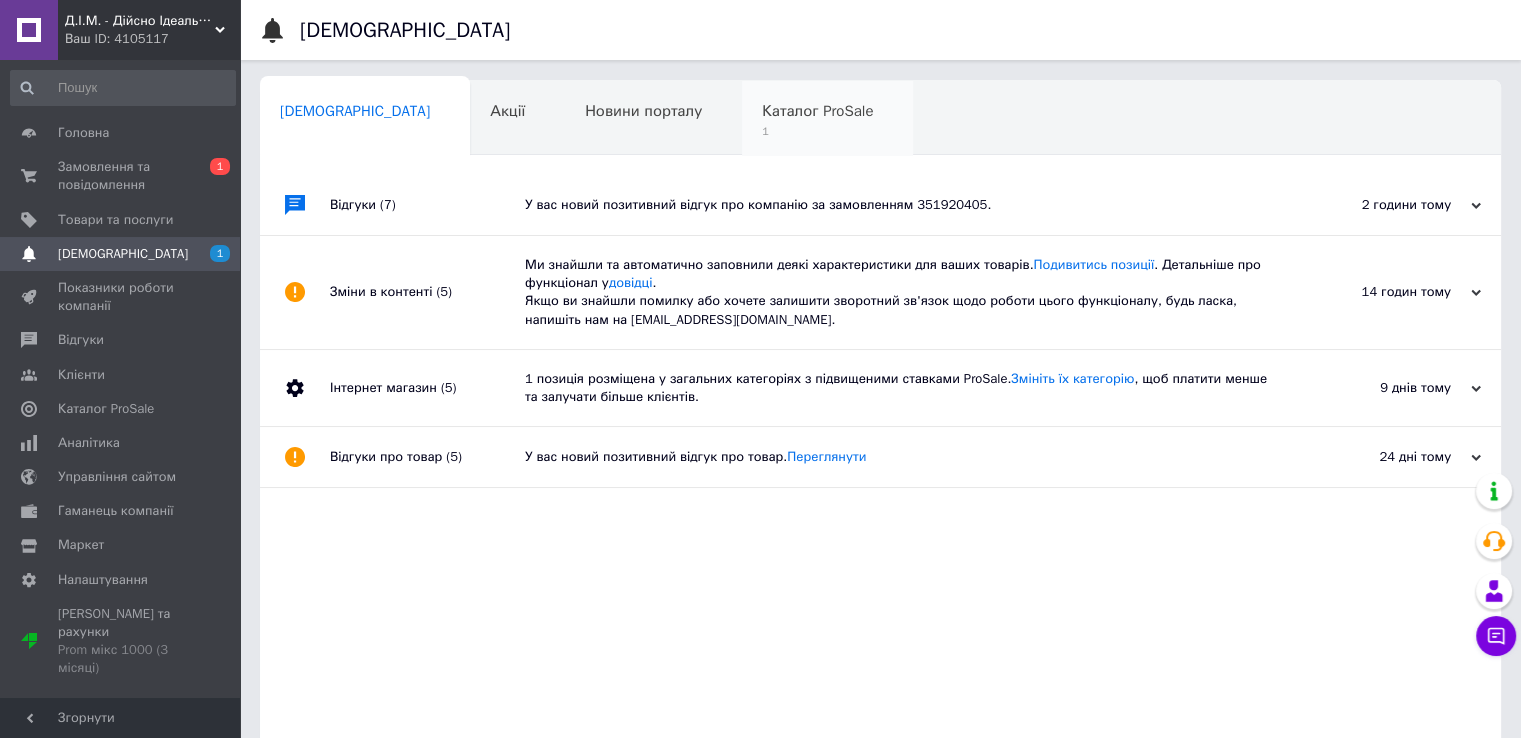 click on "1" at bounding box center (817, 131) 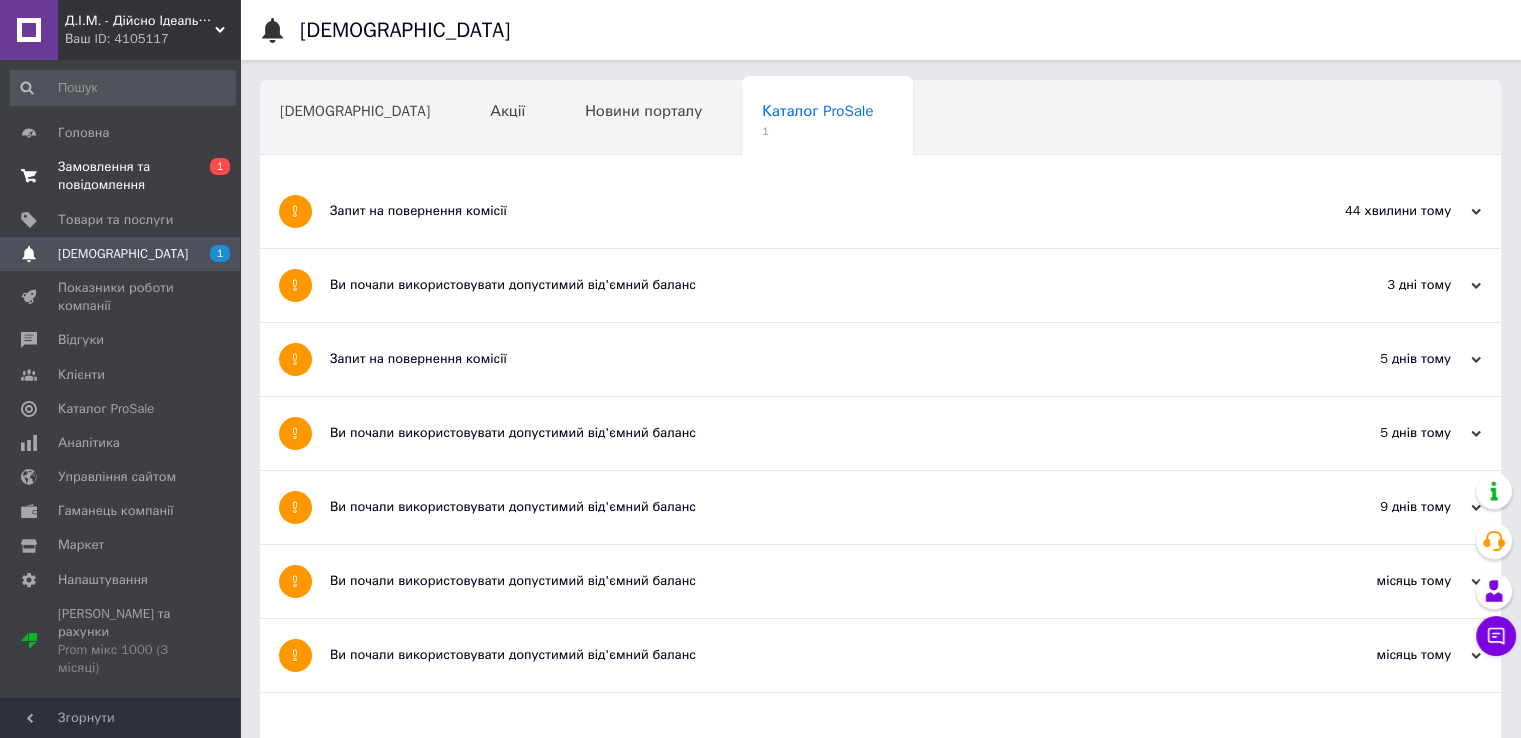 click on "Замовлення та повідомлення" at bounding box center (121, 176) 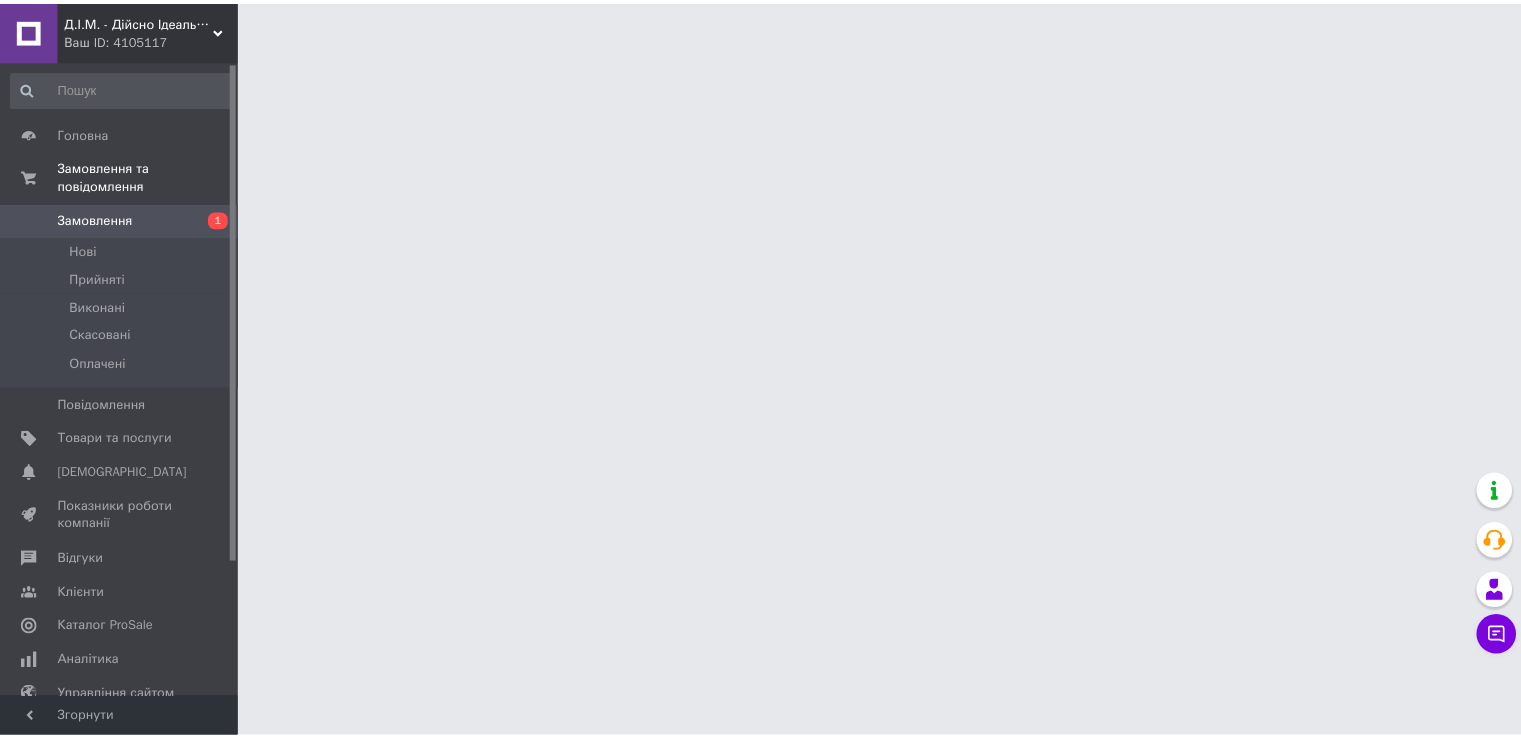 scroll, scrollTop: 0, scrollLeft: 0, axis: both 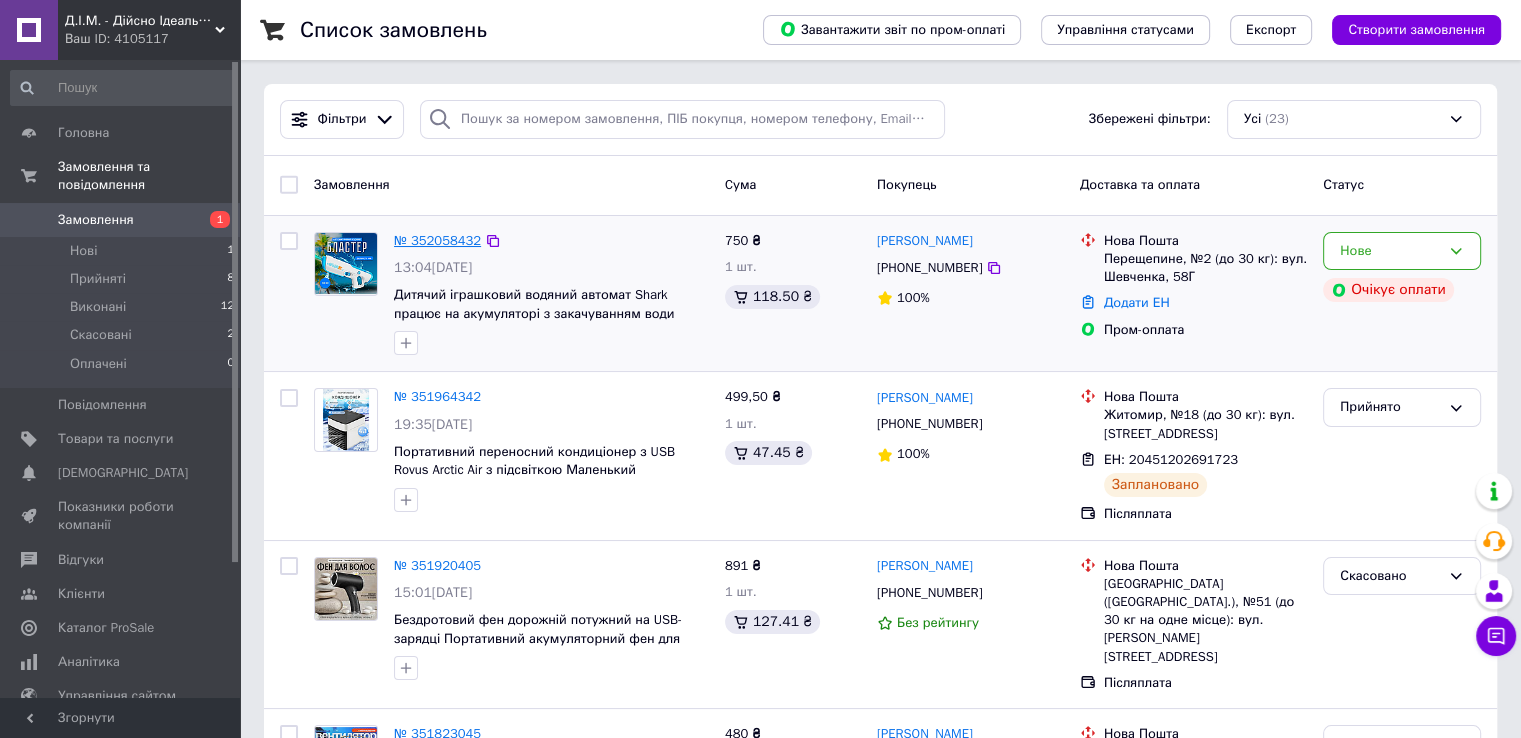 click on "№ 352058432" at bounding box center [437, 240] 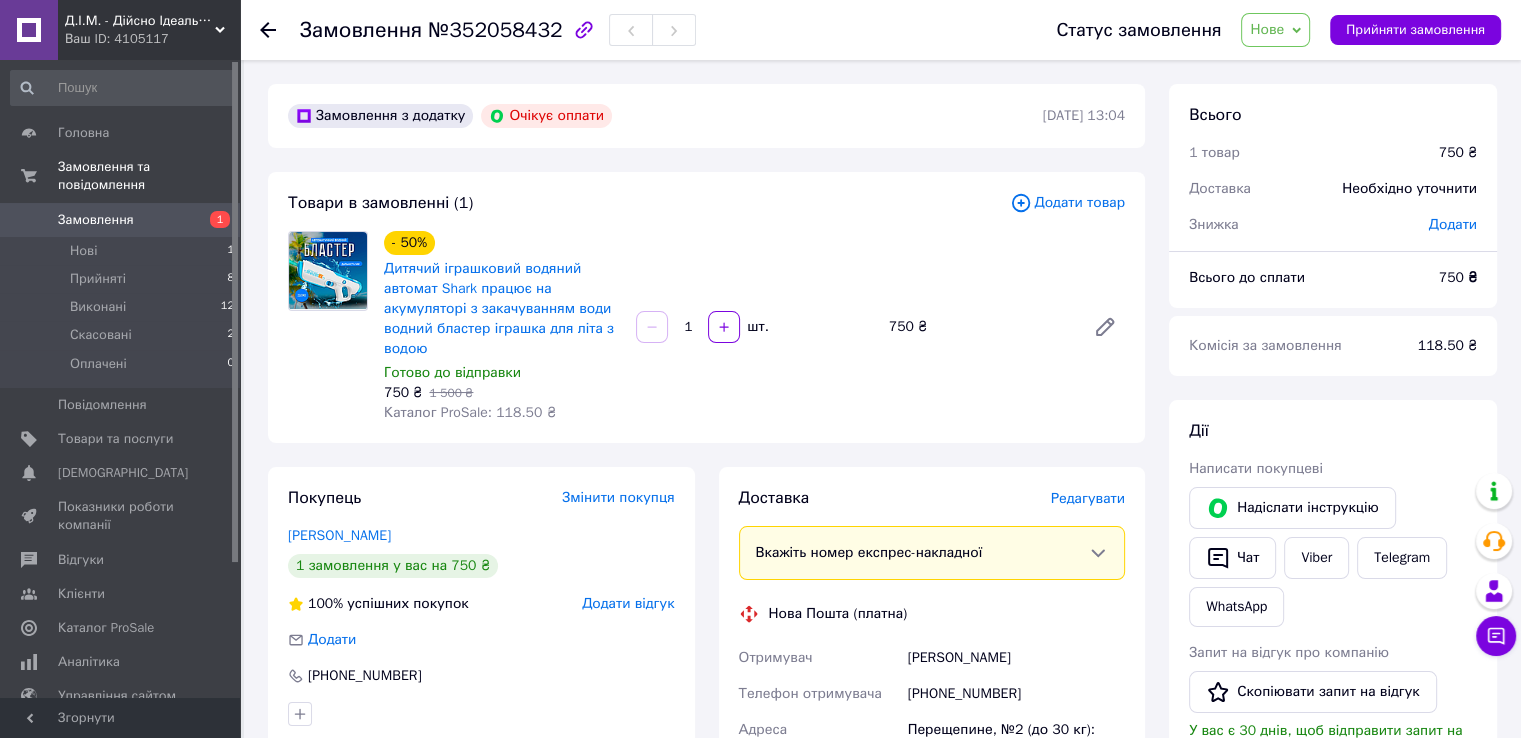 drag, startPoint x: 388, startPoint y: 531, endPoint x: 277, endPoint y: 537, distance: 111.16204 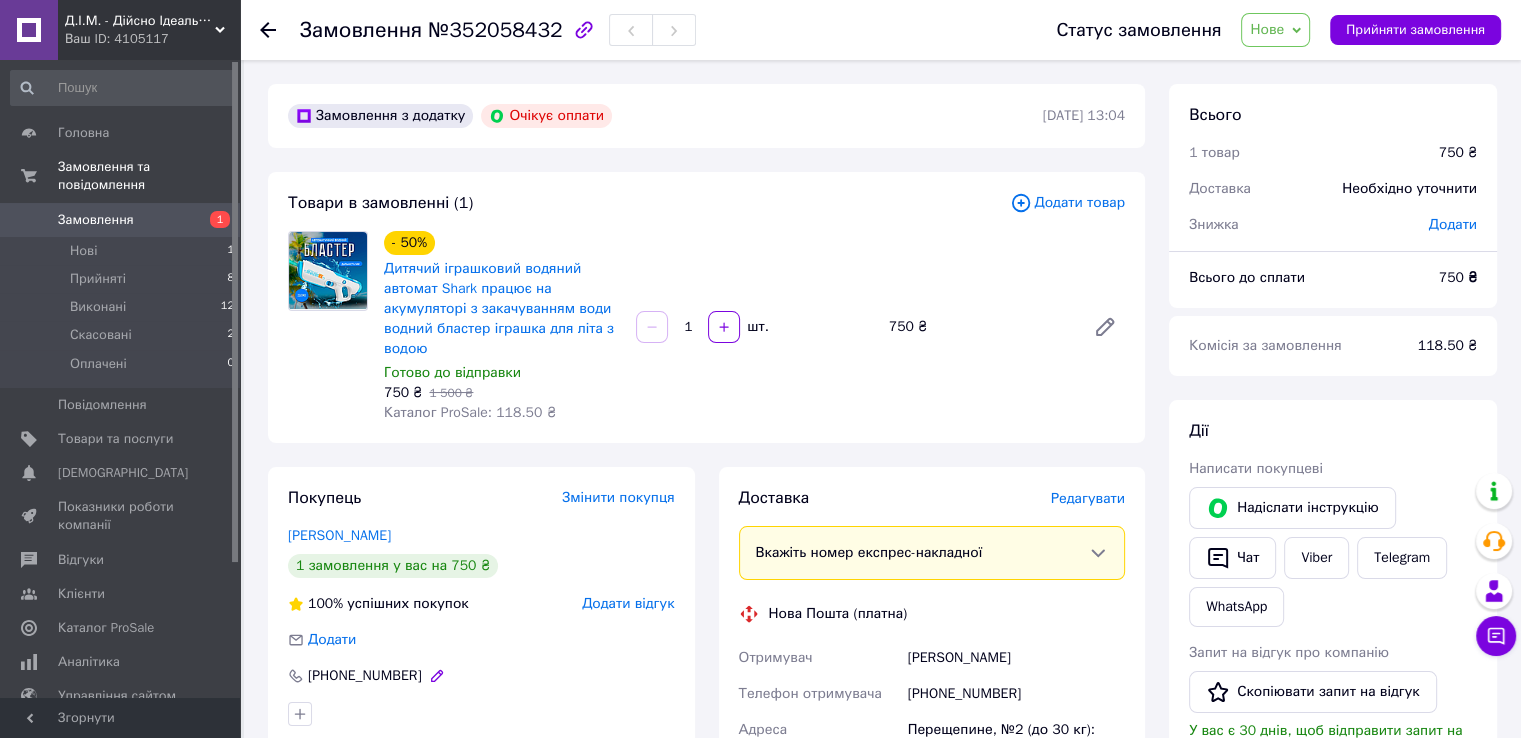 drag, startPoint x: 414, startPoint y: 667, endPoint x: 343, endPoint y: 677, distance: 71.70077 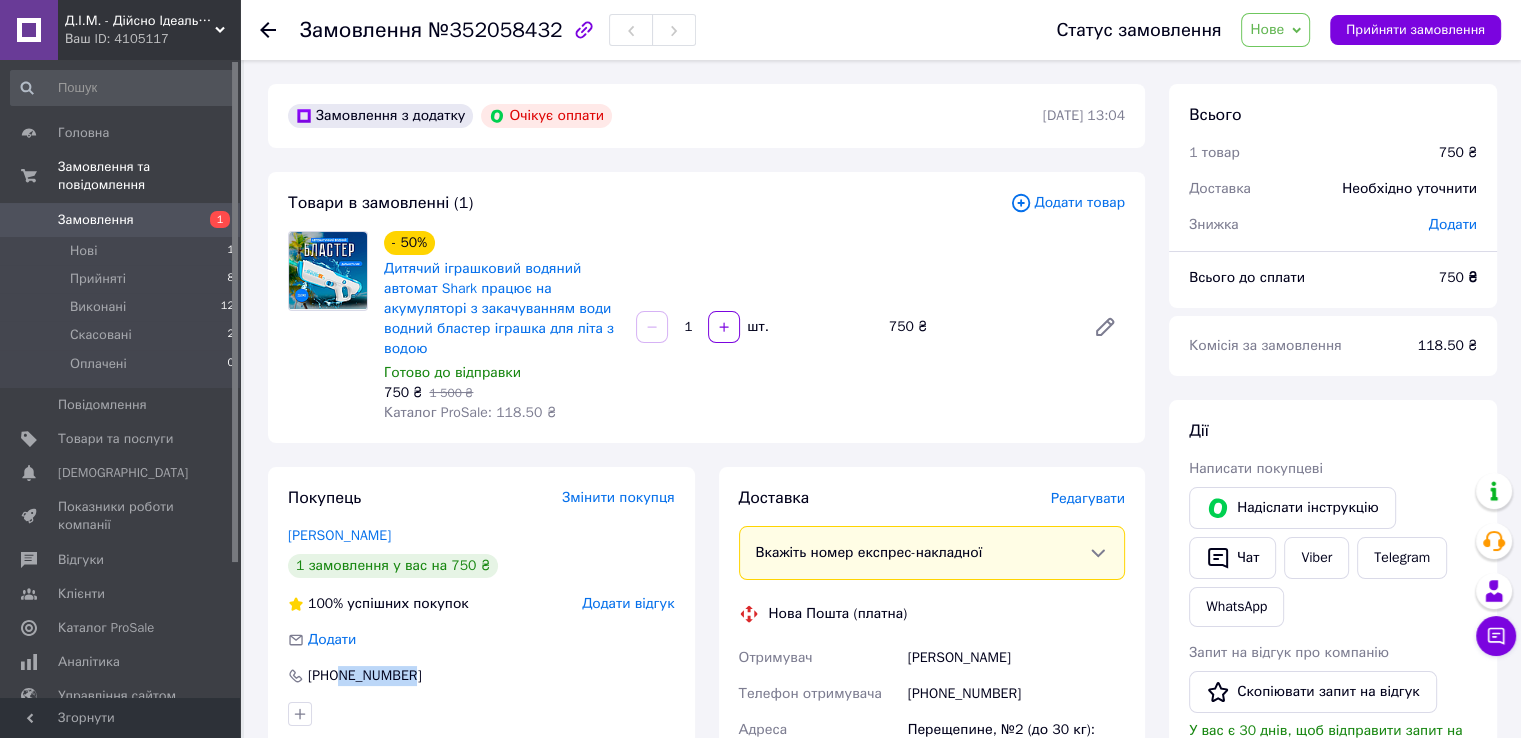 drag, startPoint x: 340, startPoint y: 677, endPoint x: 417, endPoint y: 660, distance: 78.854294 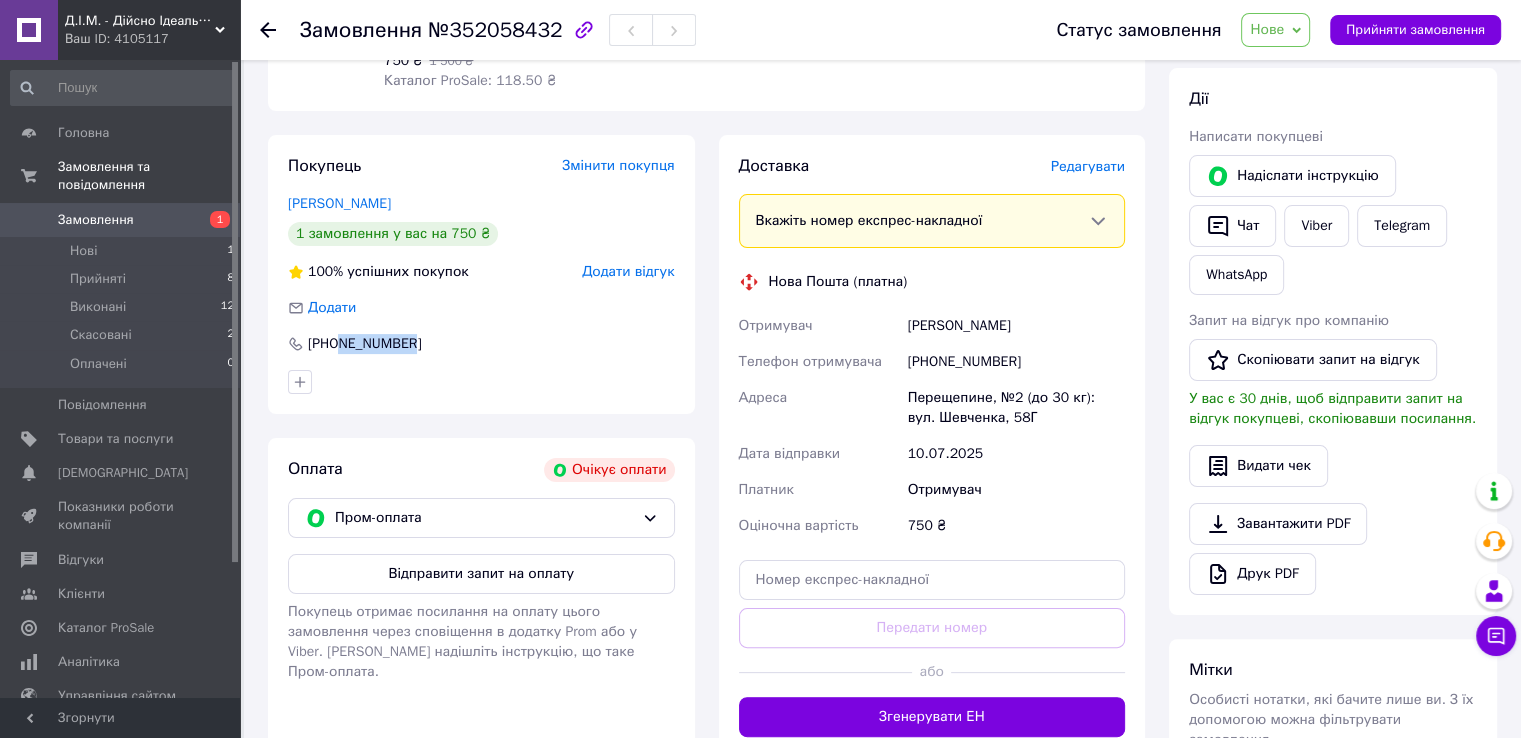 scroll, scrollTop: 360, scrollLeft: 0, axis: vertical 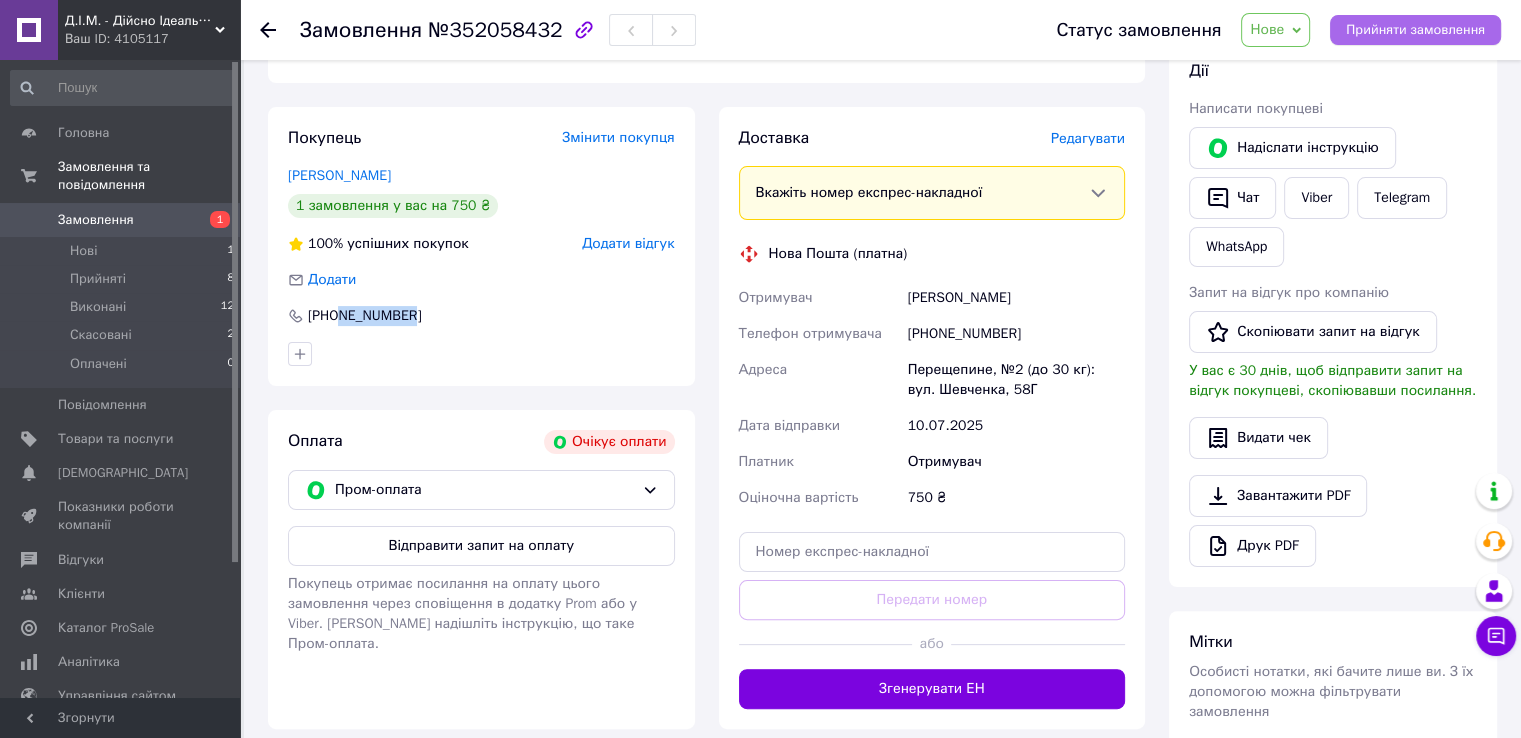click on "Прийняти замовлення" at bounding box center (1415, 30) 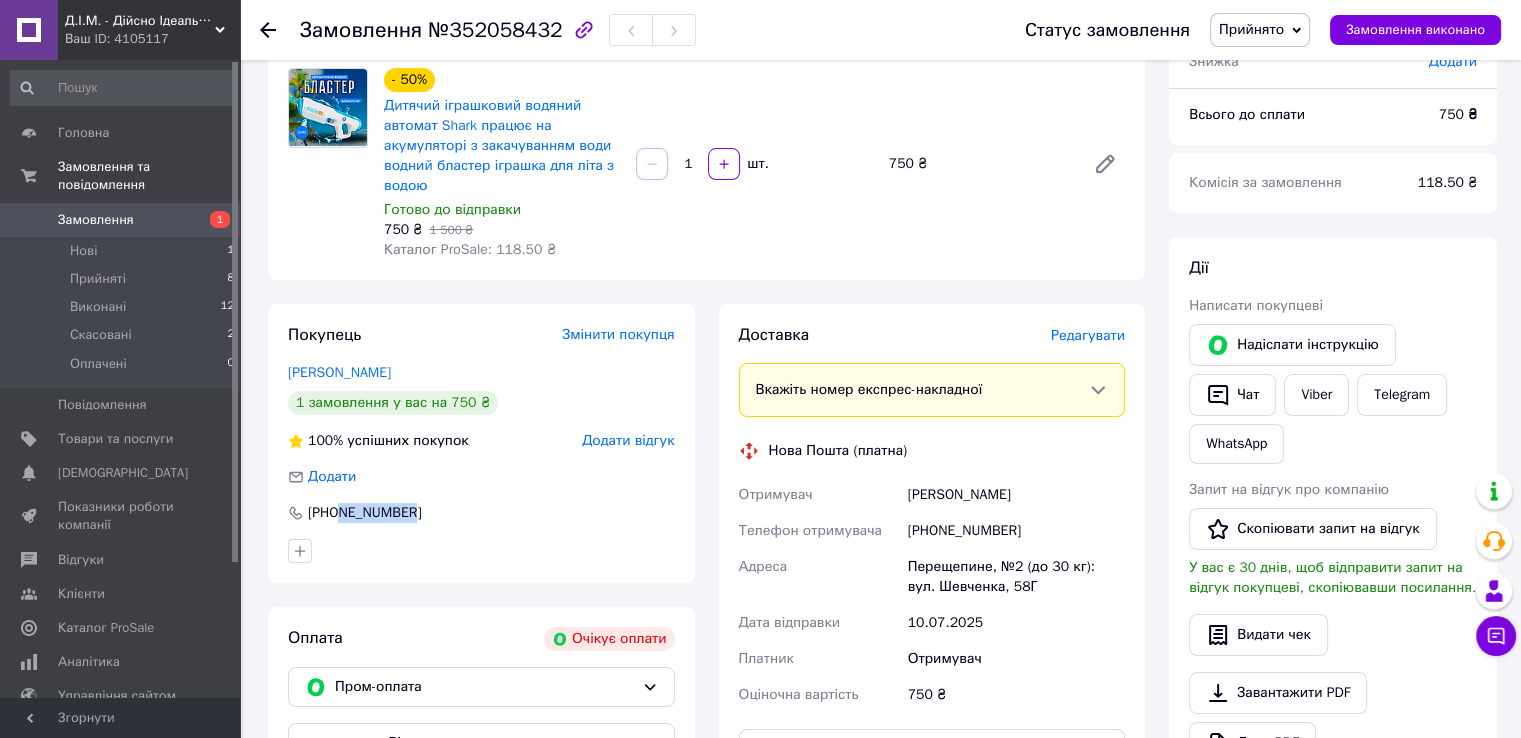 scroll, scrollTop: 0, scrollLeft: 0, axis: both 